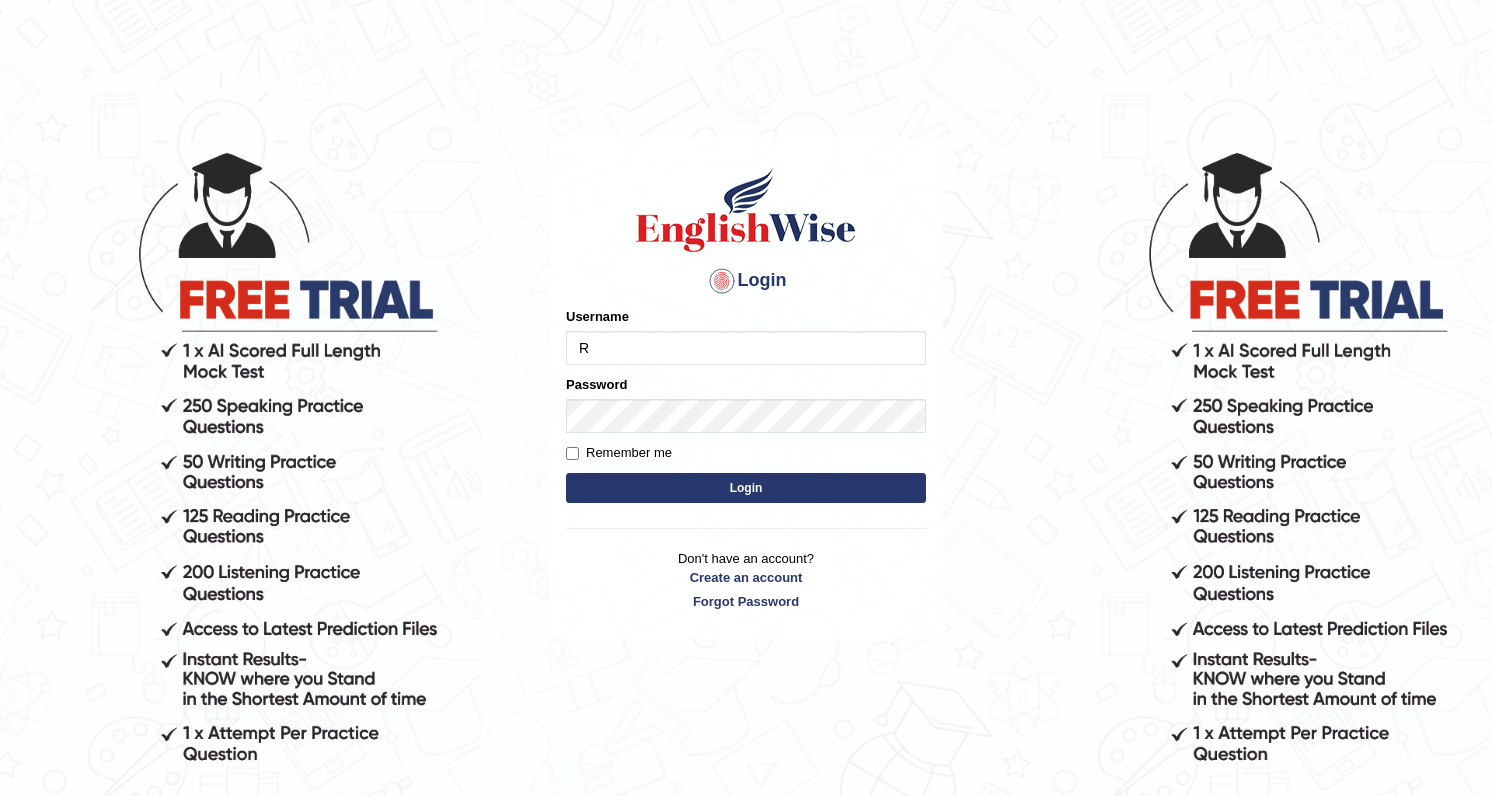 scroll, scrollTop: 0, scrollLeft: 0, axis: both 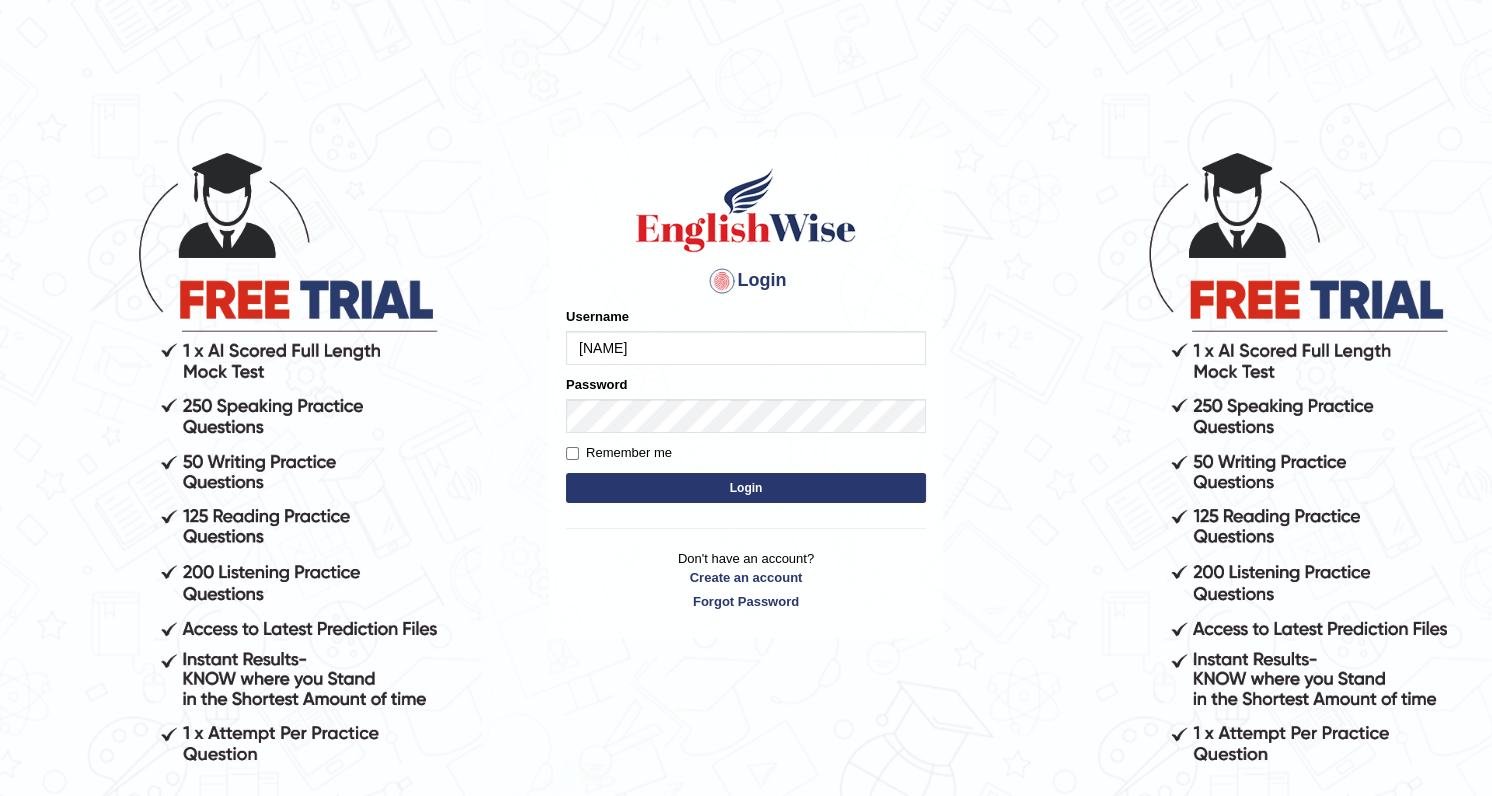 type on "Rishiram2025" 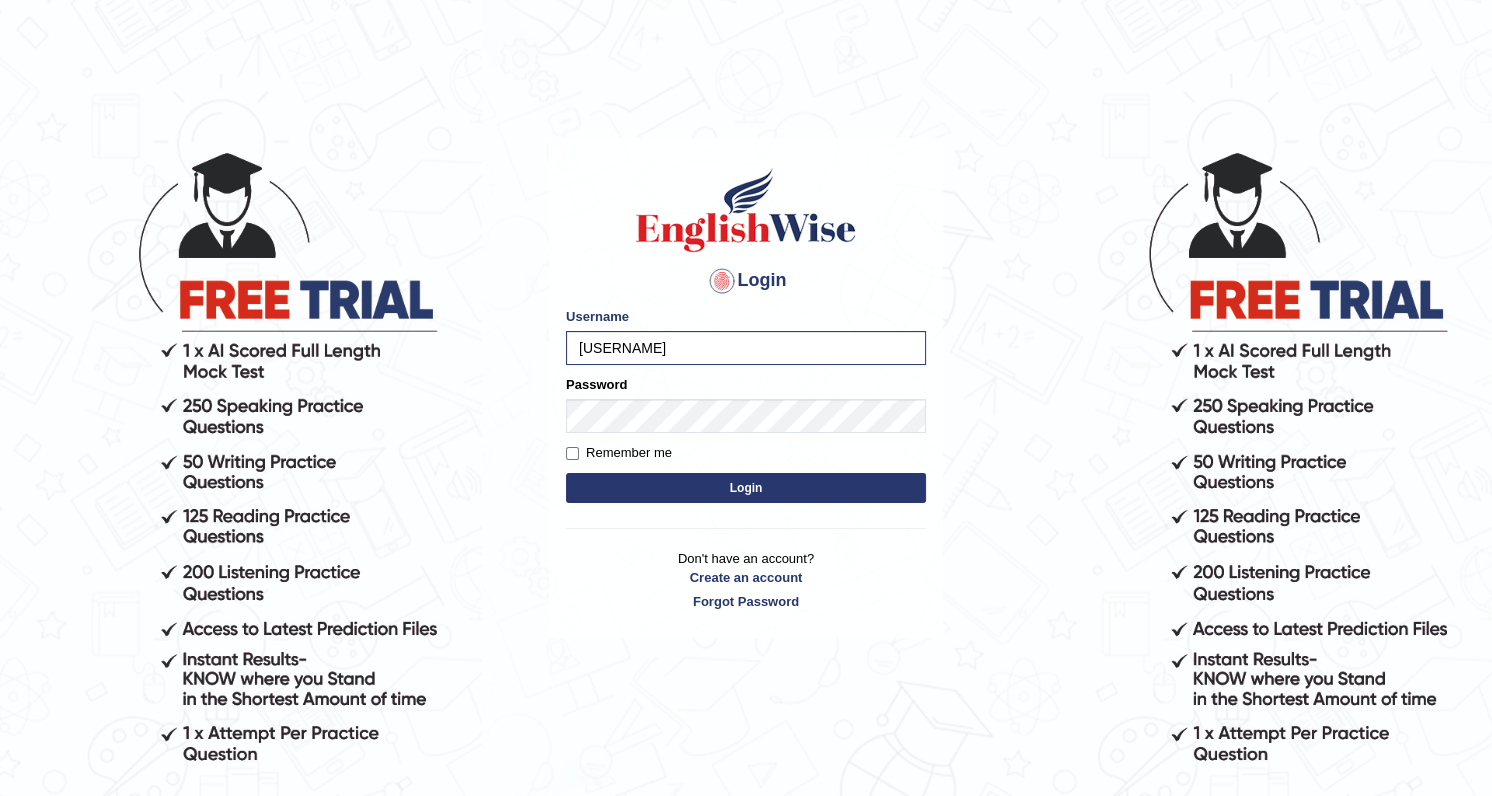 click on "Login" at bounding box center (746, 488) 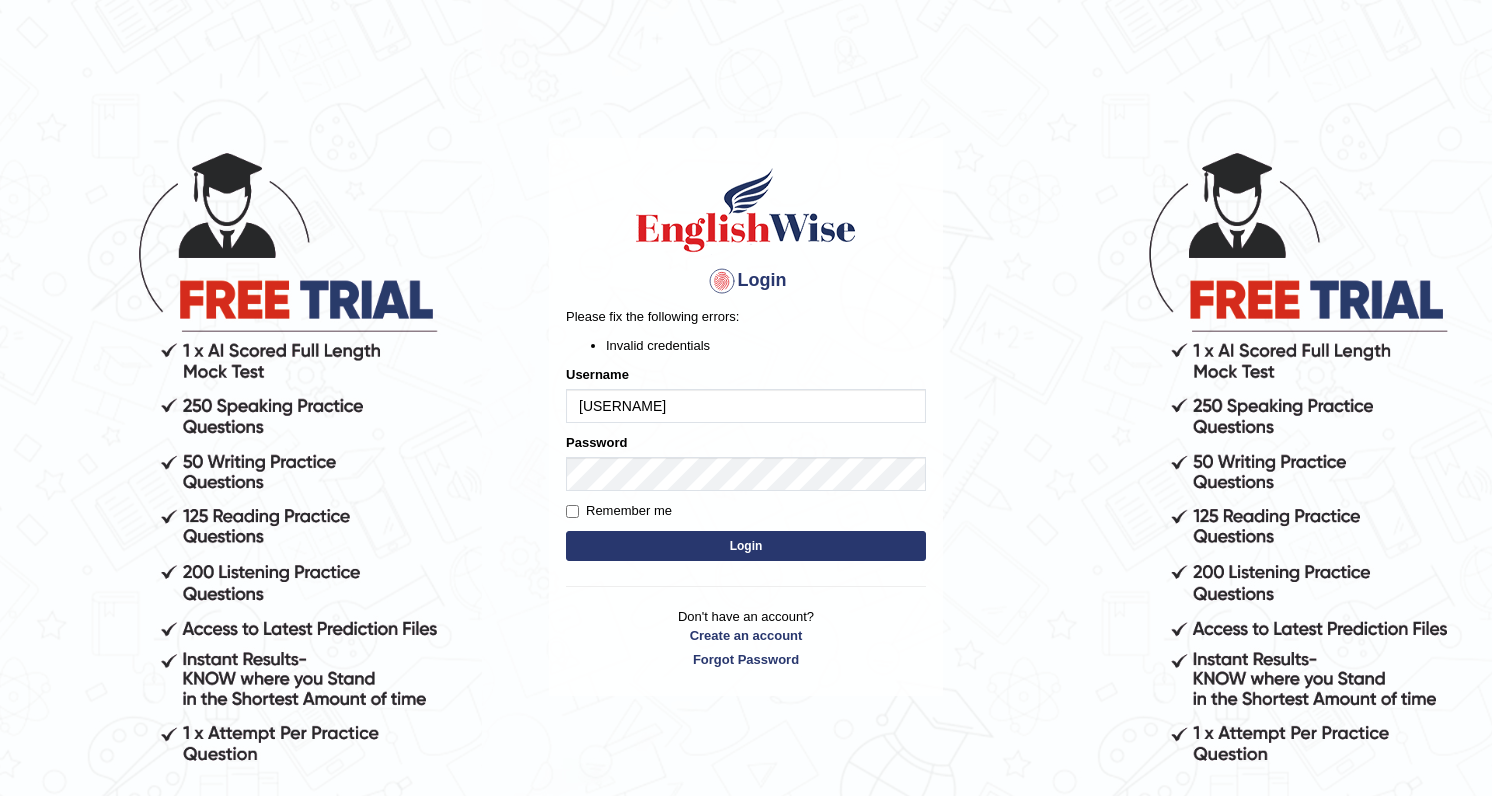 scroll, scrollTop: 0, scrollLeft: 0, axis: both 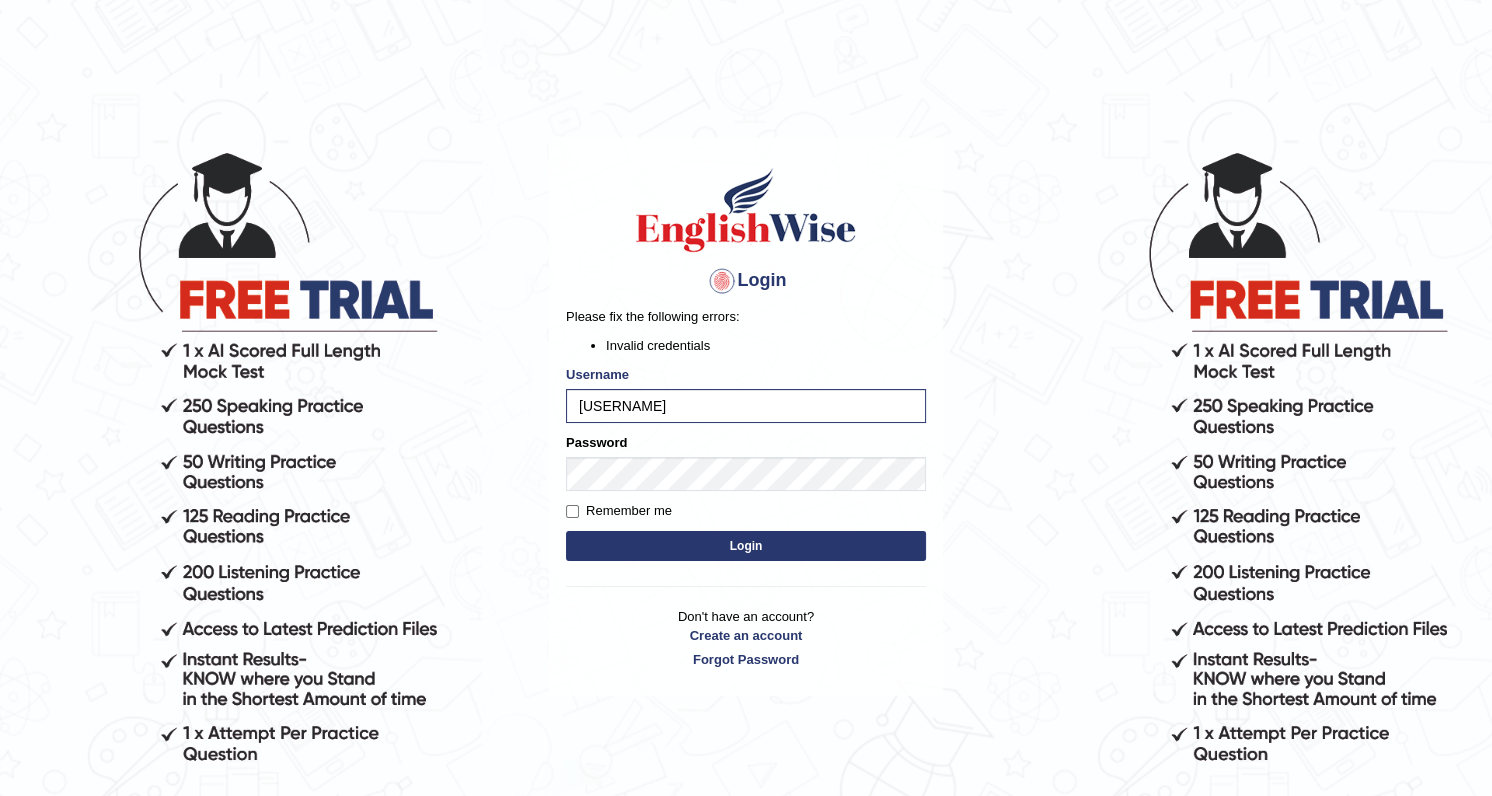 click on "Login" at bounding box center (746, 546) 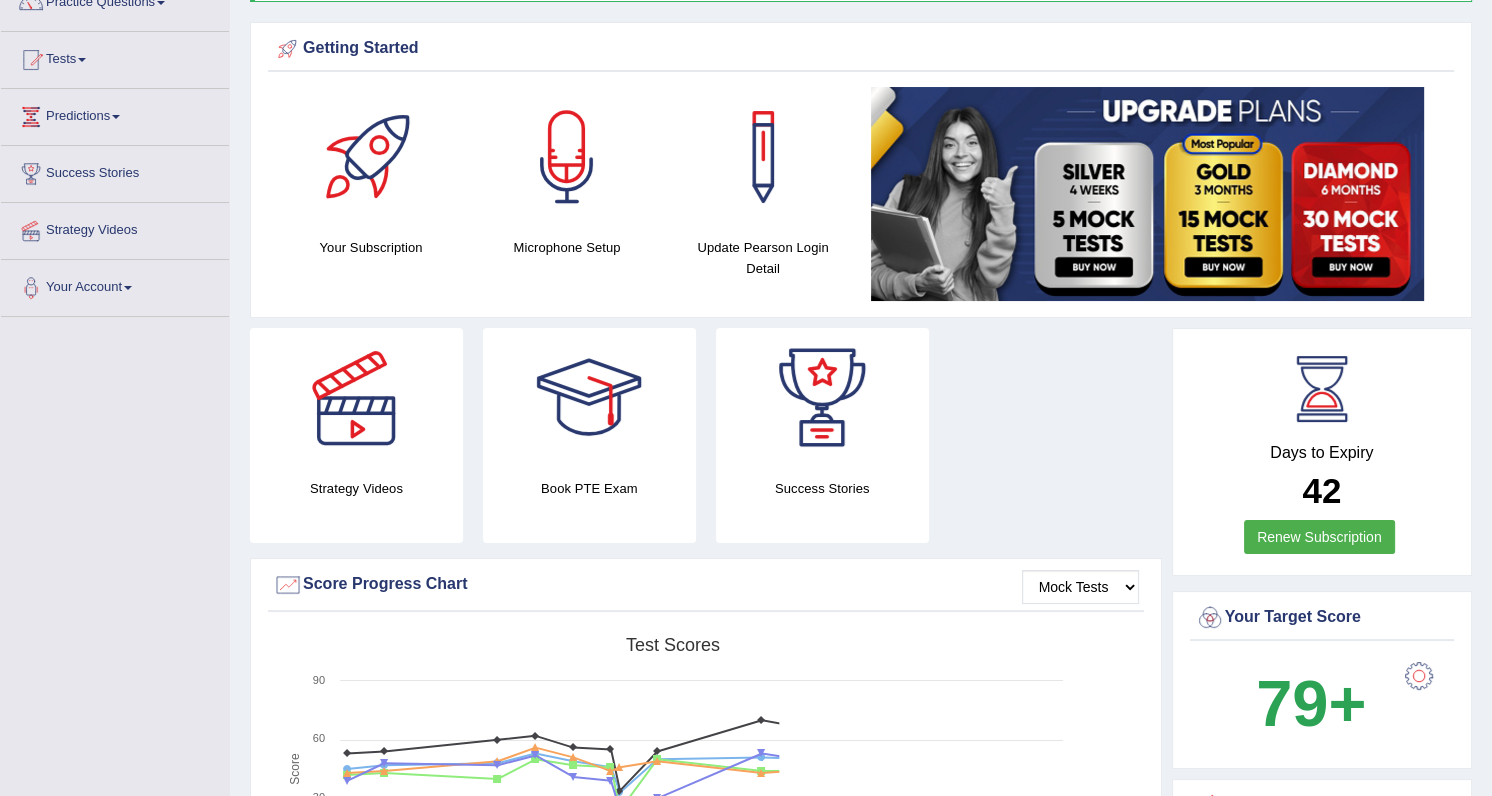 scroll, scrollTop: 181, scrollLeft: 0, axis: vertical 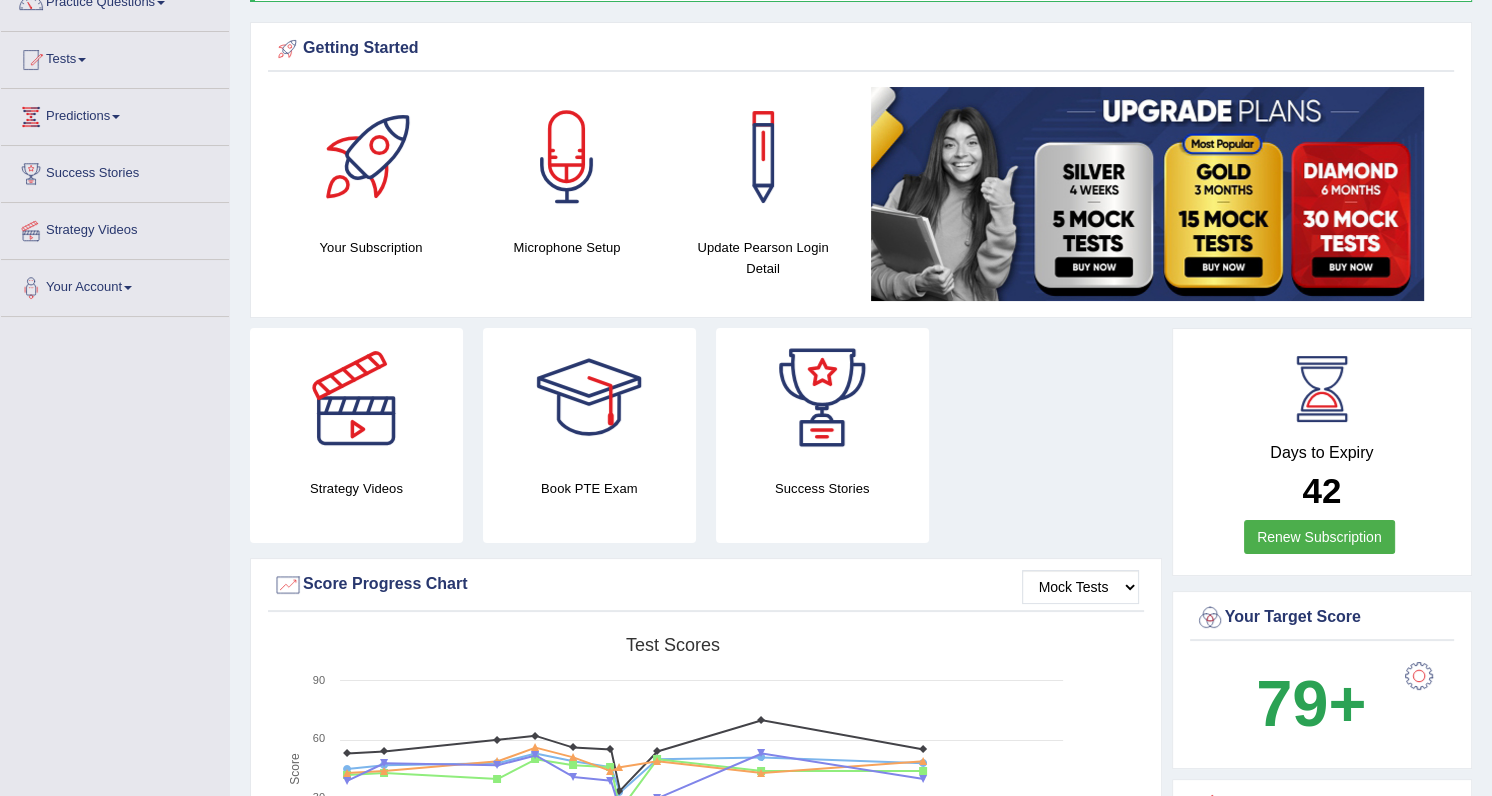 click on "Predictions" at bounding box center (115, 114) 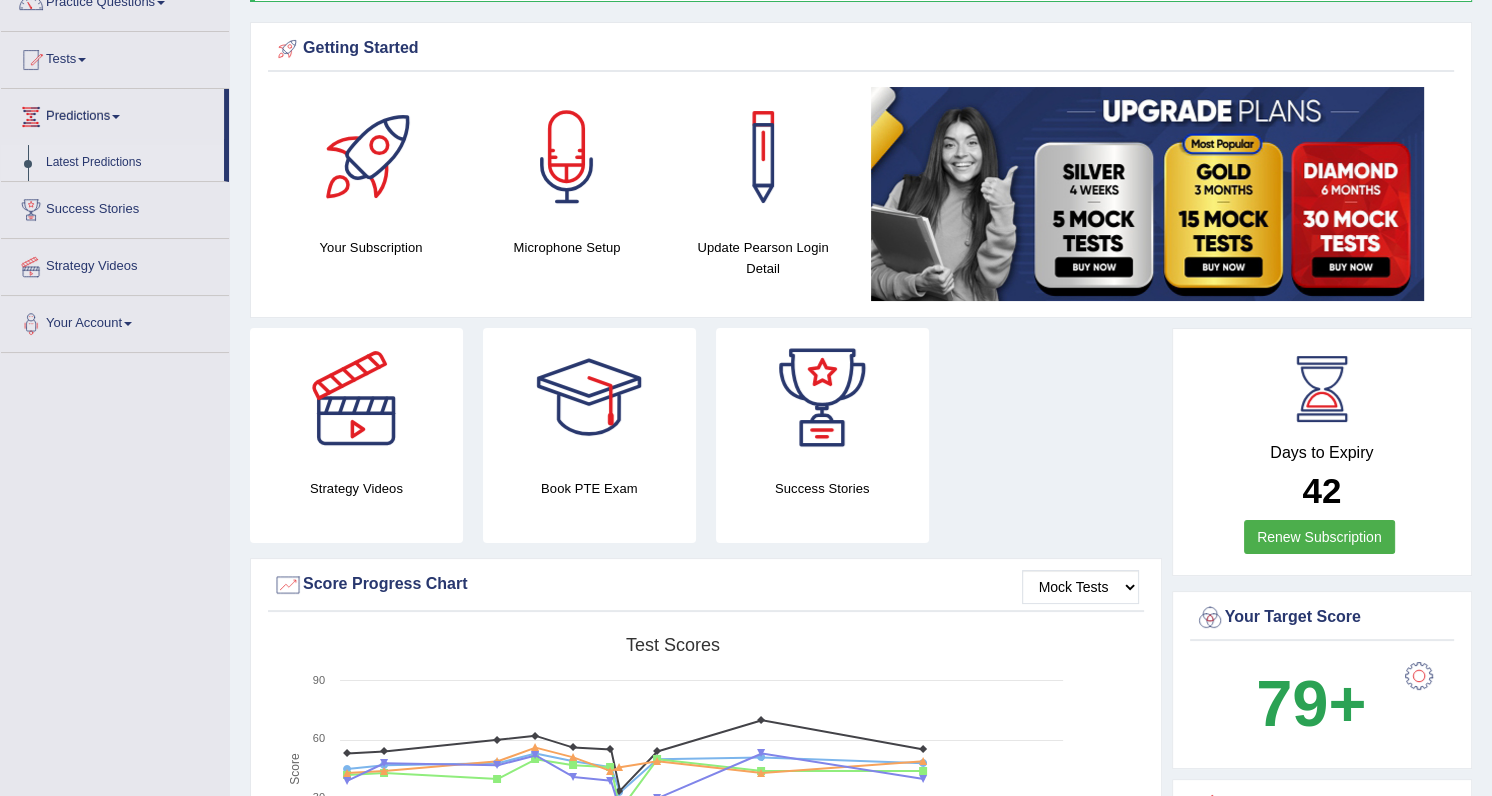 click on "Latest Predictions" at bounding box center (130, 163) 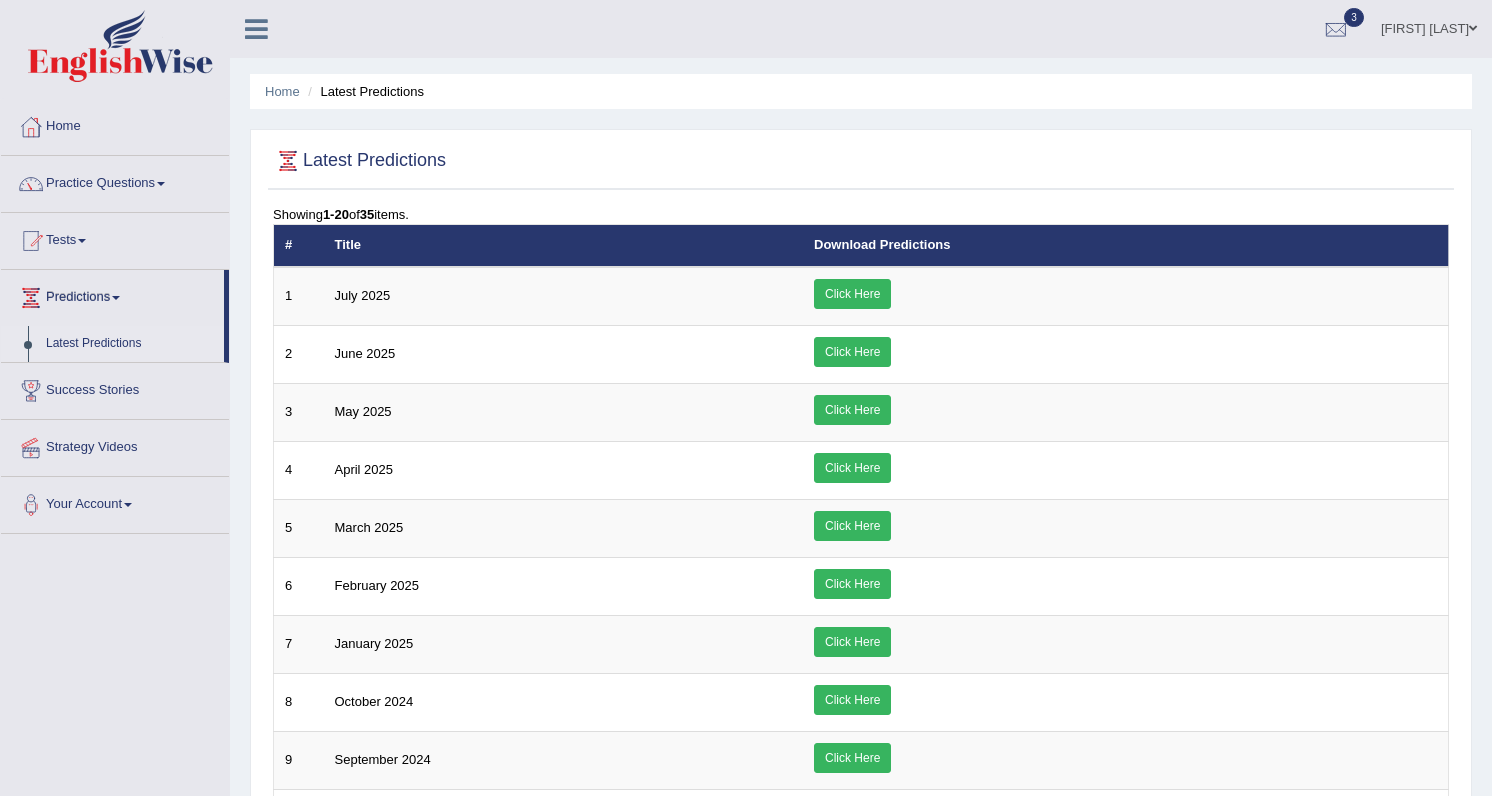 scroll, scrollTop: 0, scrollLeft: 0, axis: both 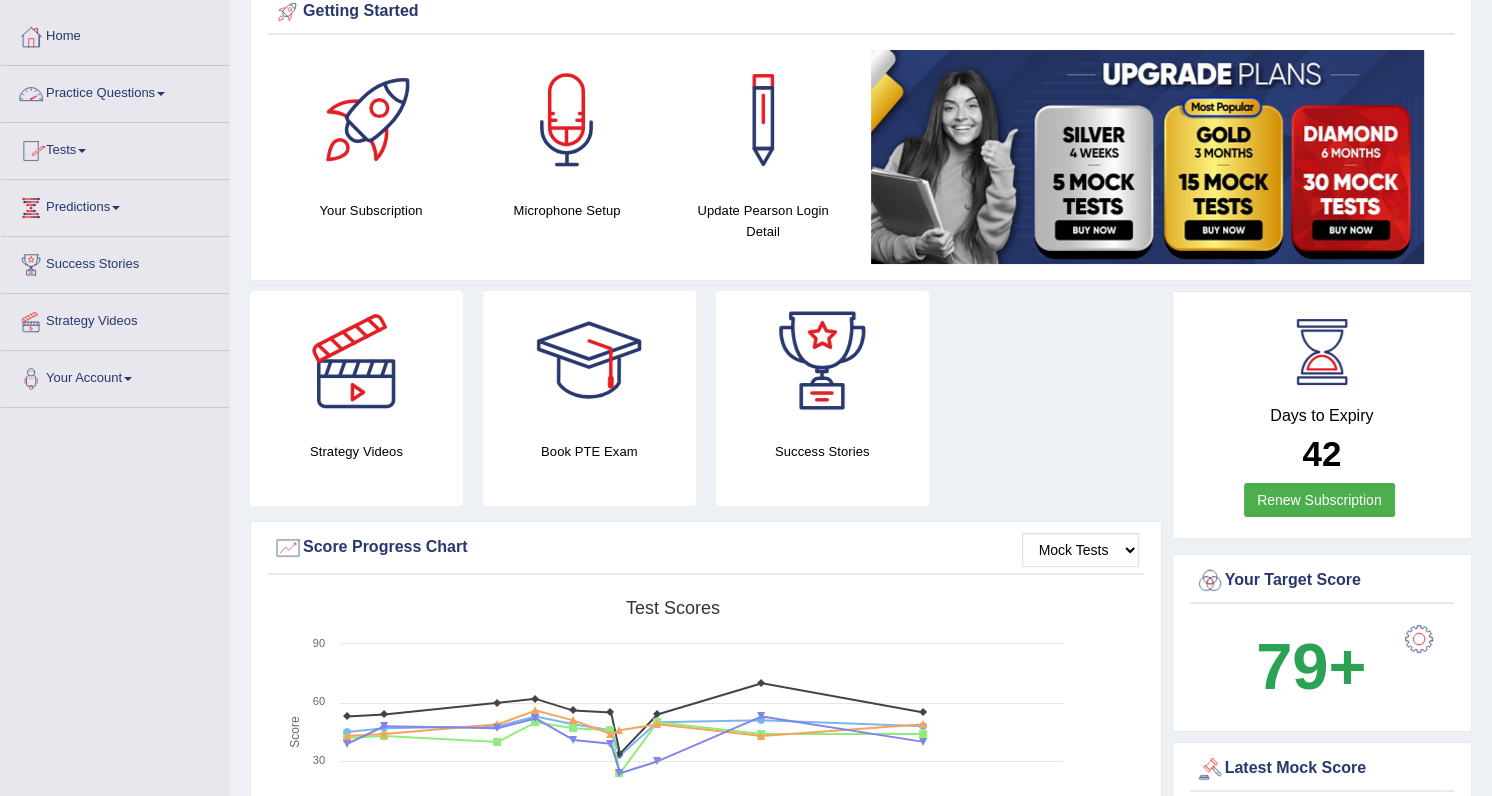 click at bounding box center [161, 94] 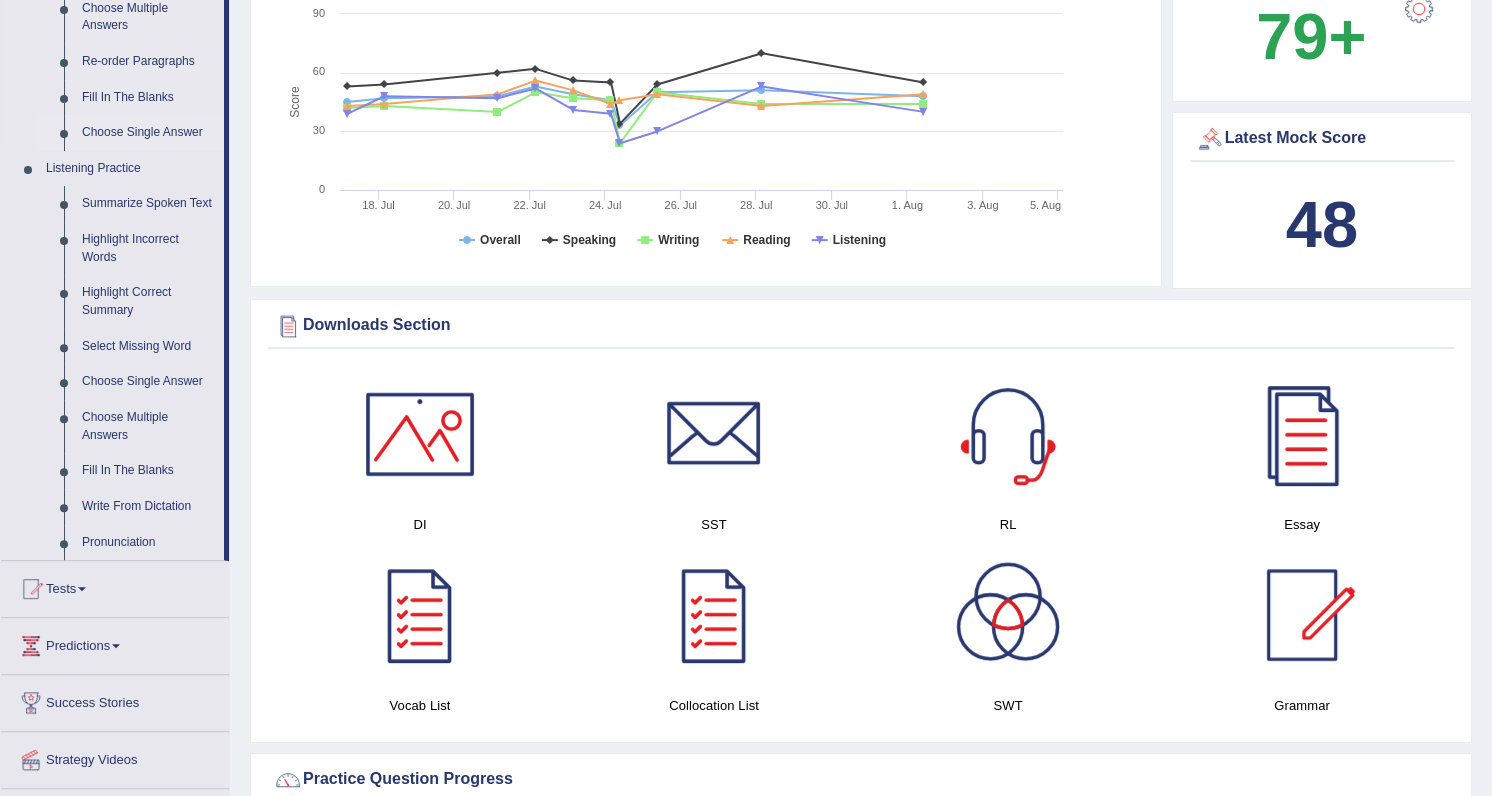scroll, scrollTop: 727, scrollLeft: 0, axis: vertical 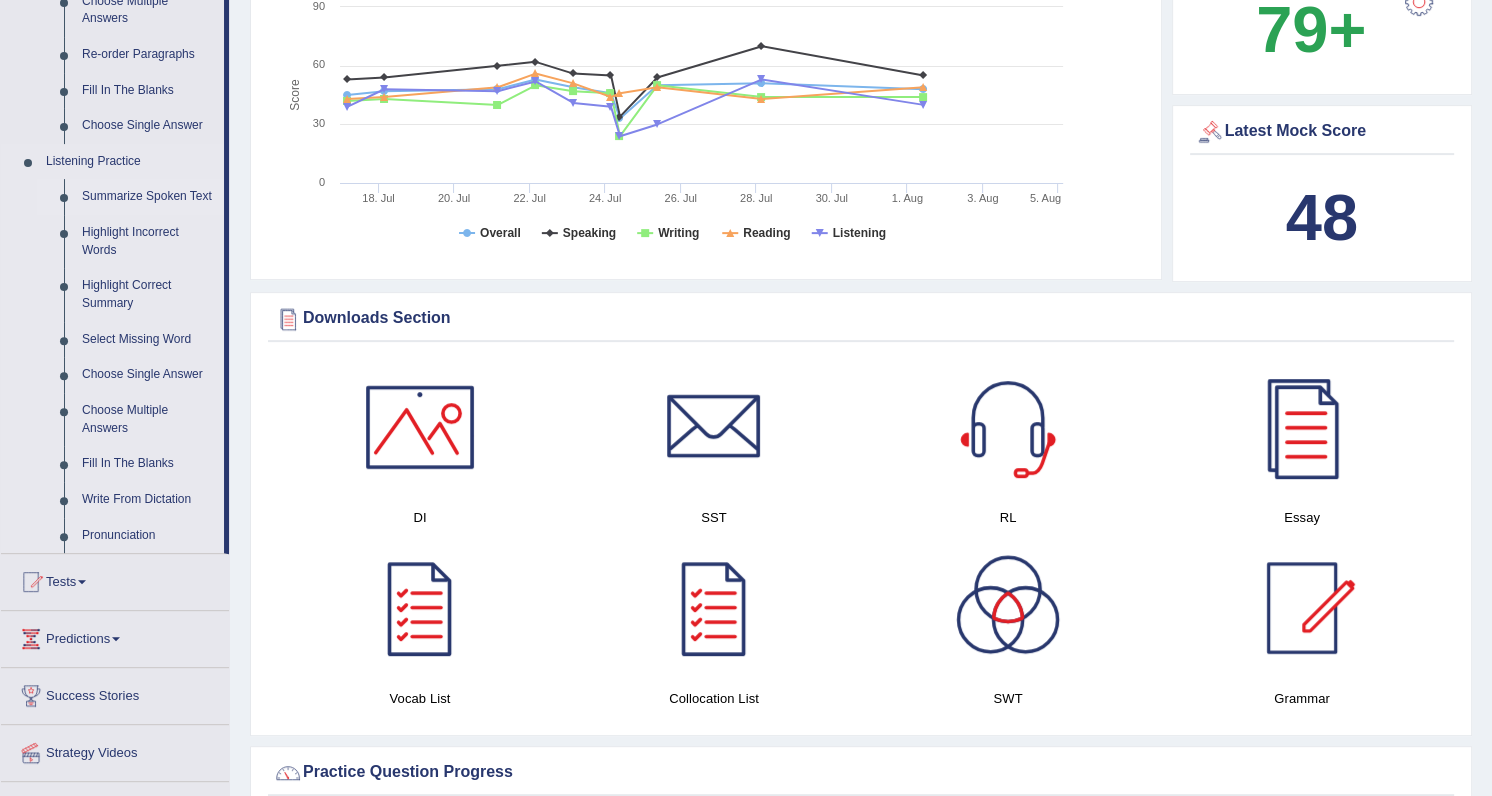 click on "Summarize Spoken Text" at bounding box center [148, 197] 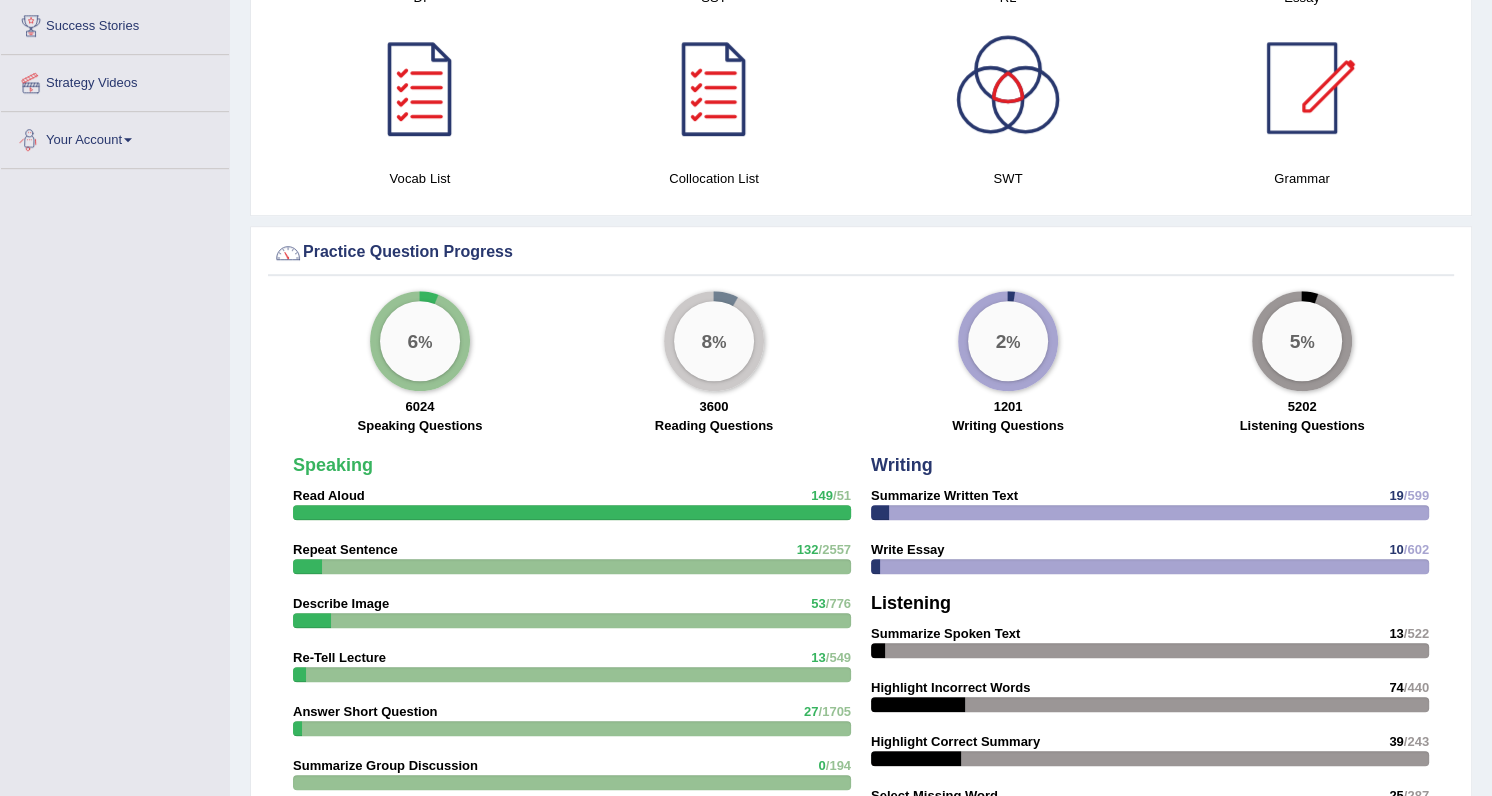 scroll, scrollTop: 1049, scrollLeft: 0, axis: vertical 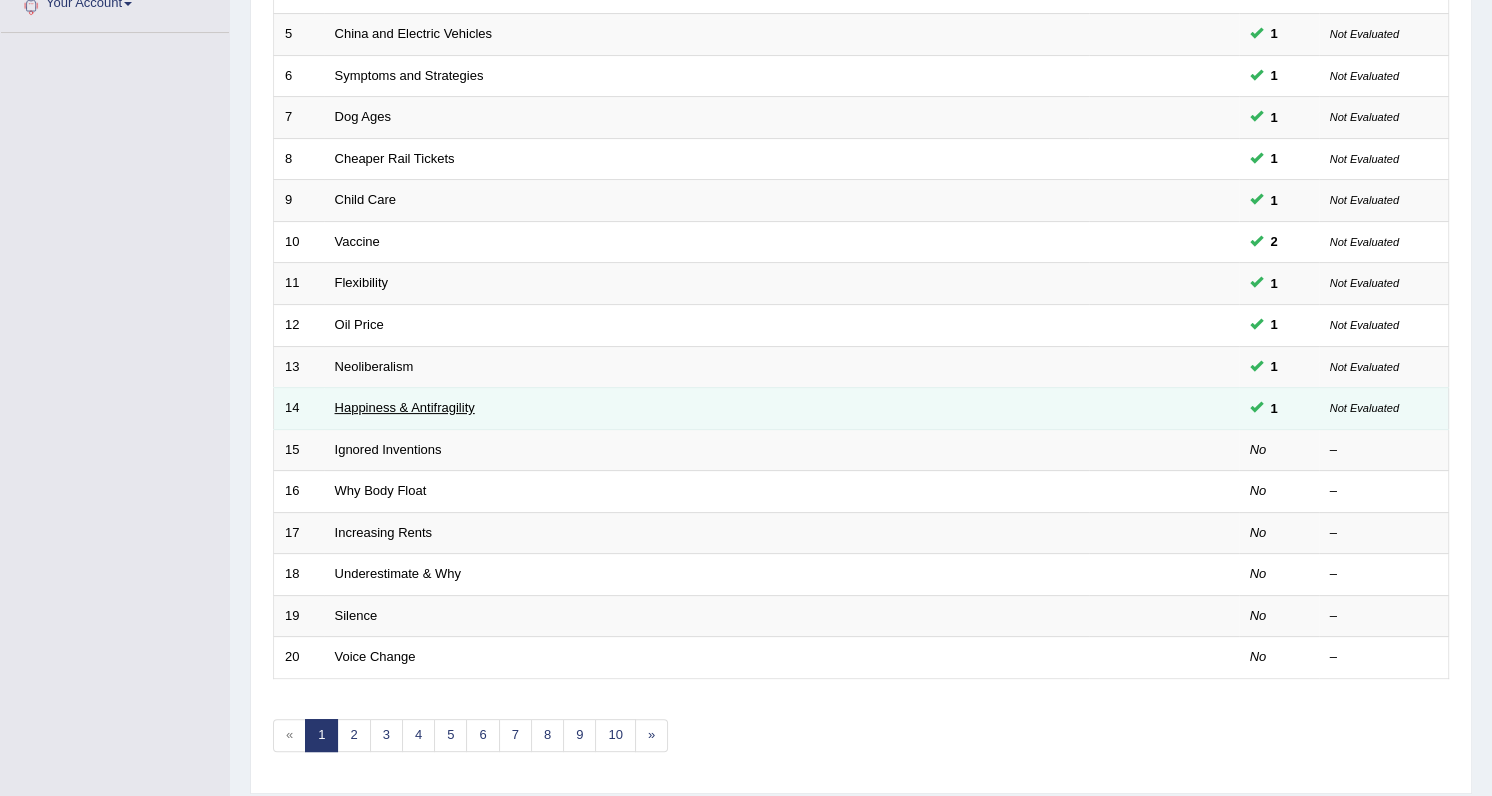 click on "Happiness & Antifragility" at bounding box center [405, 407] 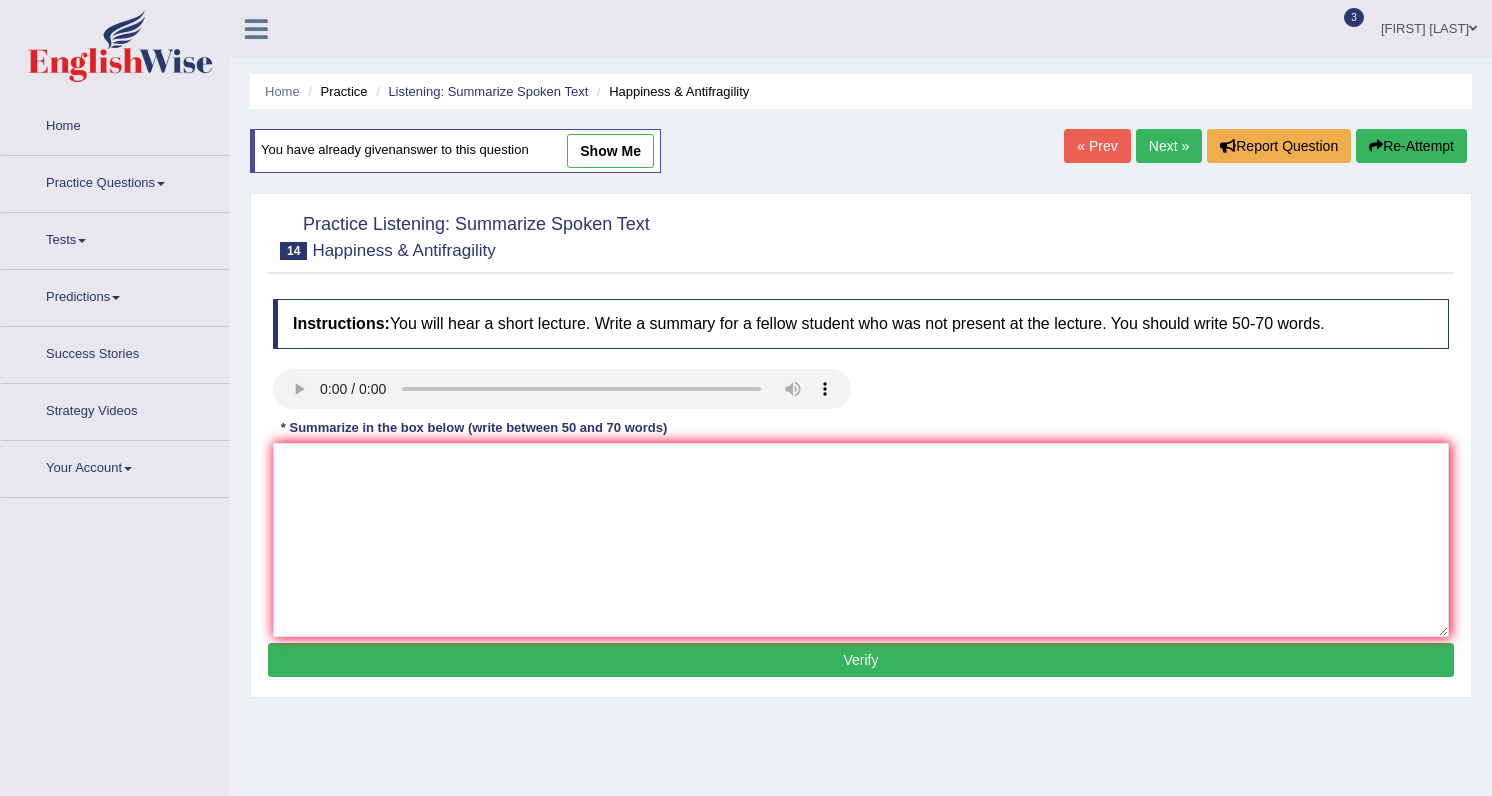 scroll, scrollTop: 0, scrollLeft: 0, axis: both 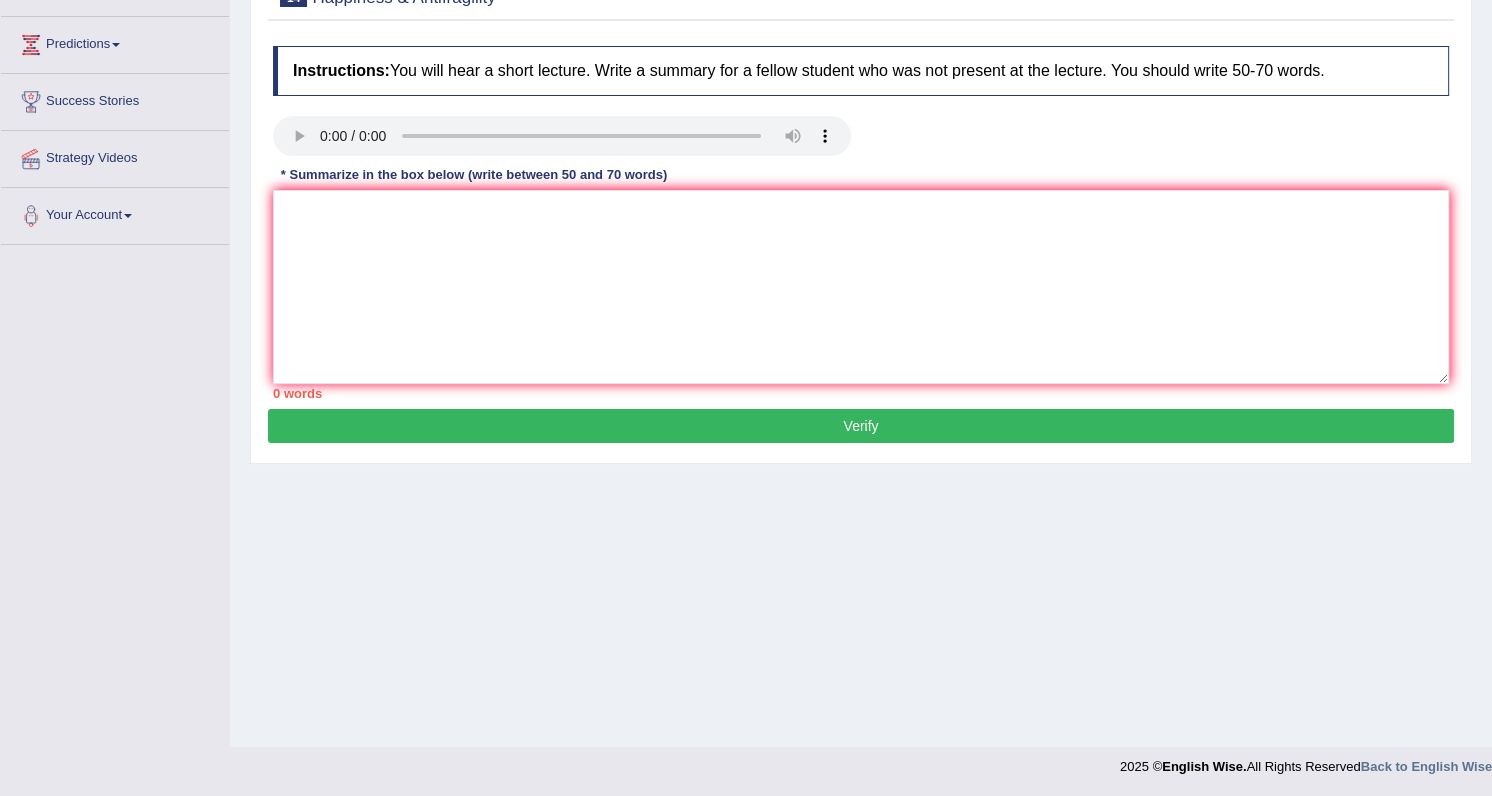 click on "Verify" at bounding box center (861, 426) 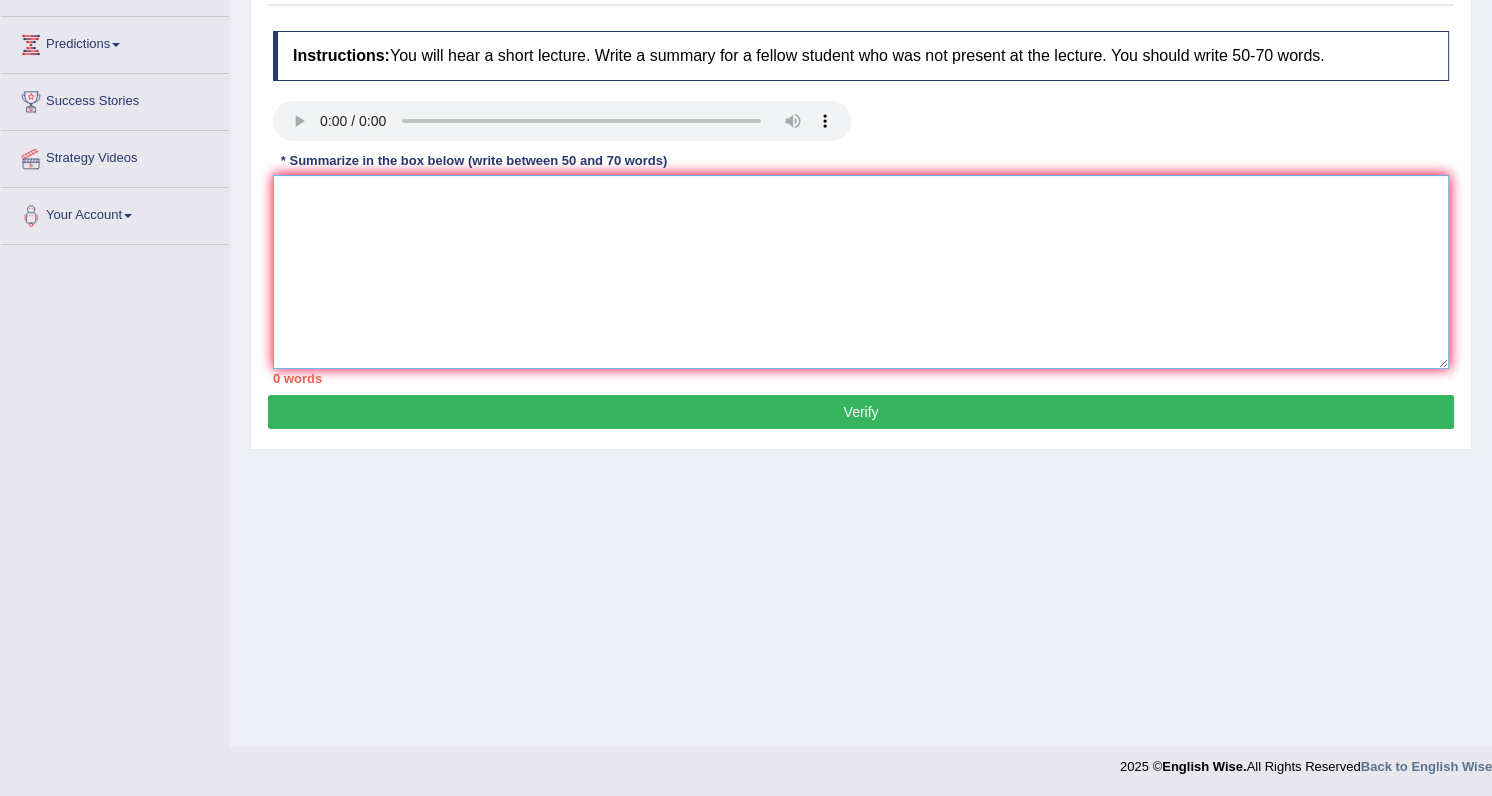 click at bounding box center [861, 272] 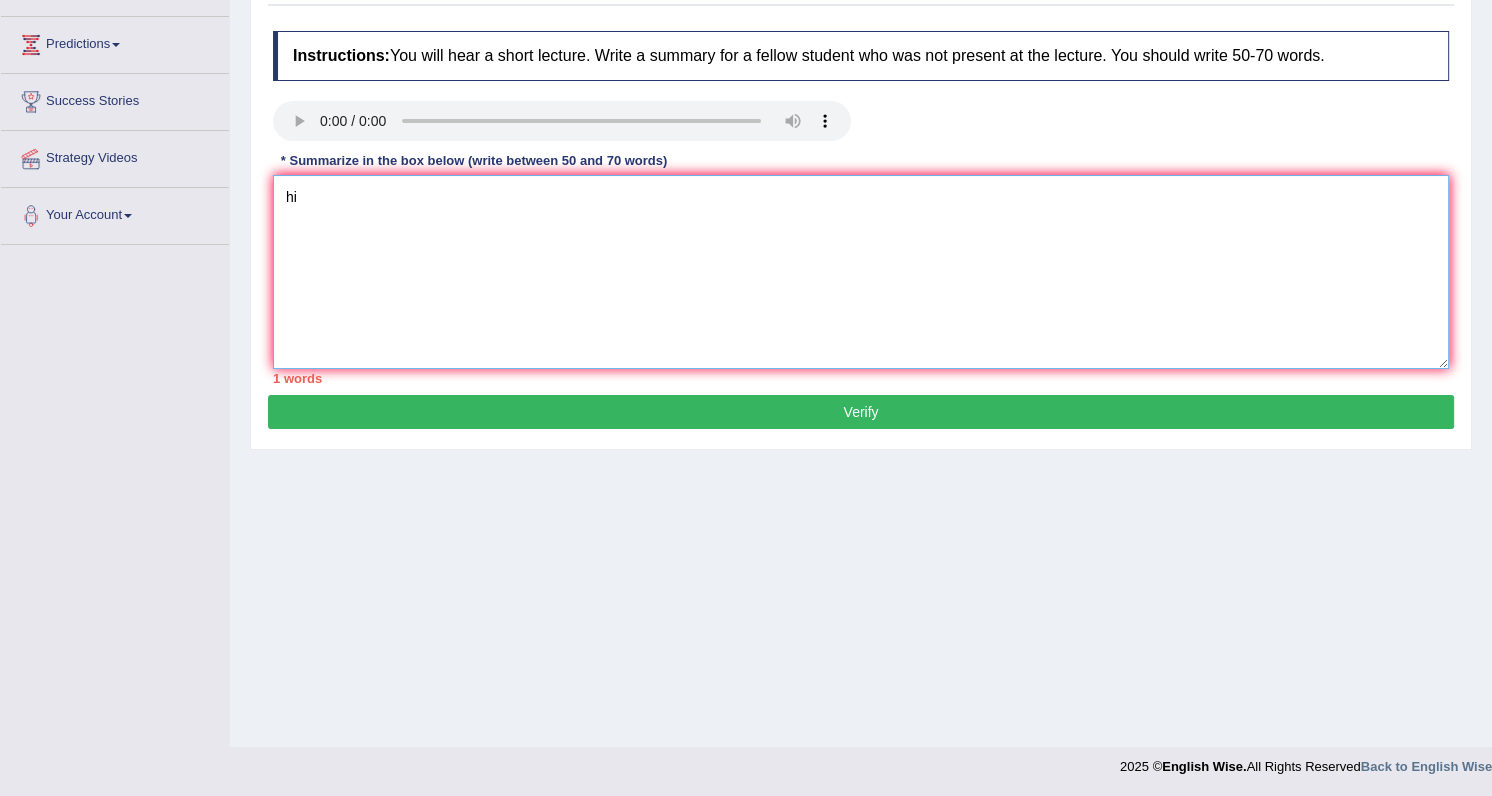 type on "hi" 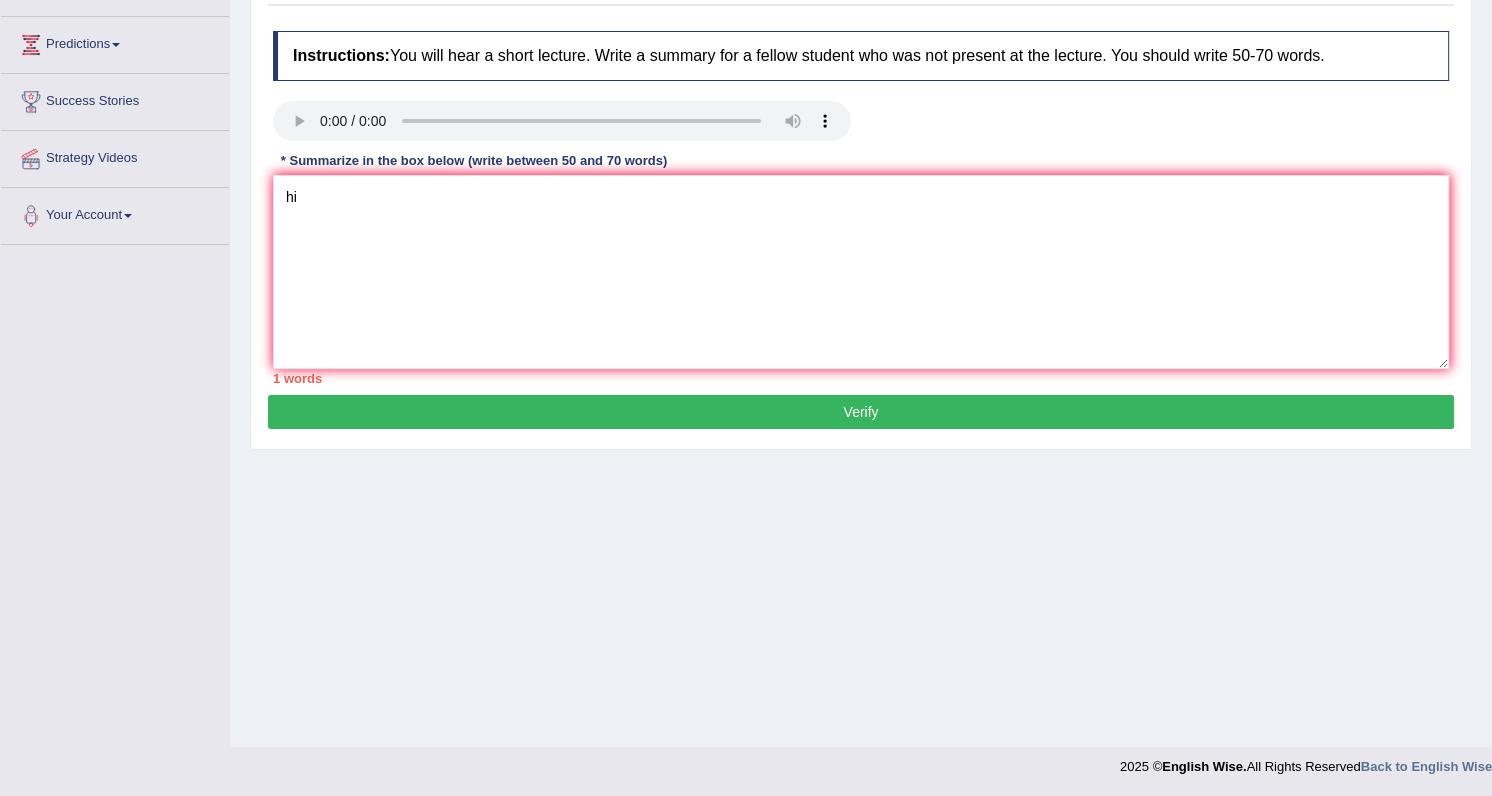 click on "Verify" at bounding box center (861, 412) 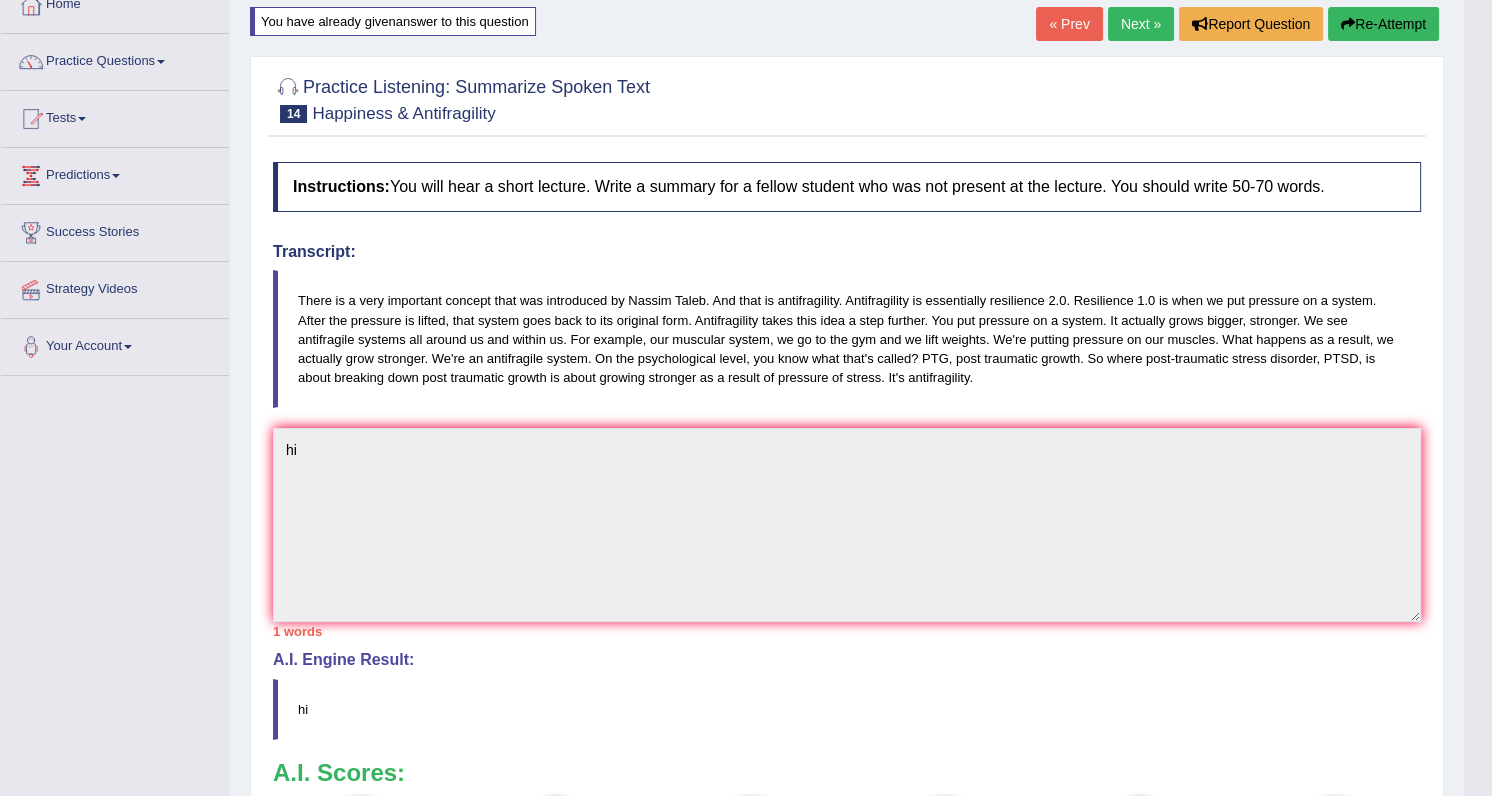 scroll, scrollTop: 0, scrollLeft: 0, axis: both 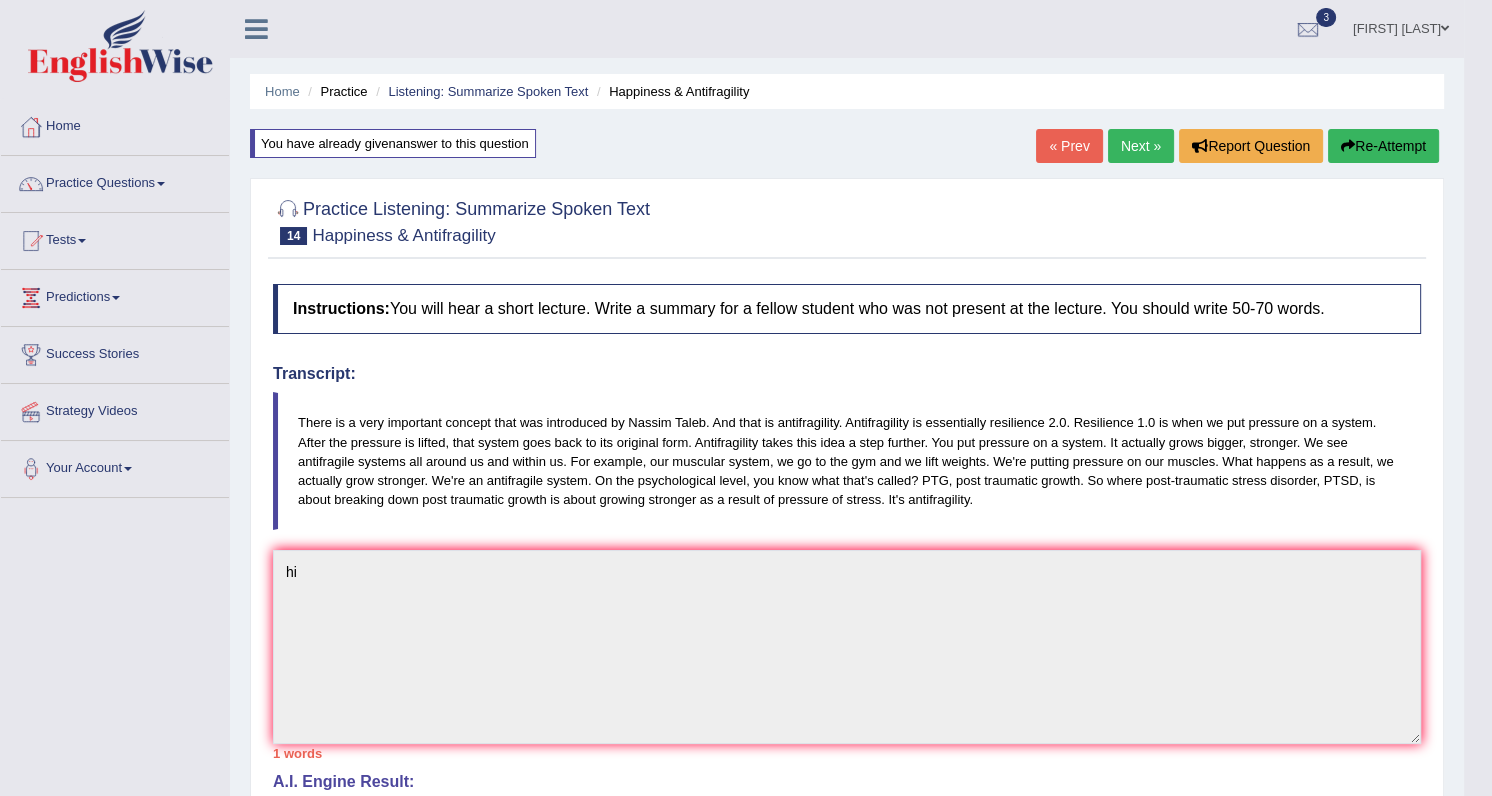 click on "Re-Attempt" at bounding box center [1383, 146] 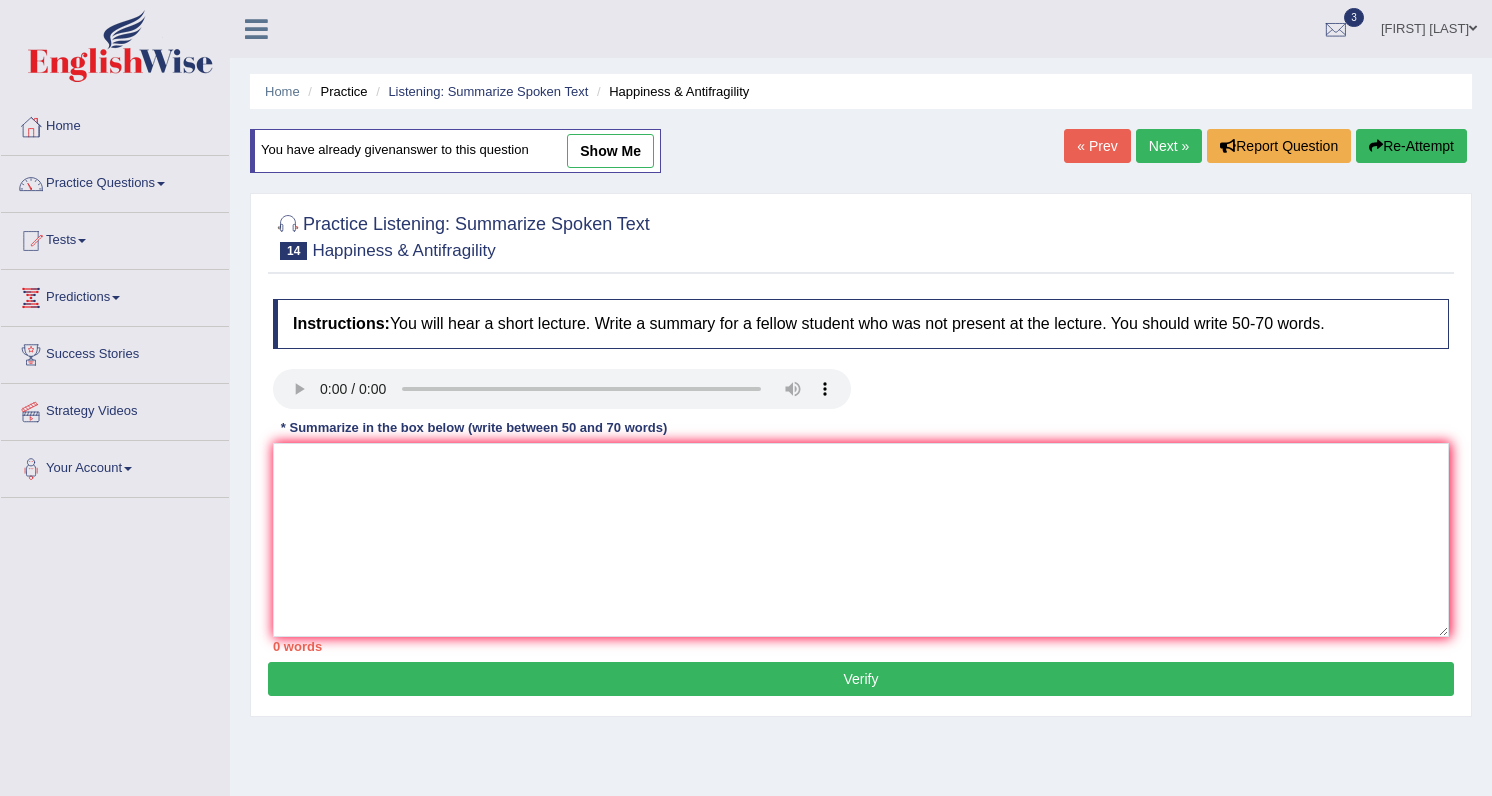 scroll, scrollTop: 0, scrollLeft: 0, axis: both 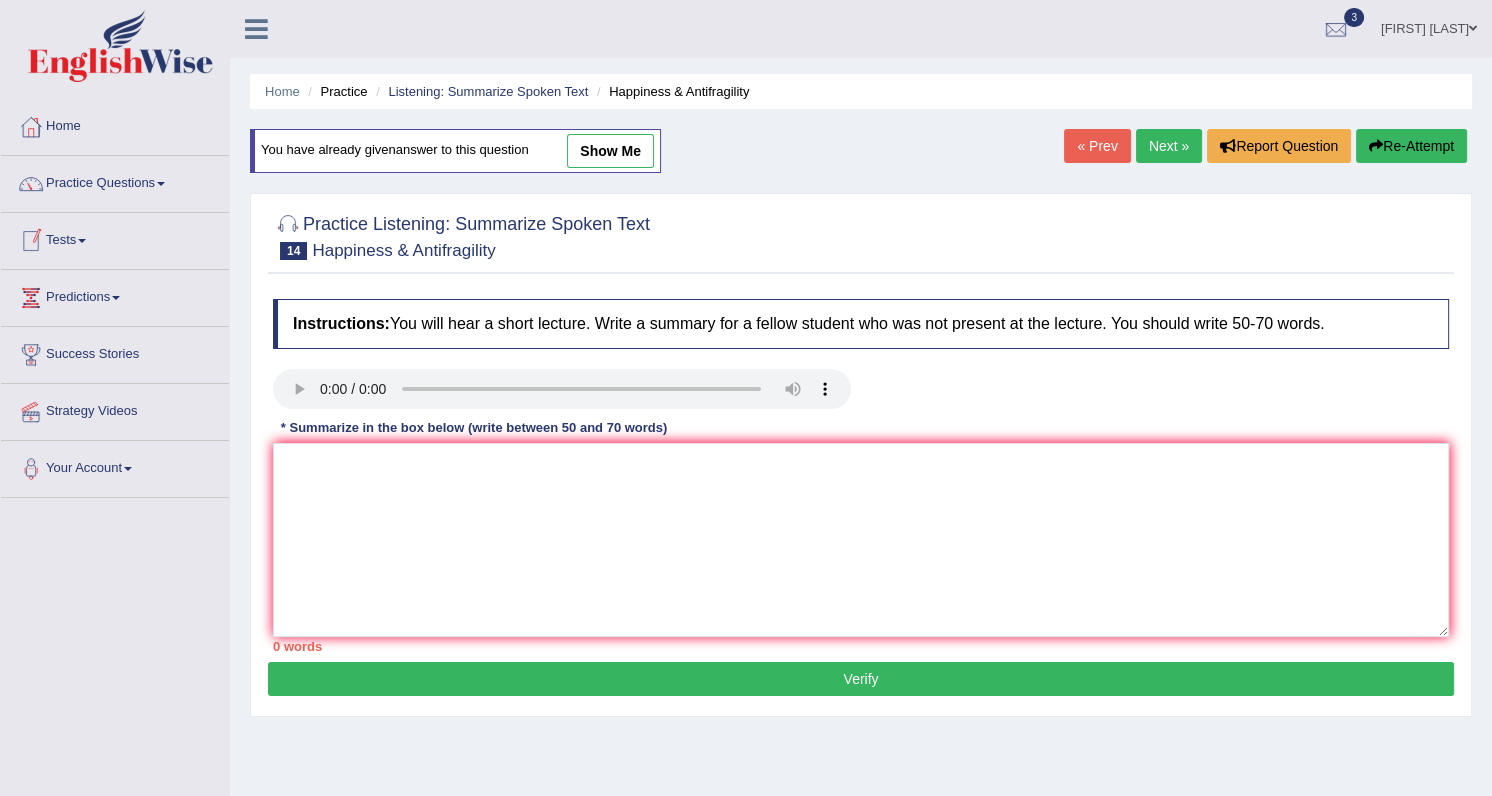 click at bounding box center [82, 241] 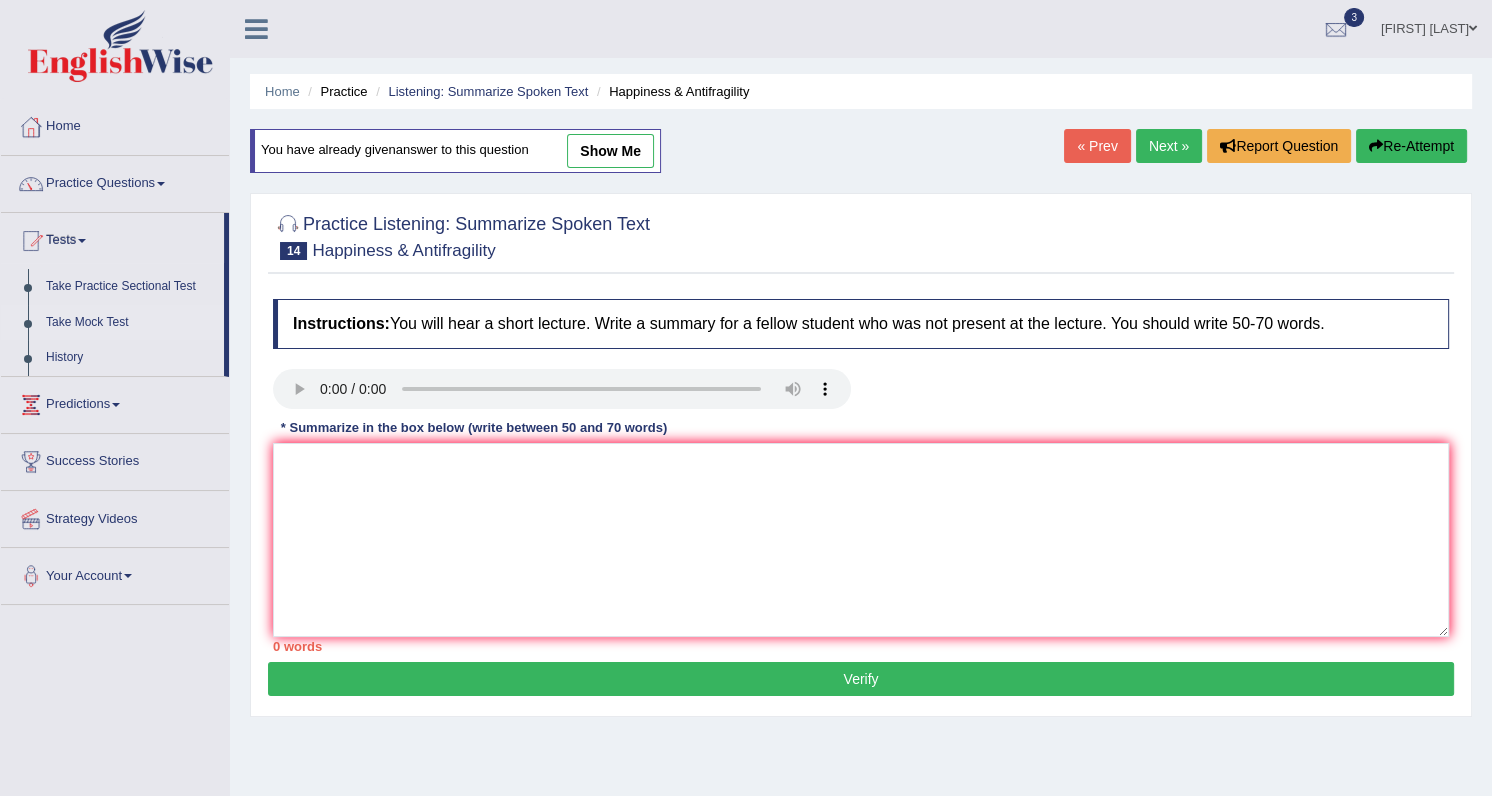 click on "Practice Questions" at bounding box center (115, 181) 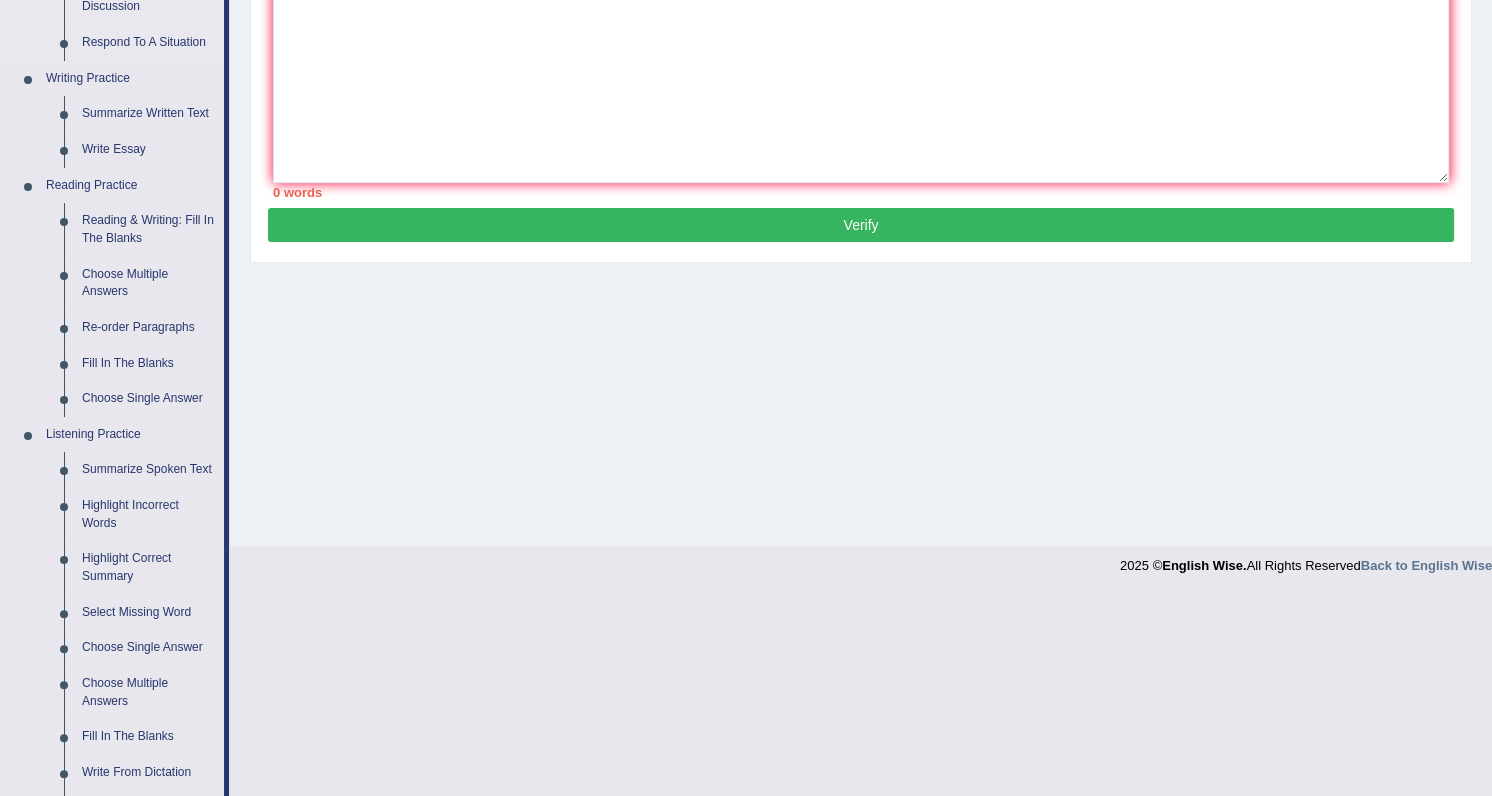 scroll, scrollTop: 636, scrollLeft: 0, axis: vertical 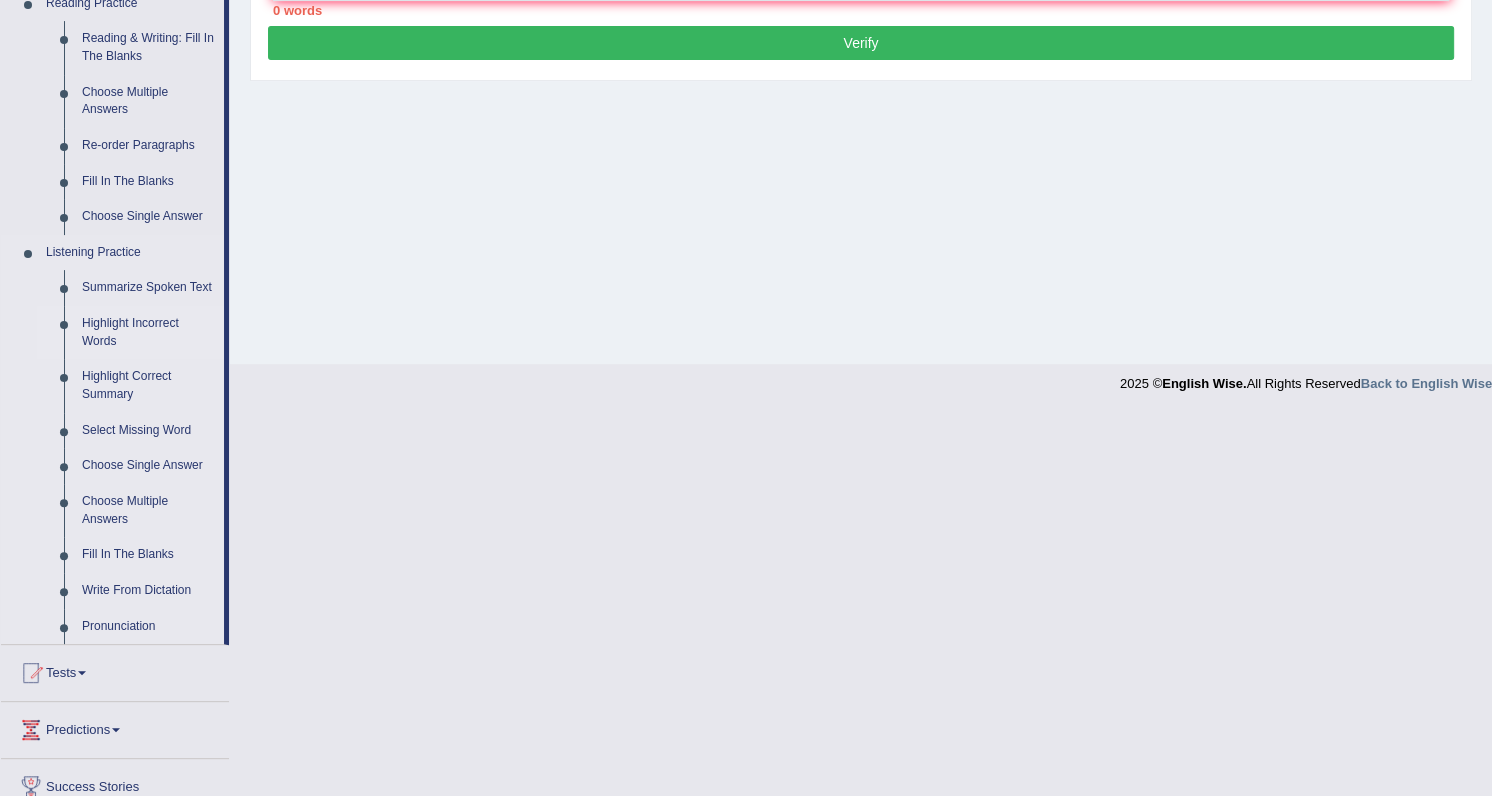 click on "Highlight Incorrect Words" at bounding box center (148, 332) 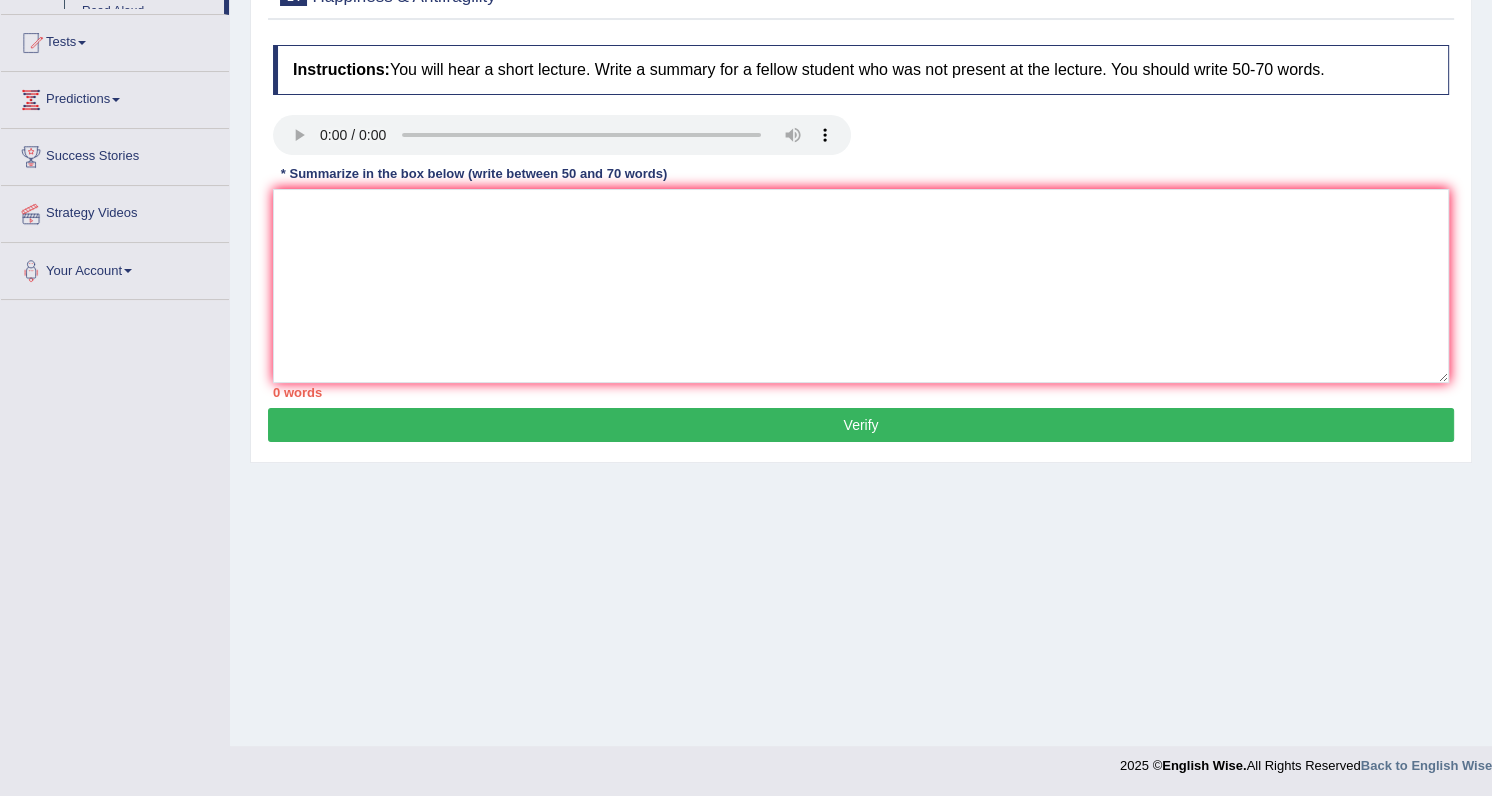 scroll, scrollTop: 253, scrollLeft: 0, axis: vertical 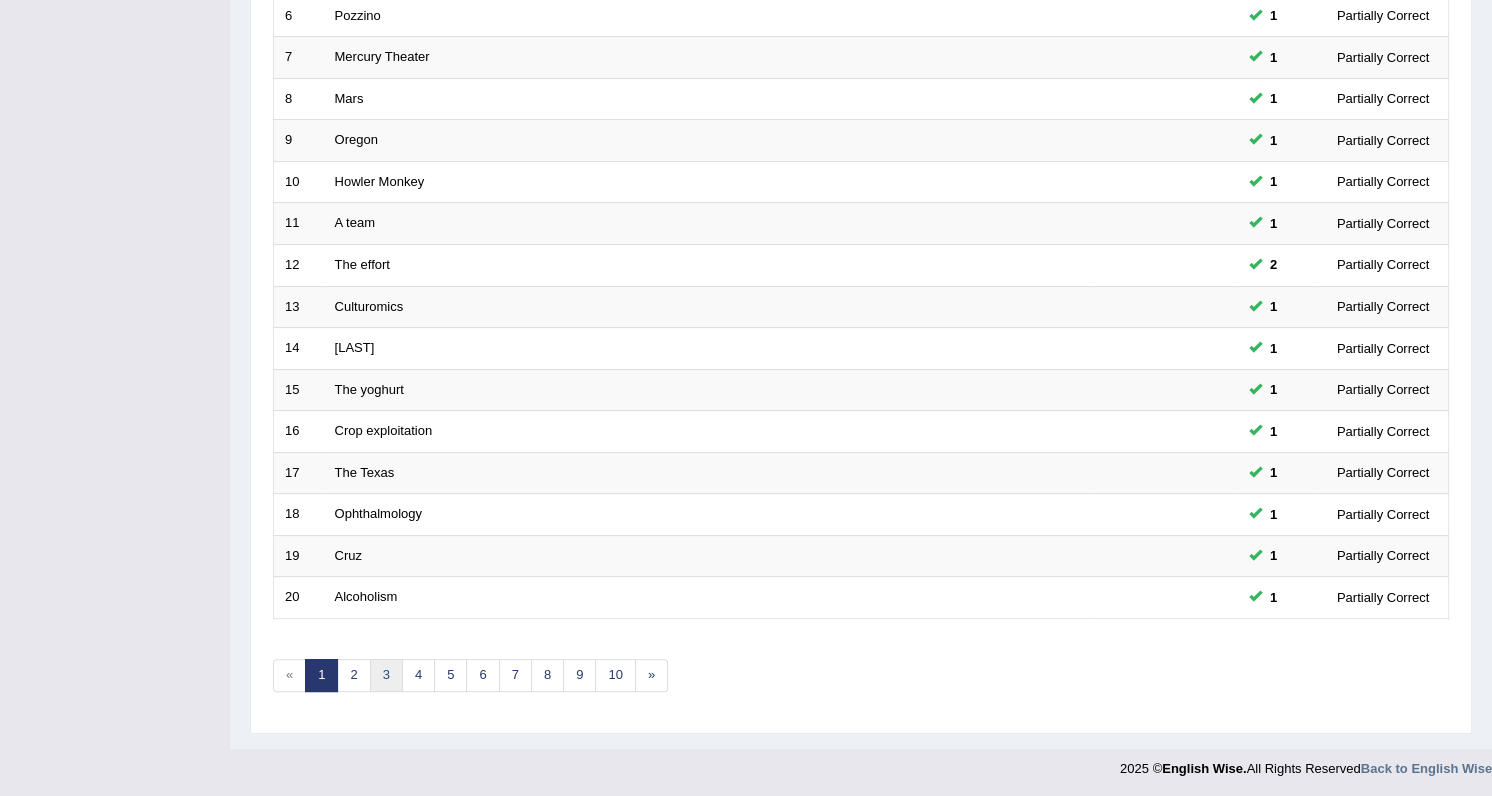 click on "3" at bounding box center [386, 675] 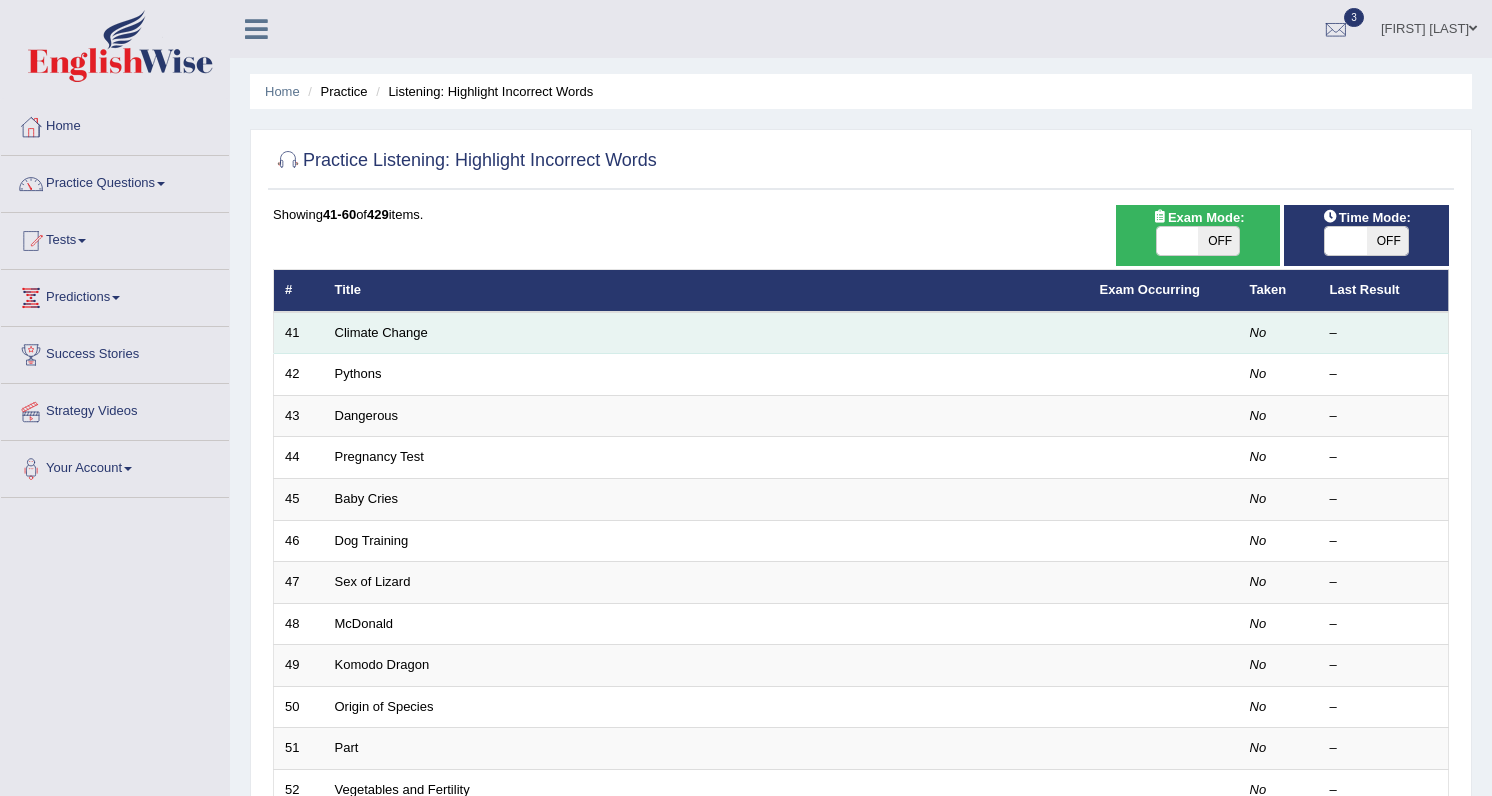 scroll, scrollTop: 0, scrollLeft: 0, axis: both 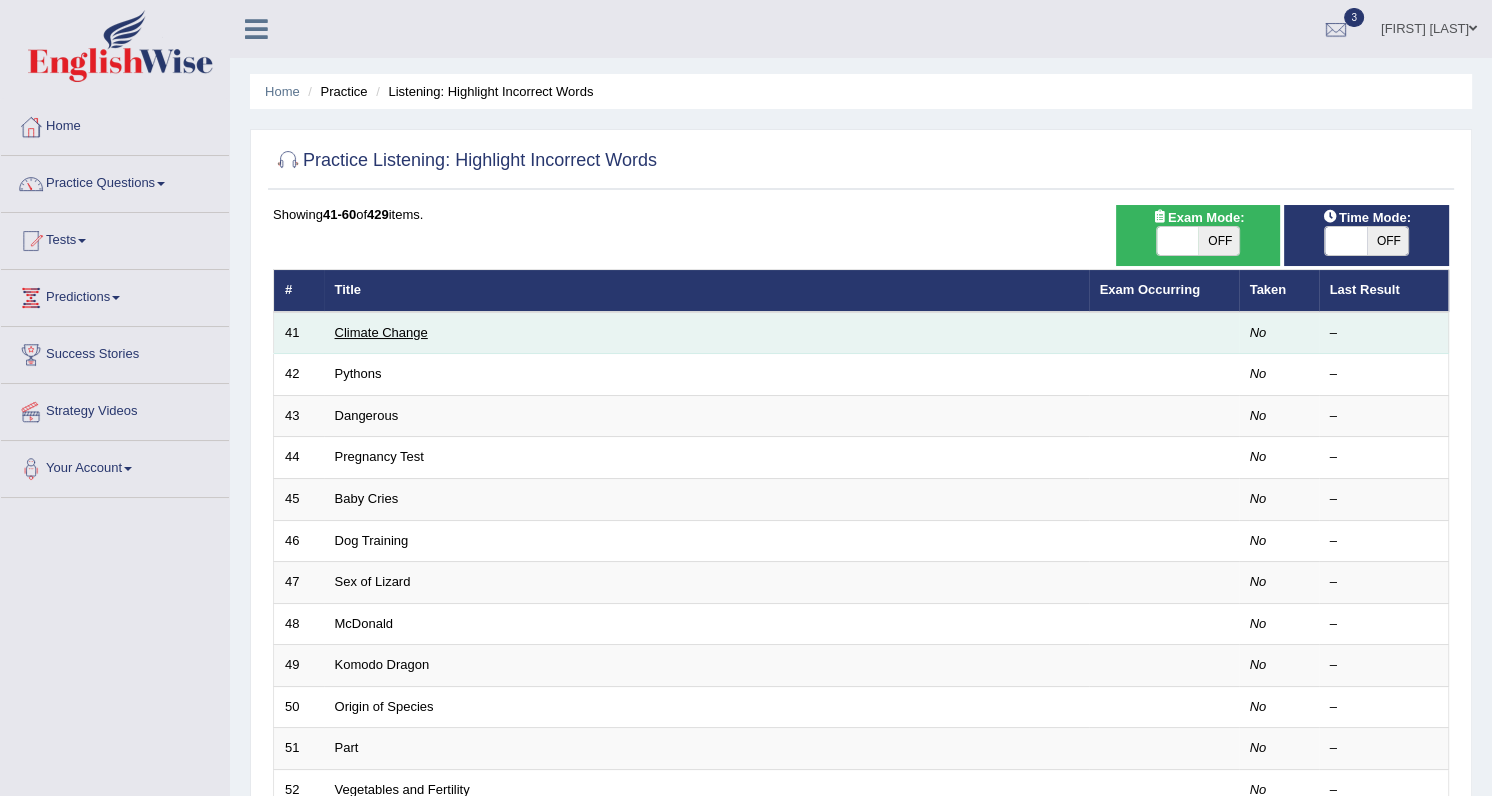 click on "Climate Change" at bounding box center (381, 332) 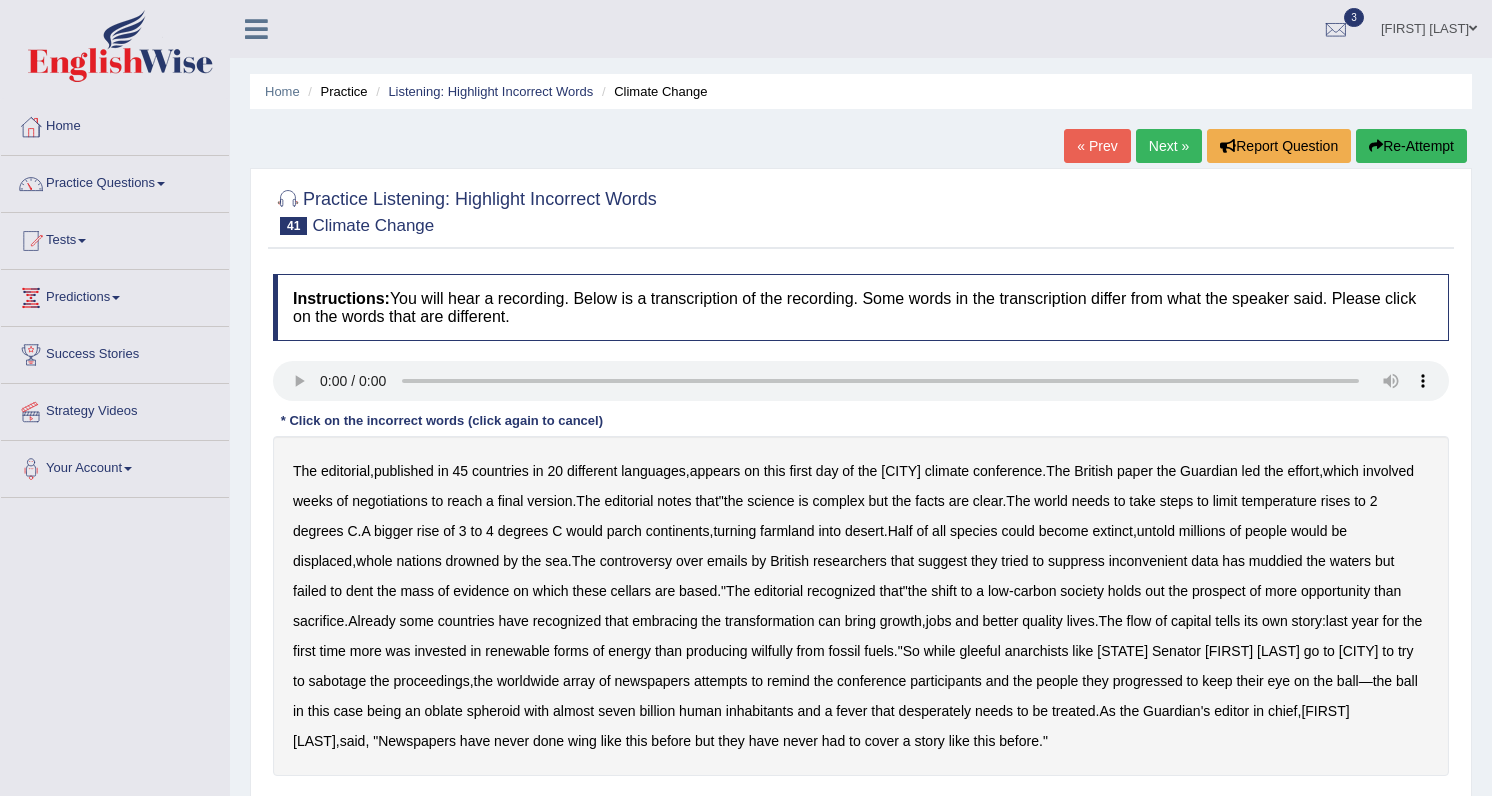scroll, scrollTop: 0, scrollLeft: 0, axis: both 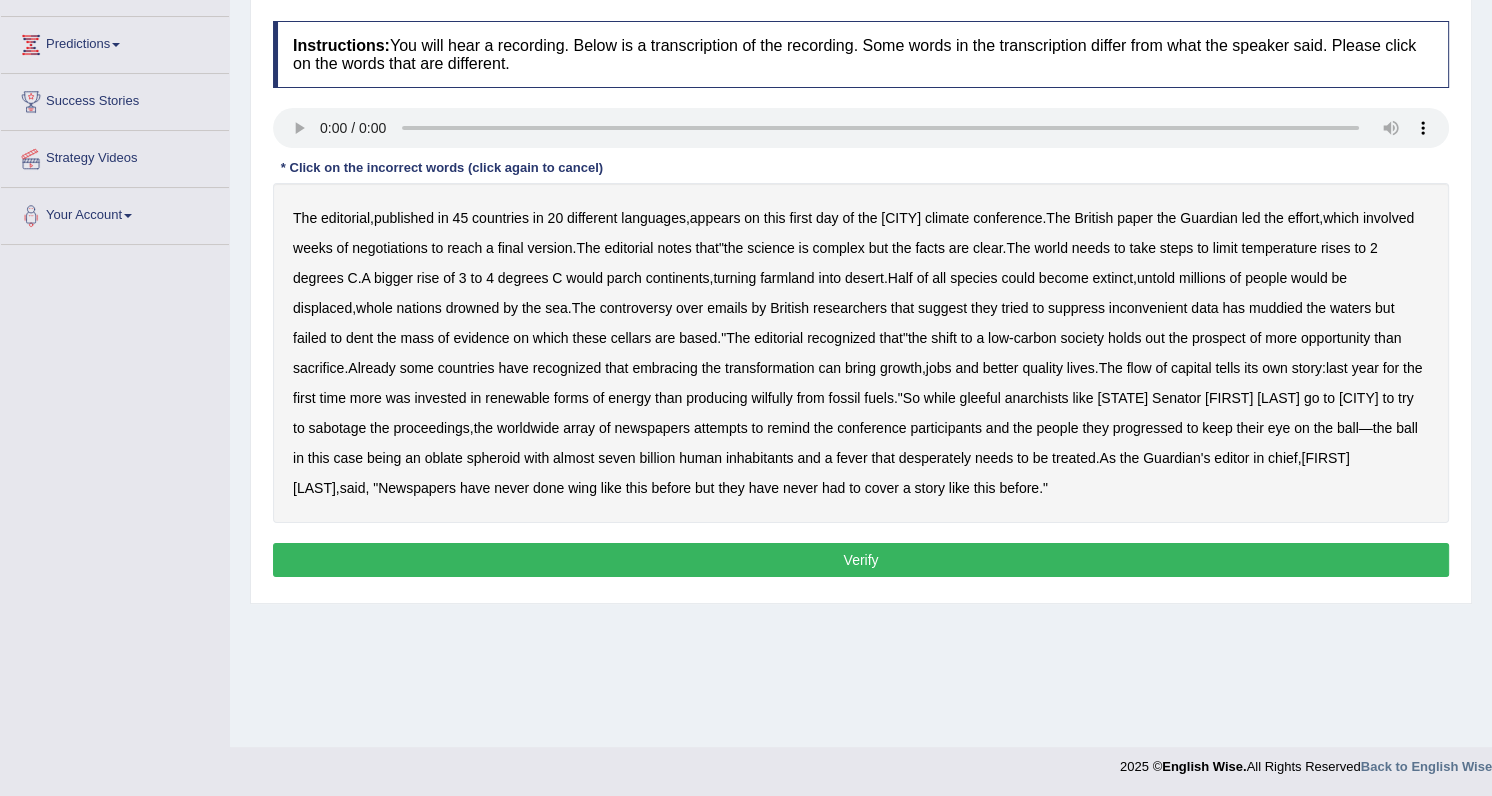 click on "version" at bounding box center [549, 248] 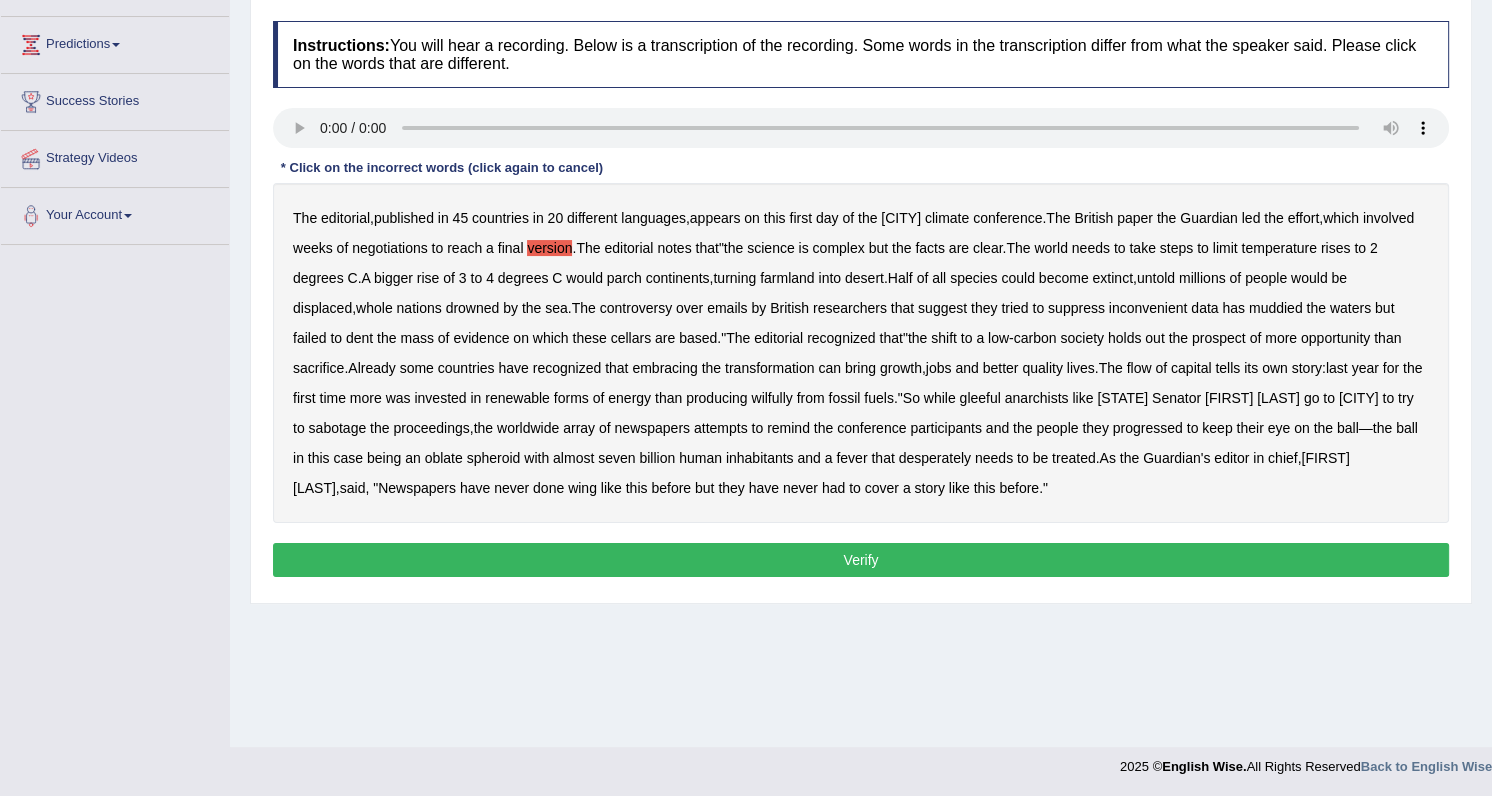 click on "cellars" at bounding box center [631, 338] 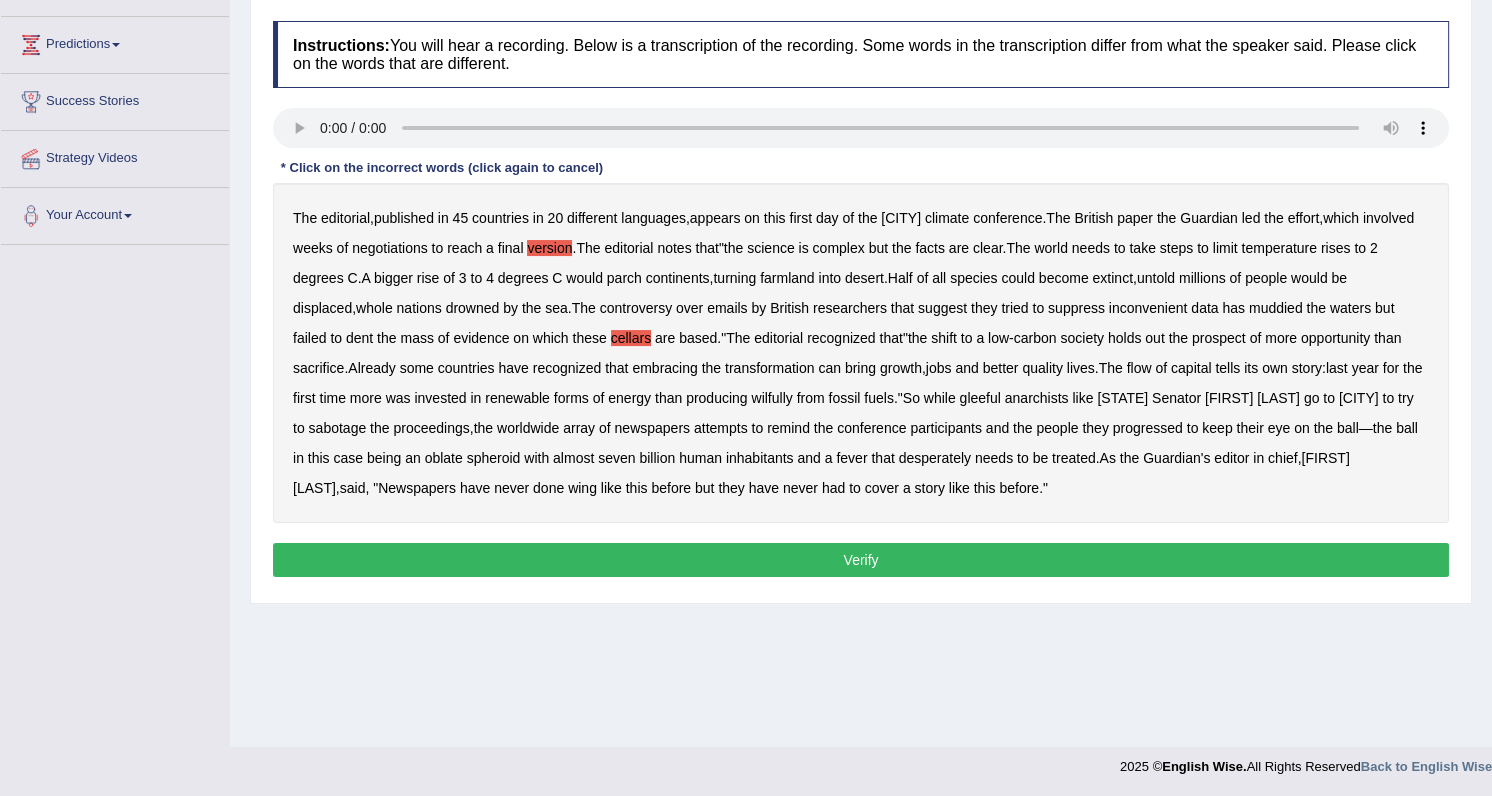 click on "progressed" at bounding box center (1148, 428) 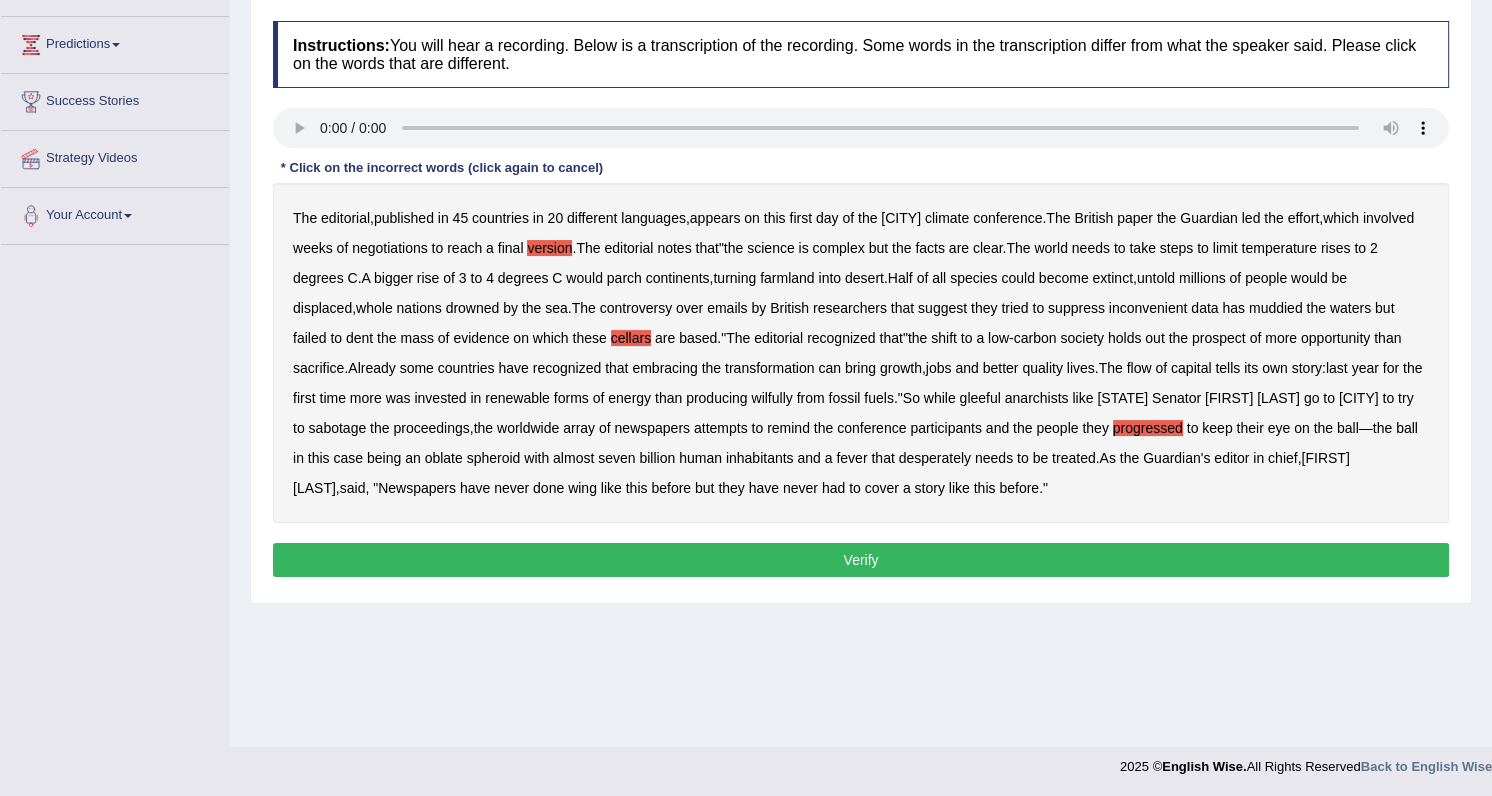 click on "wing" at bounding box center [582, 488] 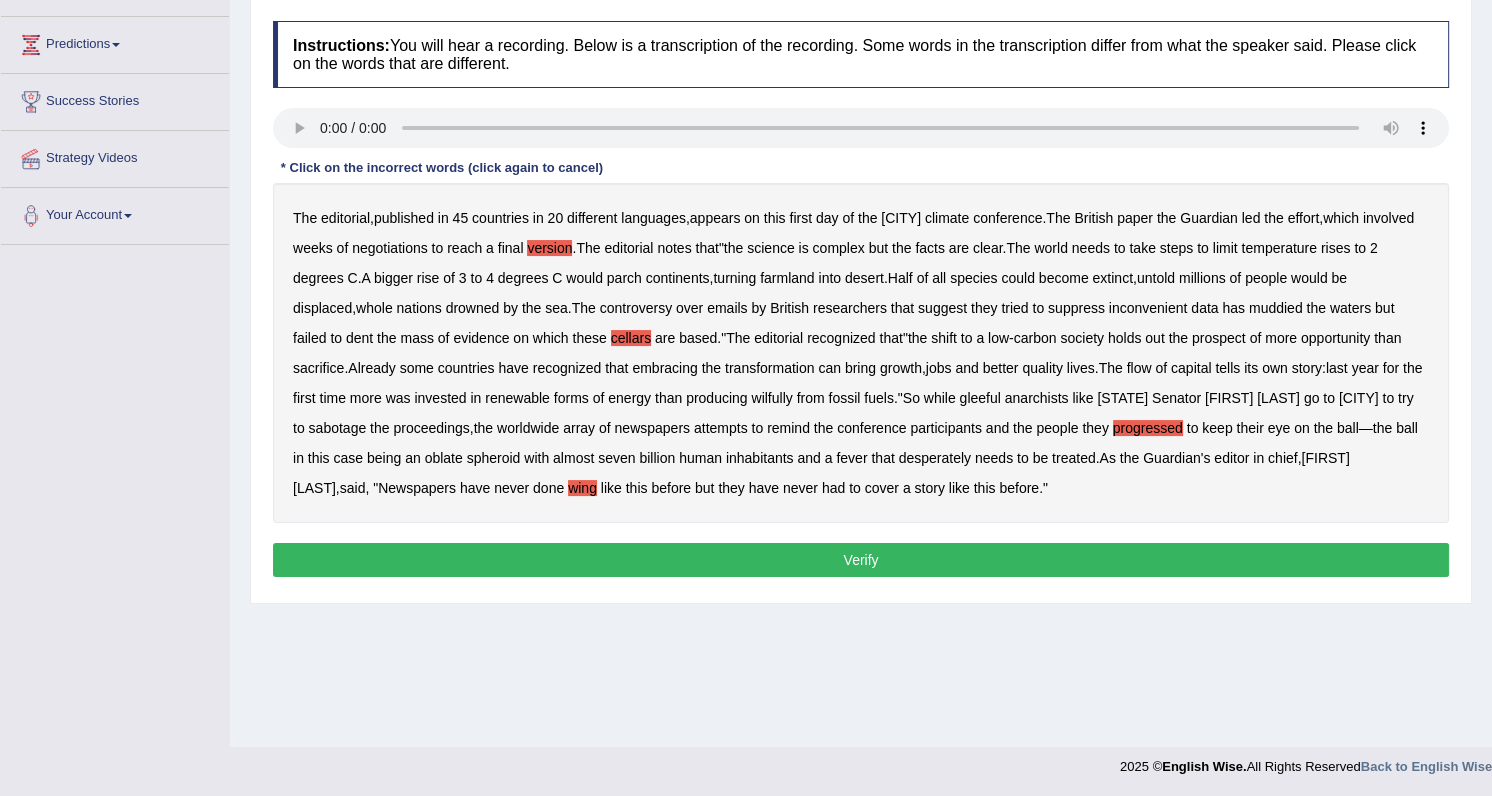 click on "Verify" at bounding box center [861, 560] 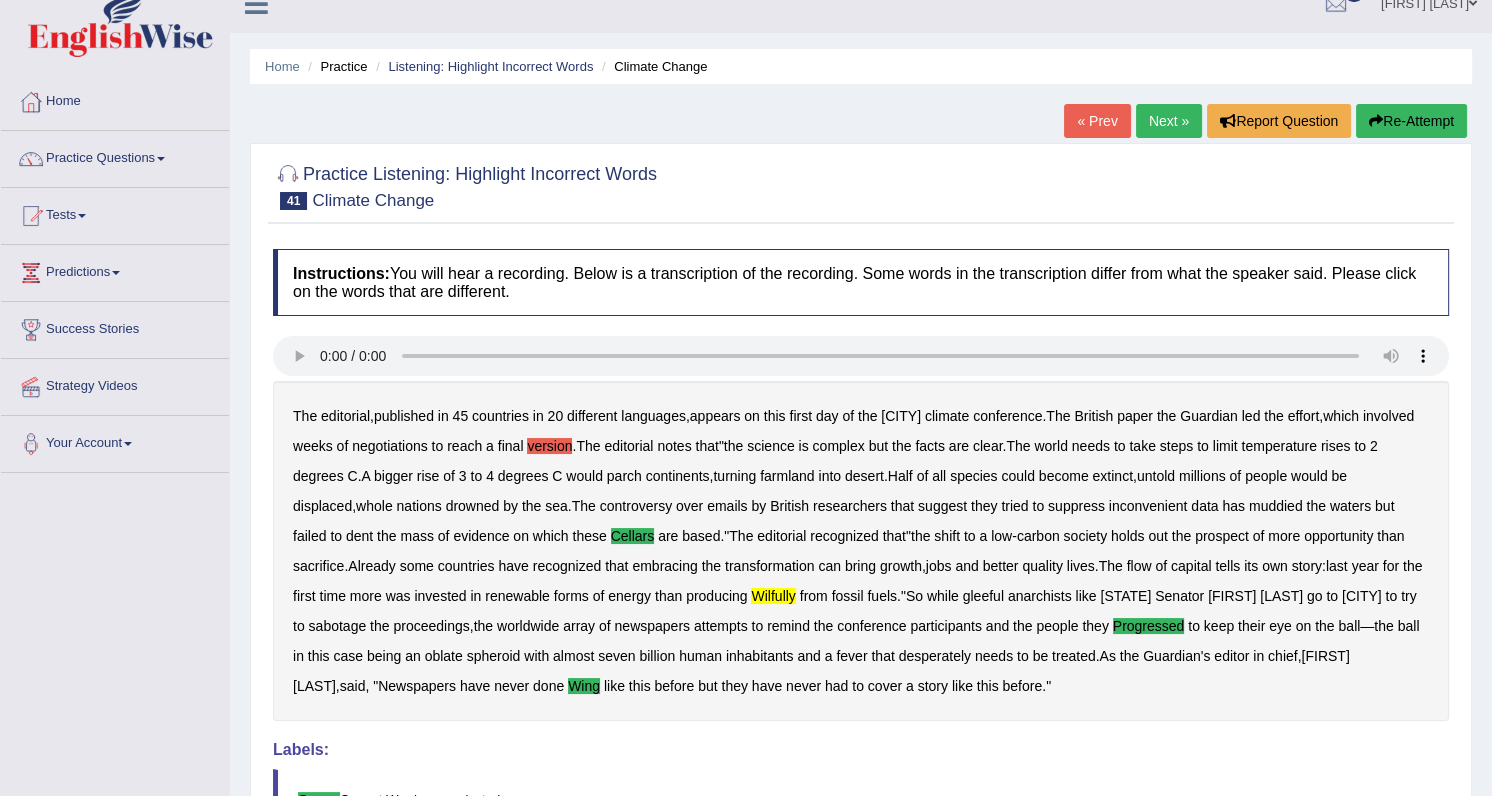 scroll, scrollTop: 0, scrollLeft: 0, axis: both 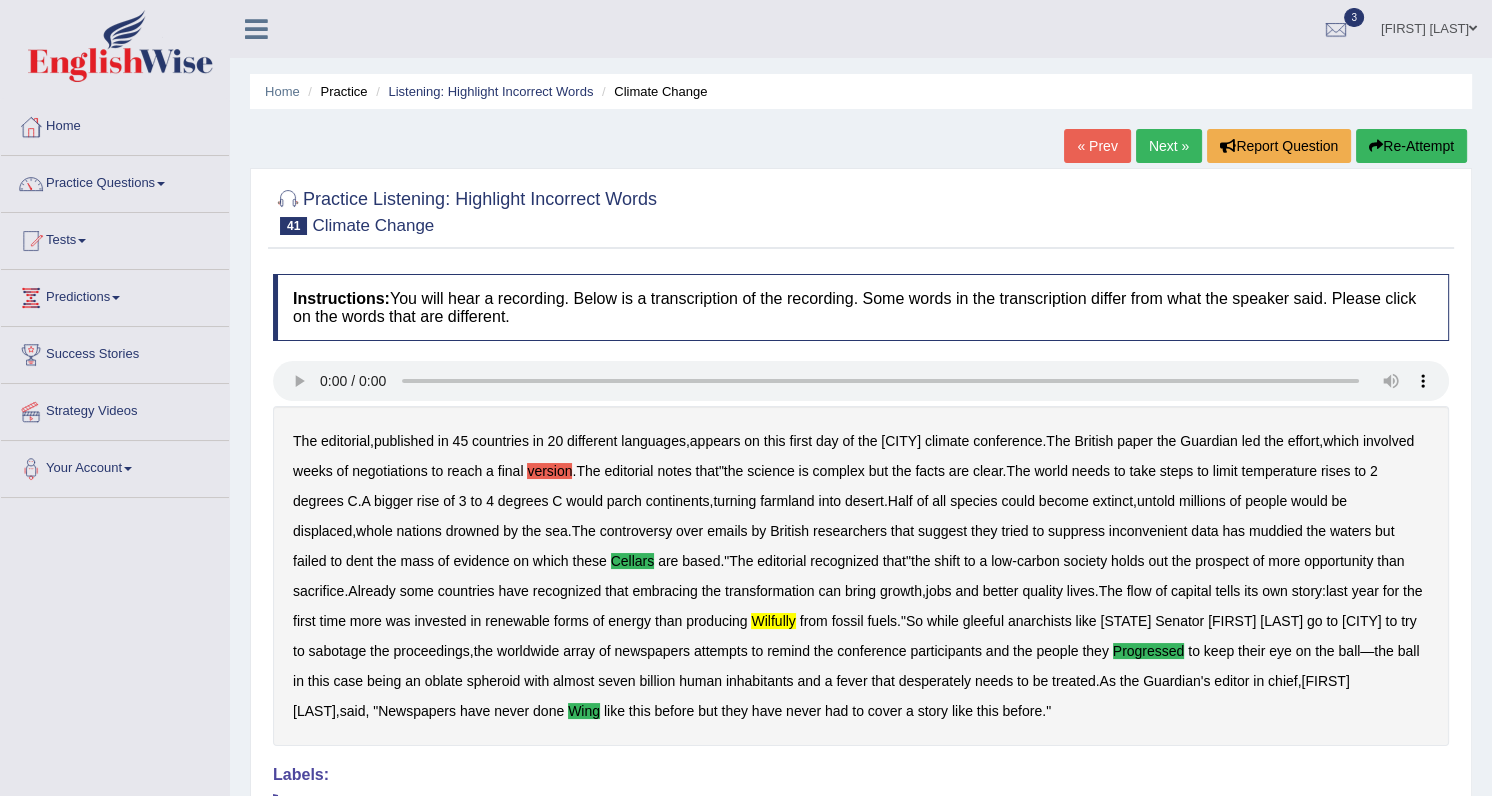 click on "Next »" at bounding box center [1169, 146] 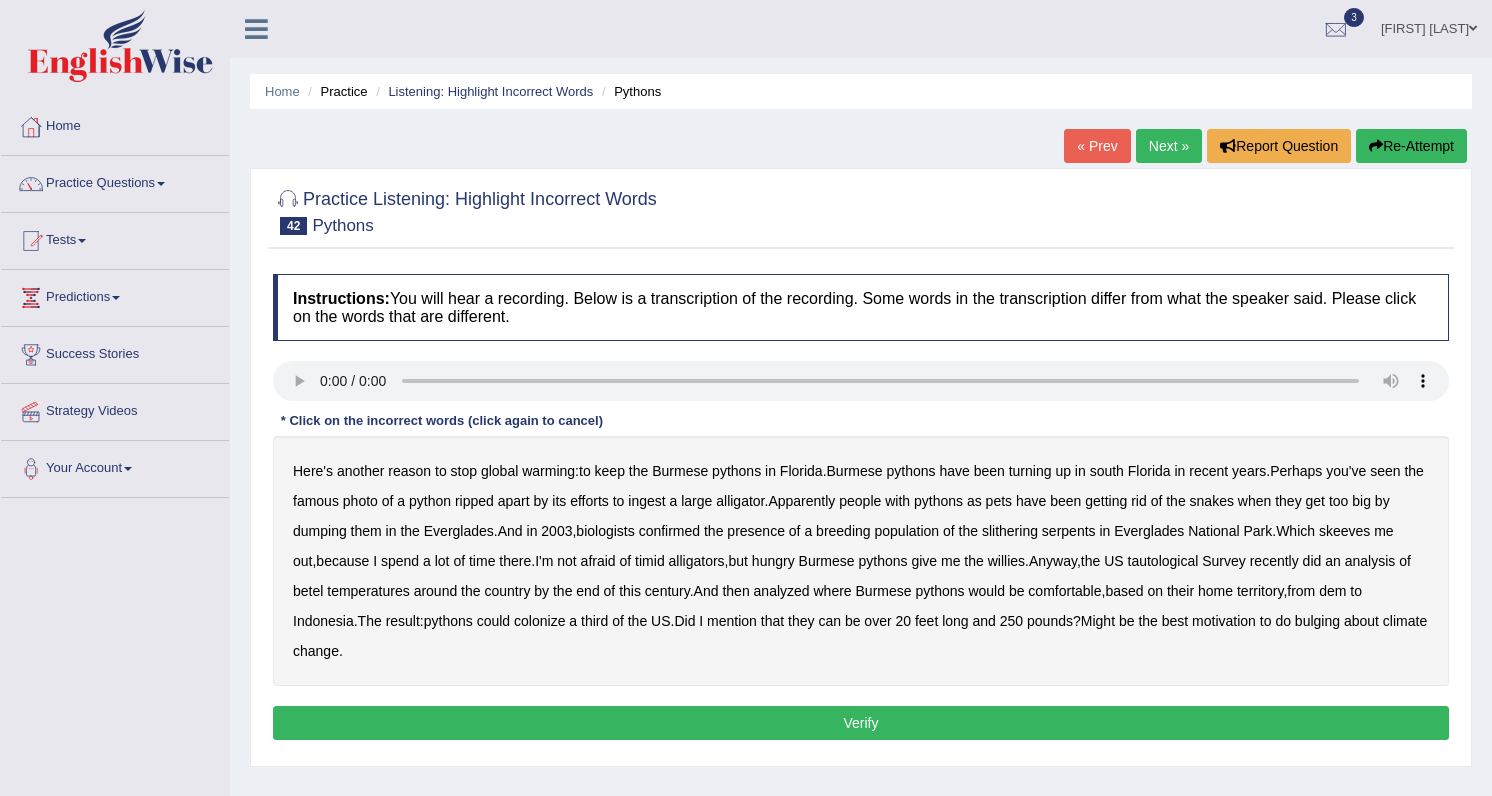 scroll, scrollTop: 0, scrollLeft: 0, axis: both 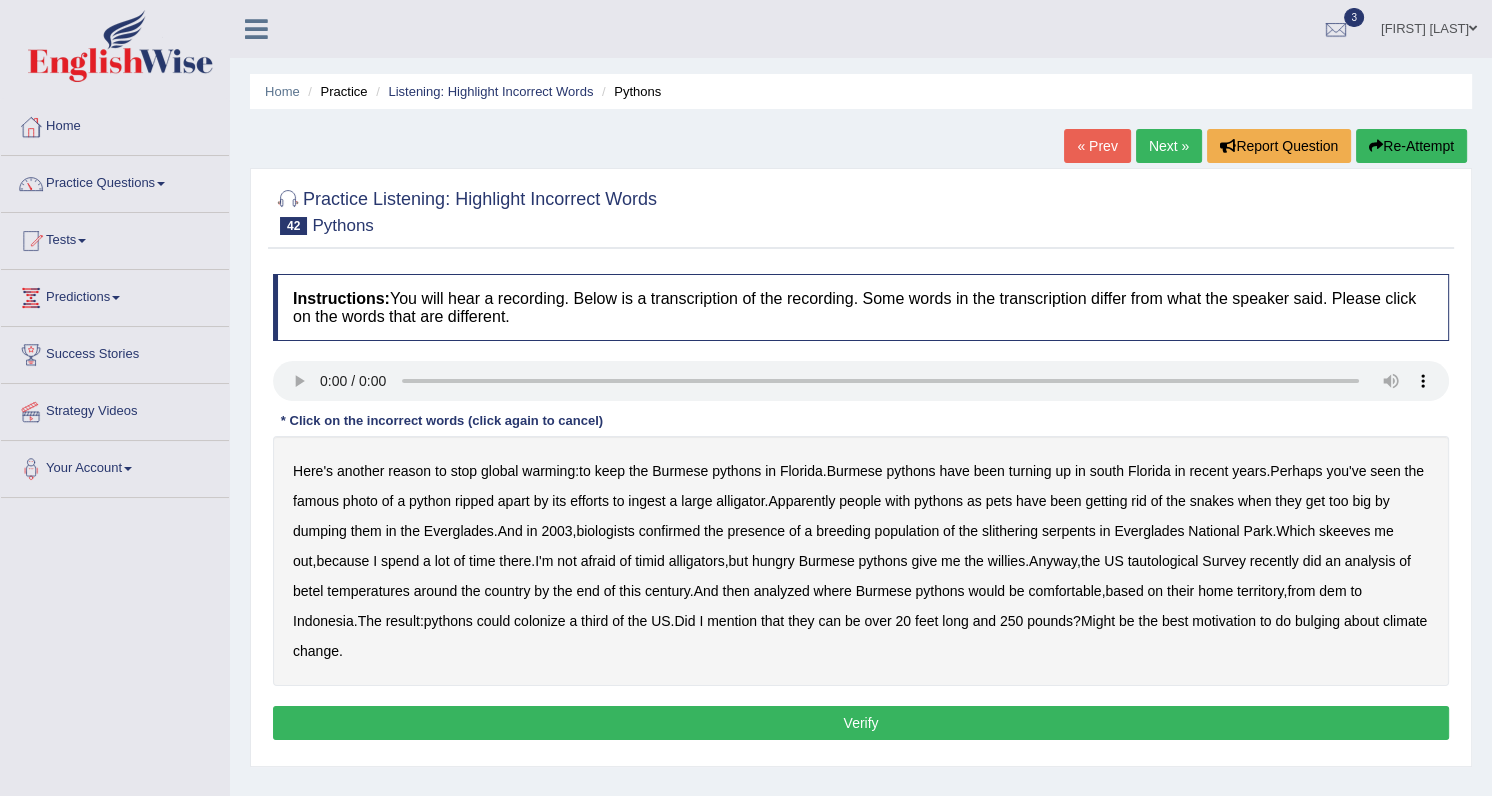 click on "betel" at bounding box center (308, 591) 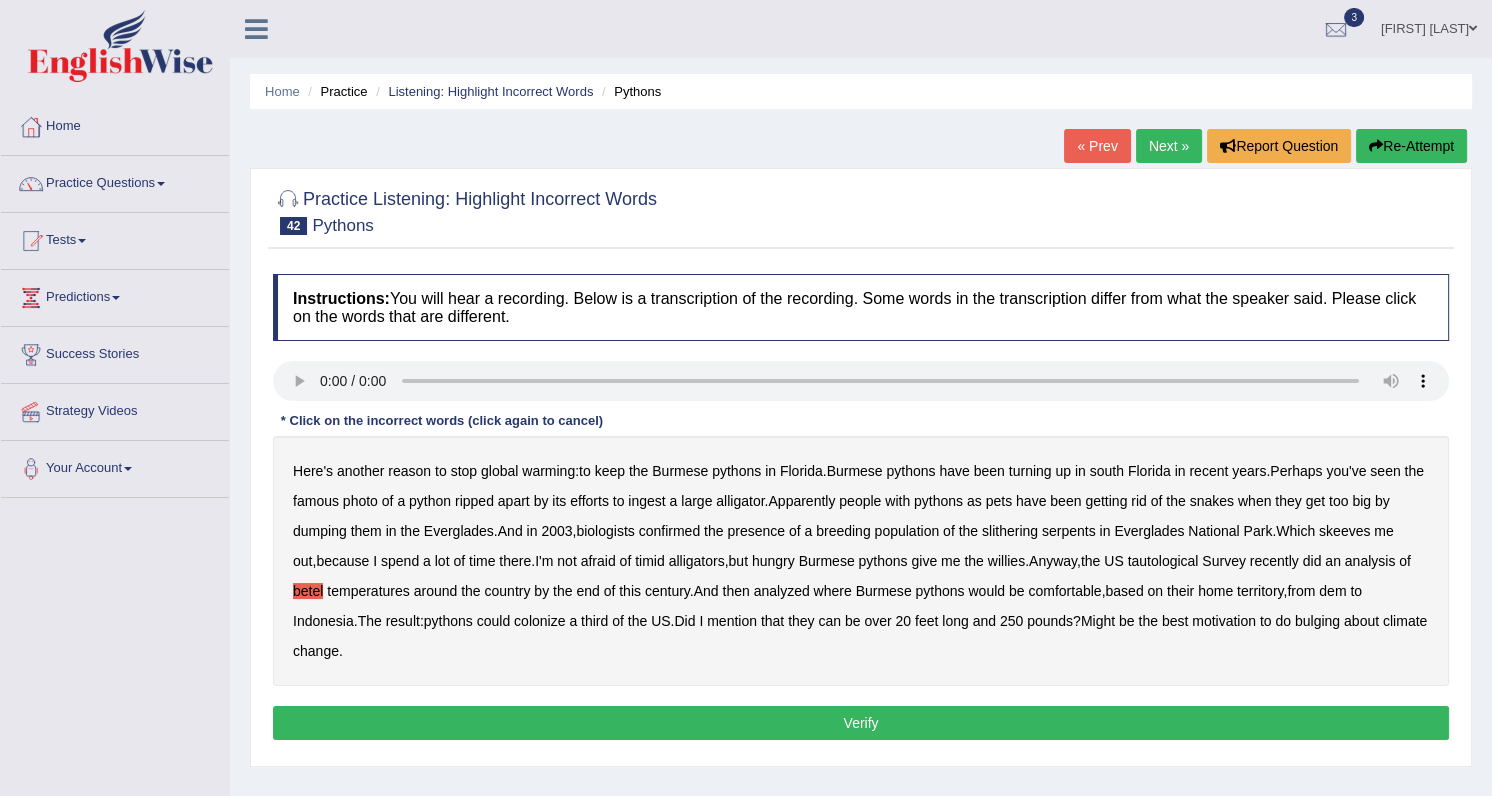 click on "dem" at bounding box center [1332, 591] 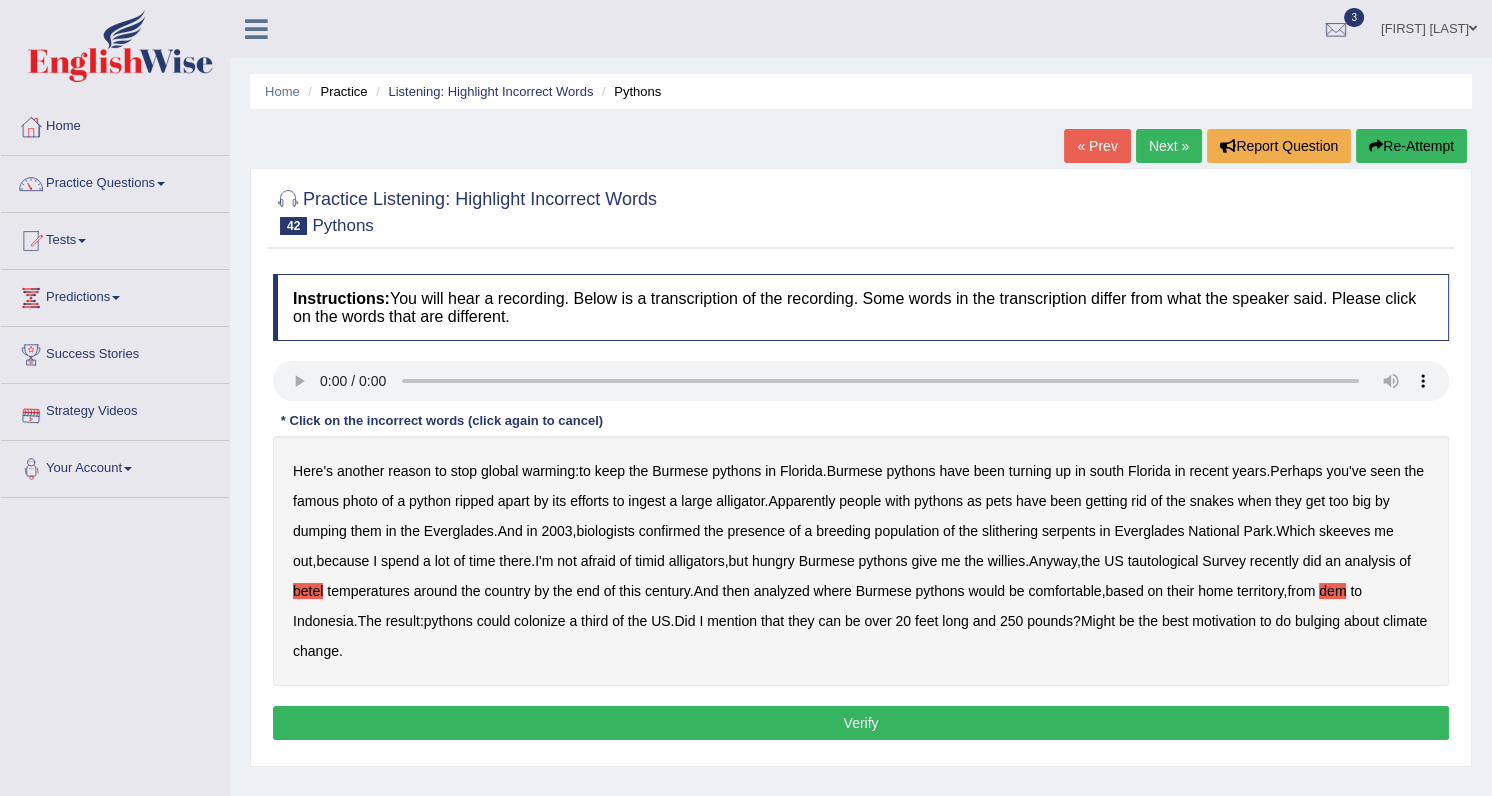click on "bulging" at bounding box center (1317, 621) 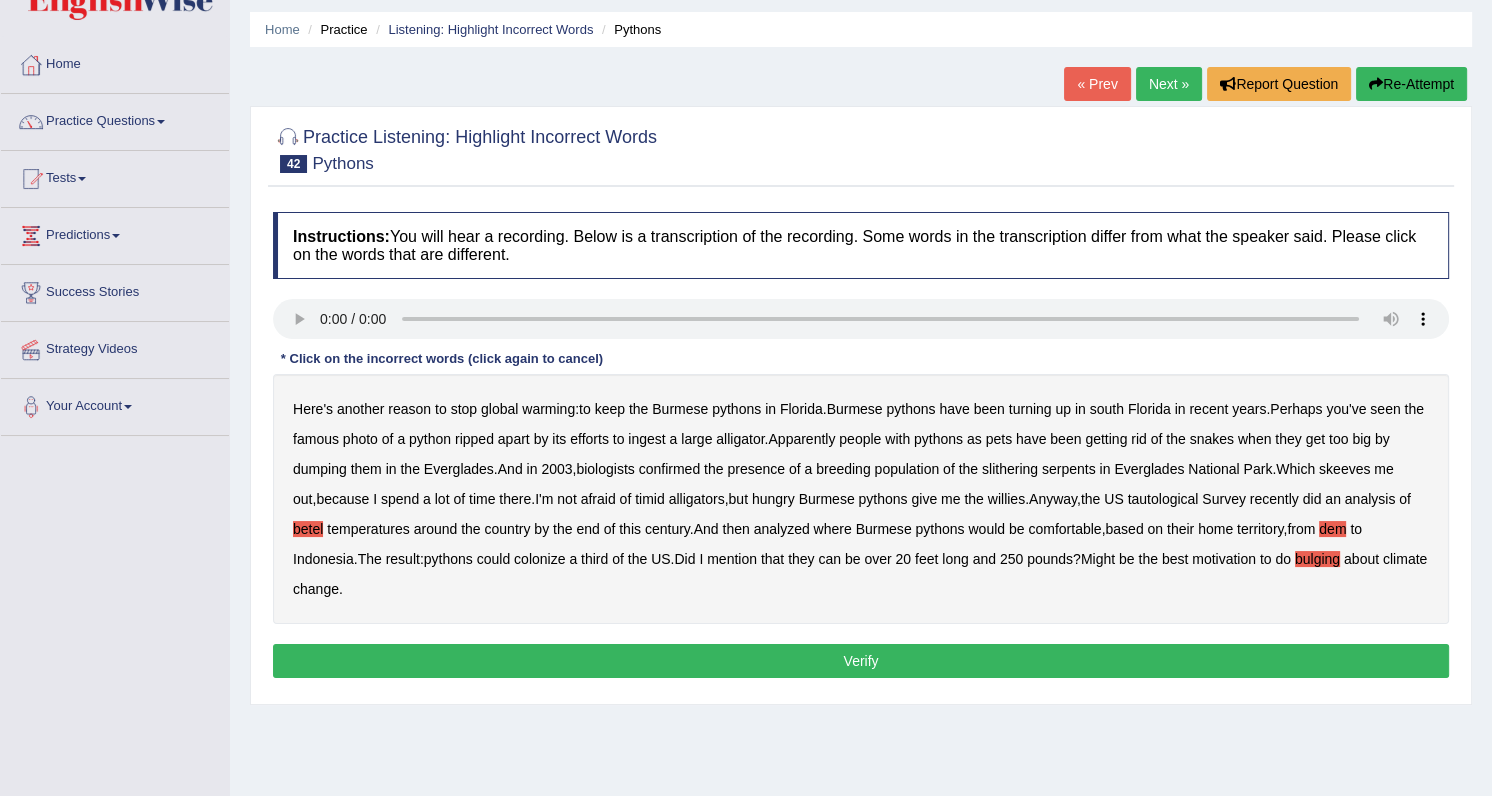 scroll, scrollTop: 90, scrollLeft: 0, axis: vertical 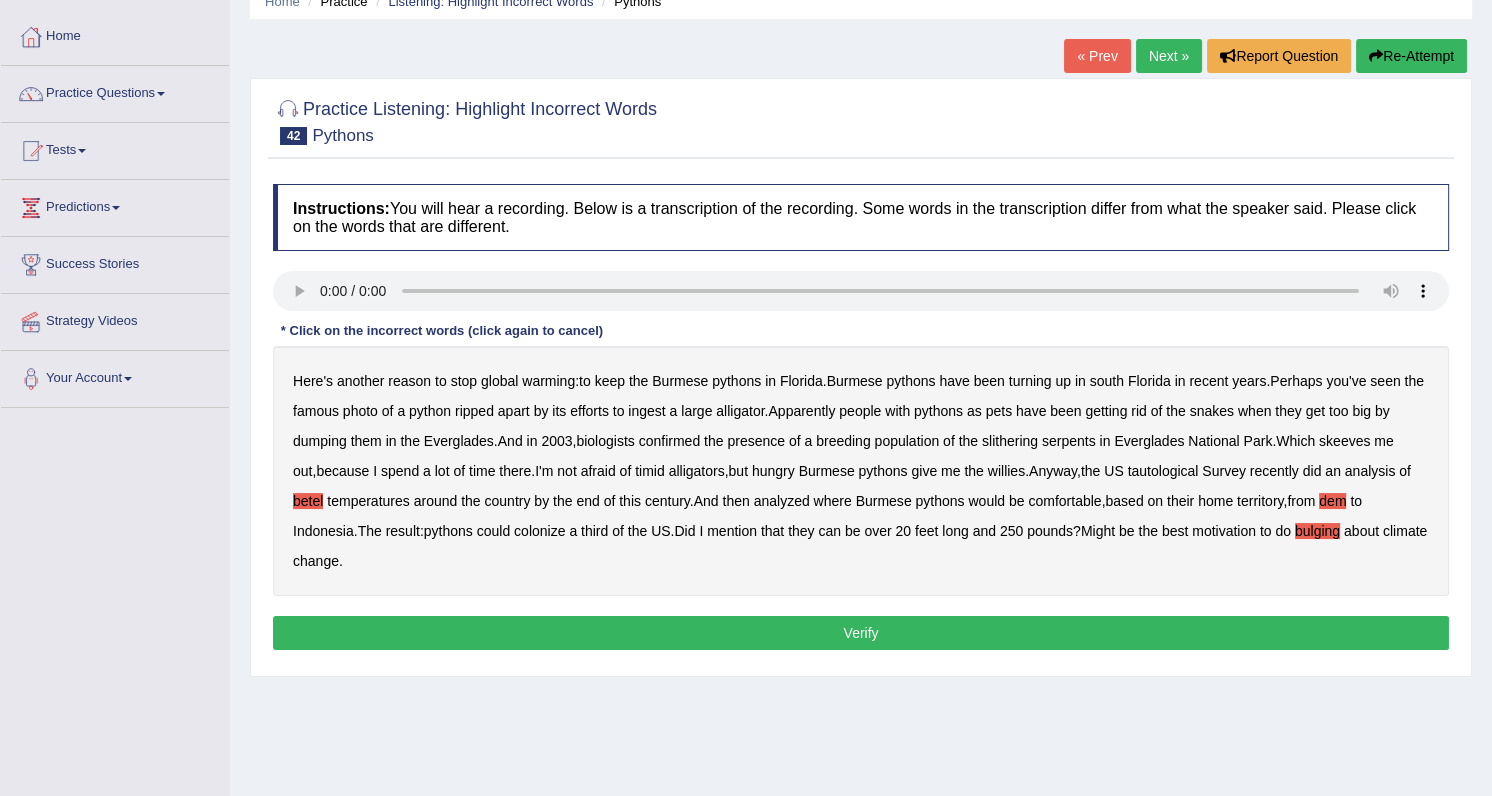 click on "Verify" at bounding box center (861, 633) 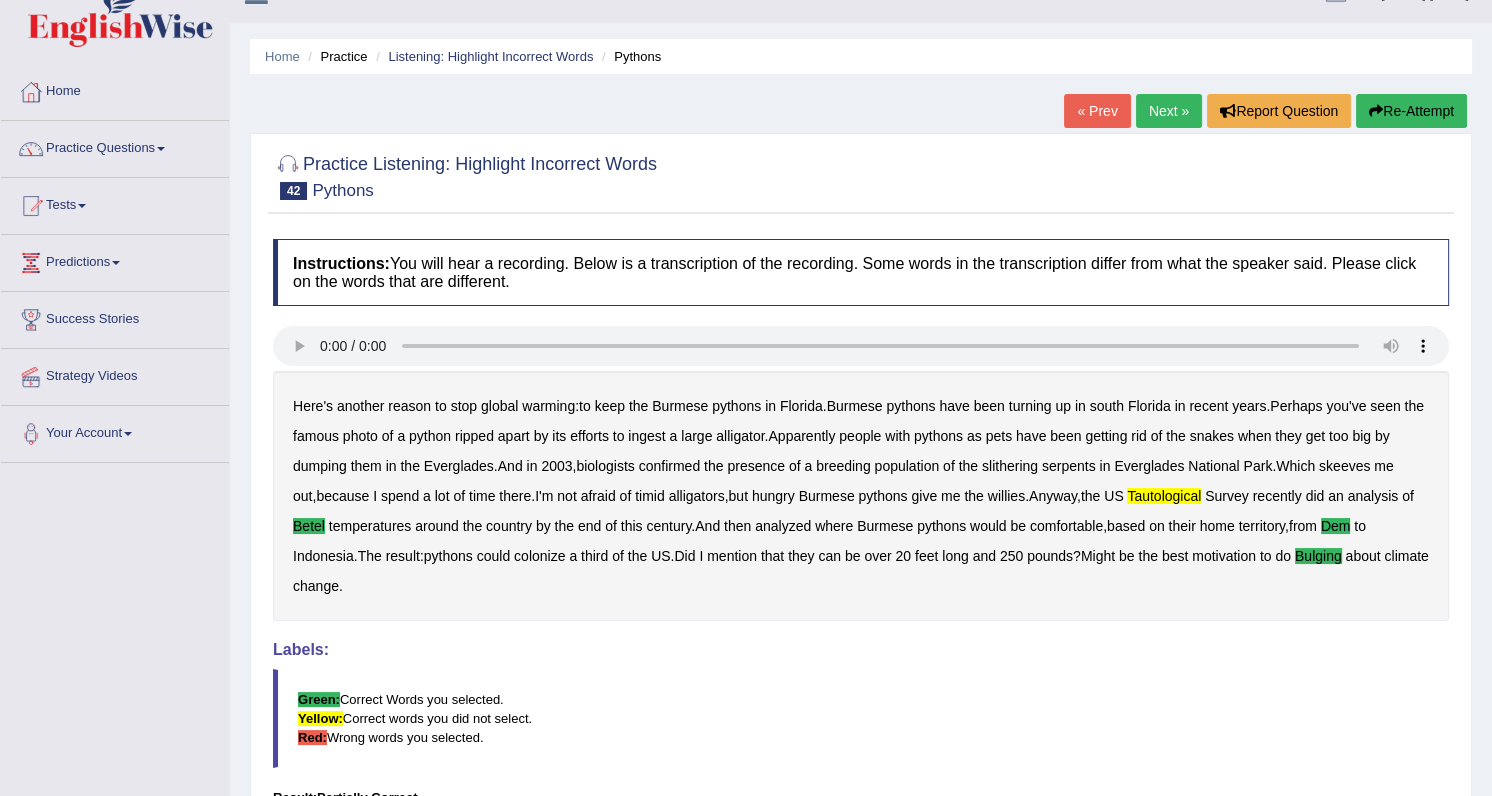 scroll, scrollTop: 0, scrollLeft: 0, axis: both 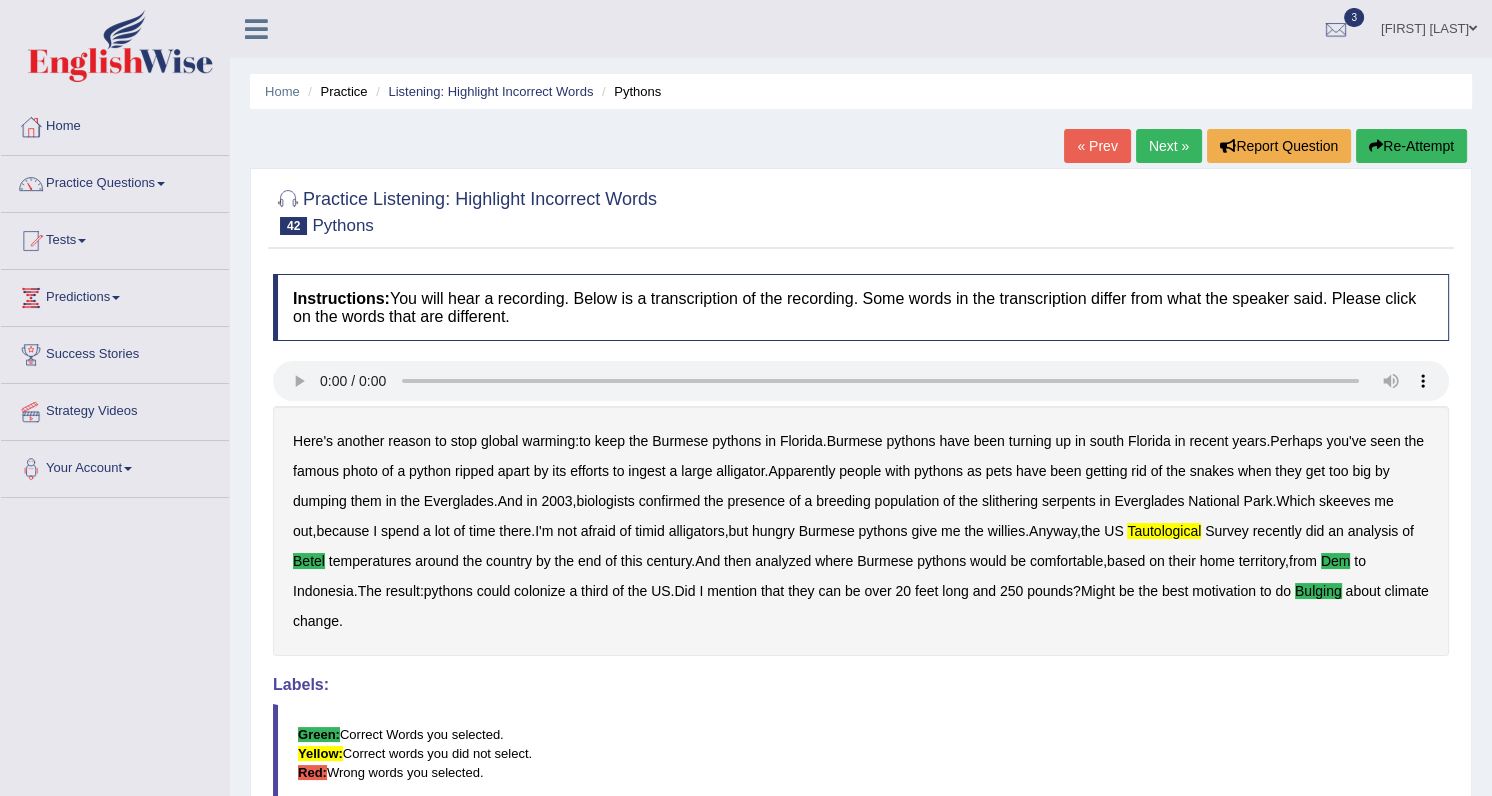 click on "Practice Questions" at bounding box center [115, 181] 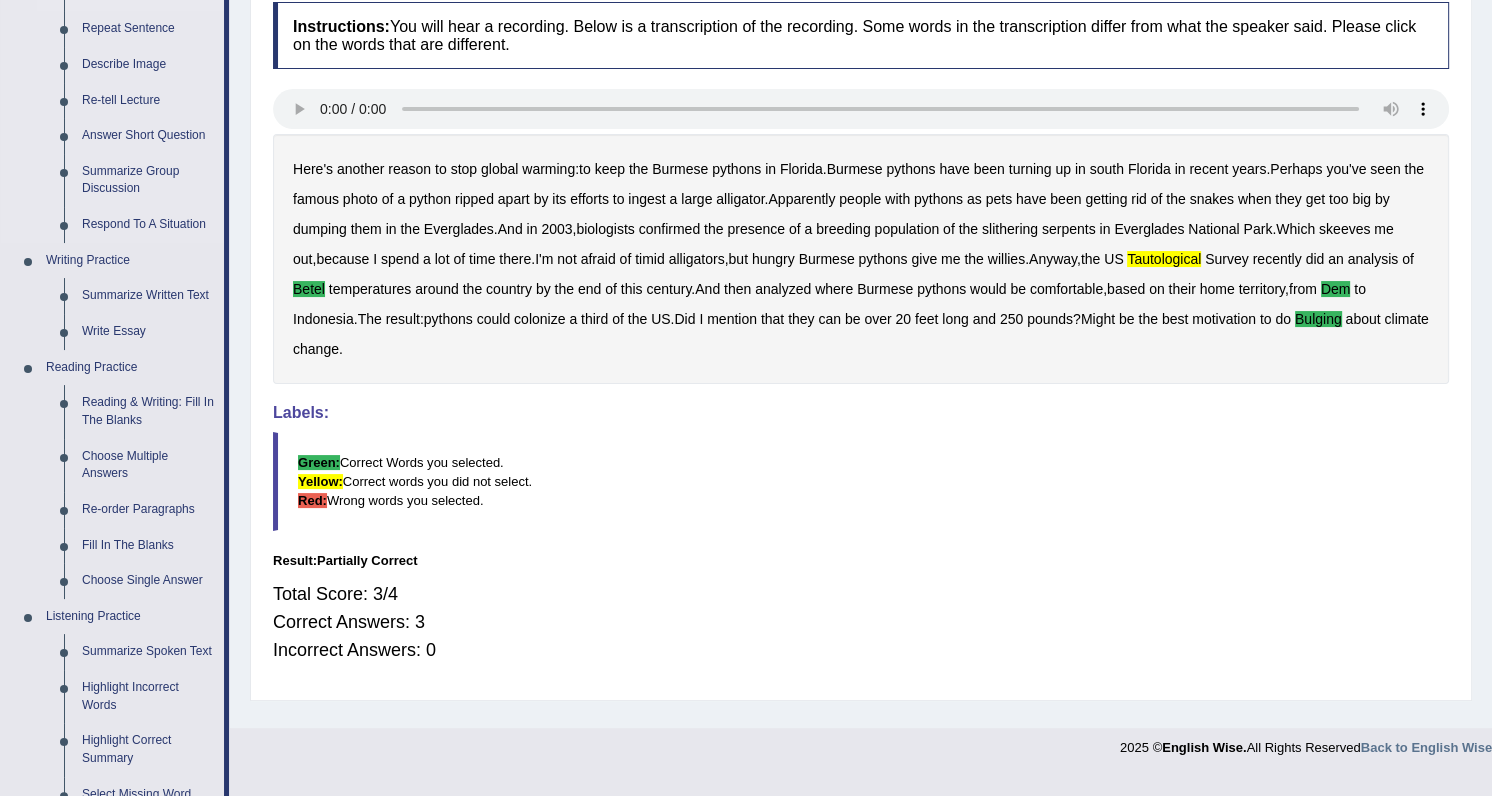 scroll, scrollTop: 363, scrollLeft: 0, axis: vertical 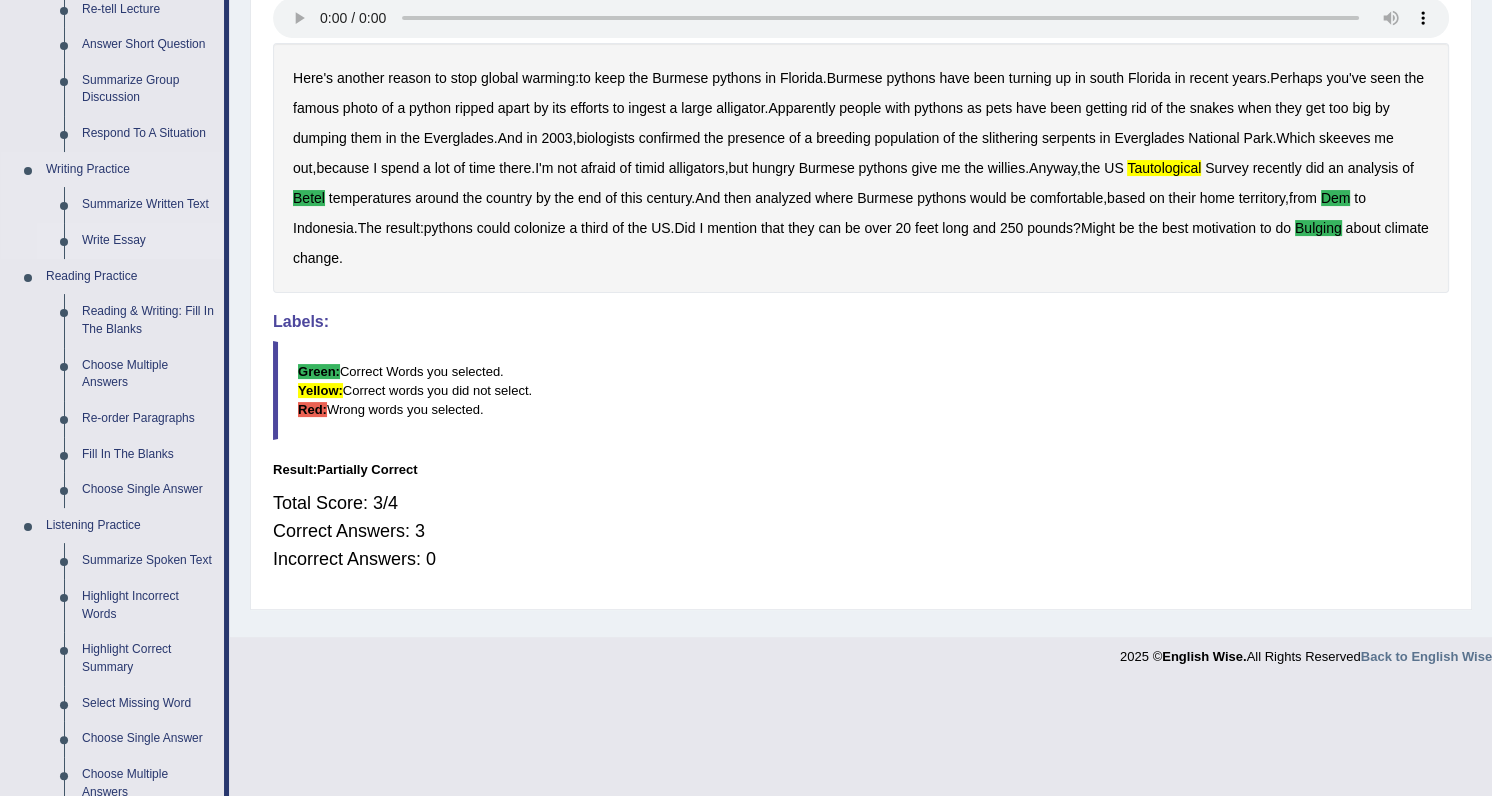 click on "Write Essay" at bounding box center (148, 241) 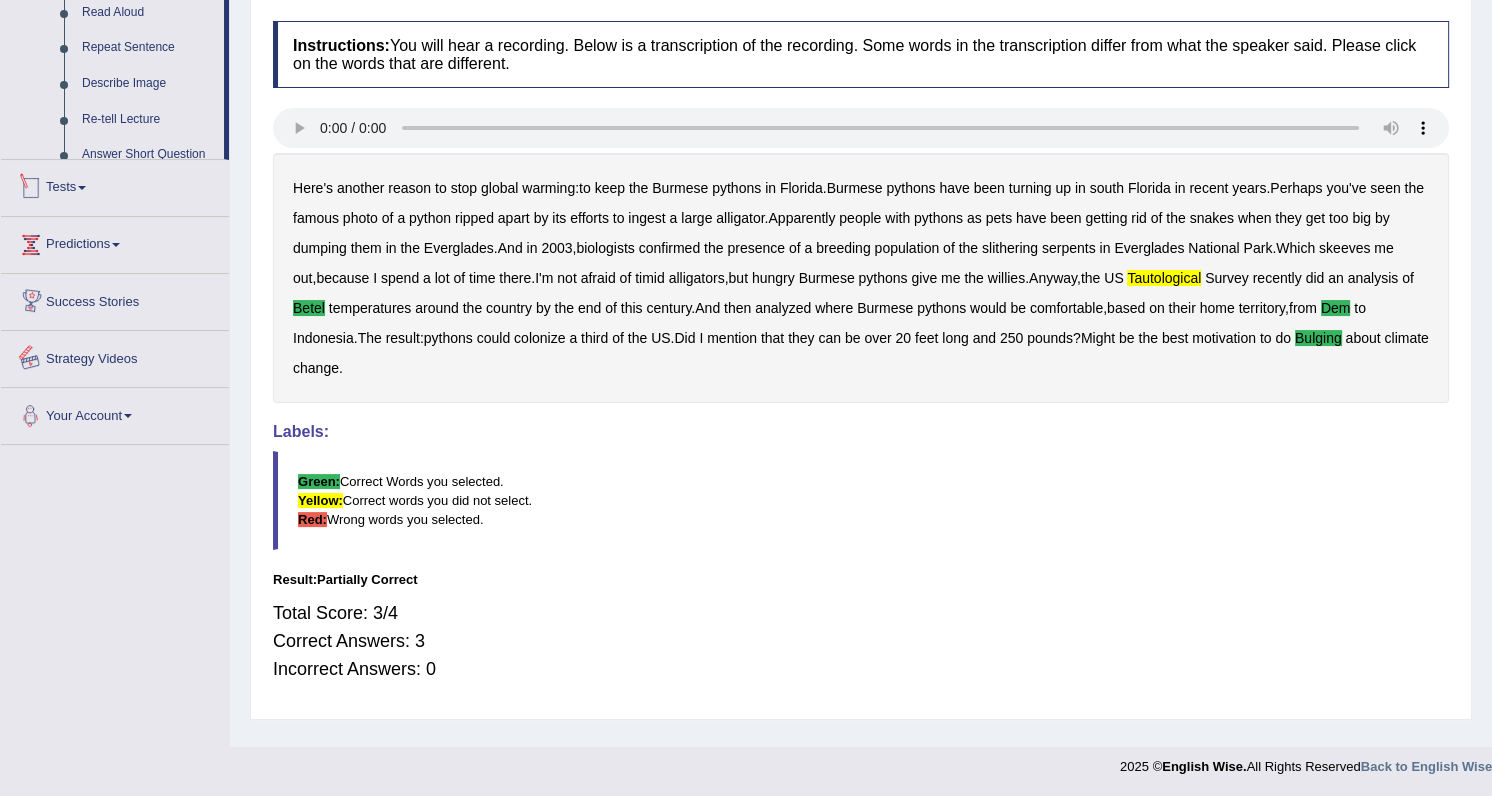 scroll, scrollTop: 750, scrollLeft: 0, axis: vertical 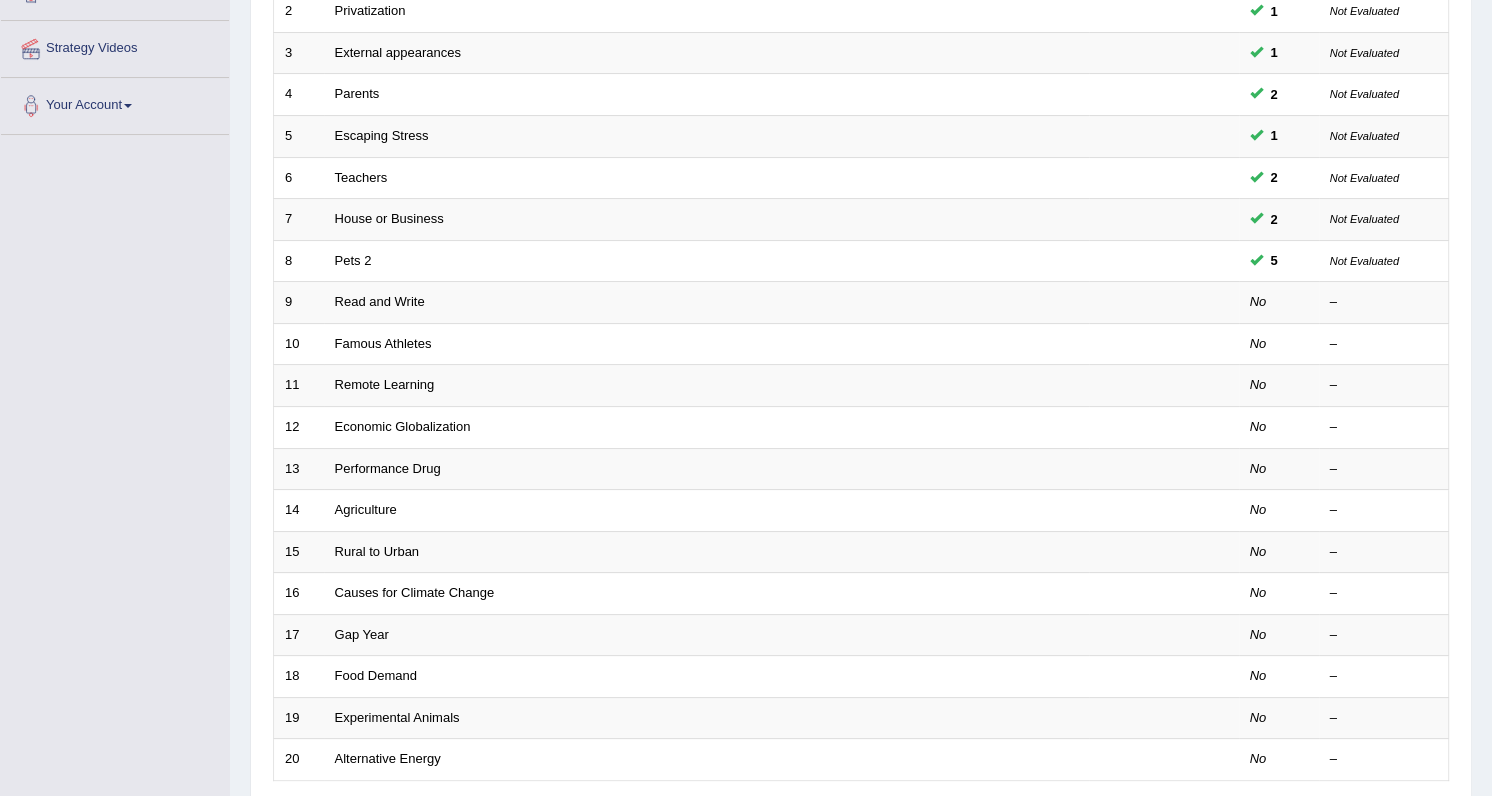 click on "Pets 2" at bounding box center [353, 260] 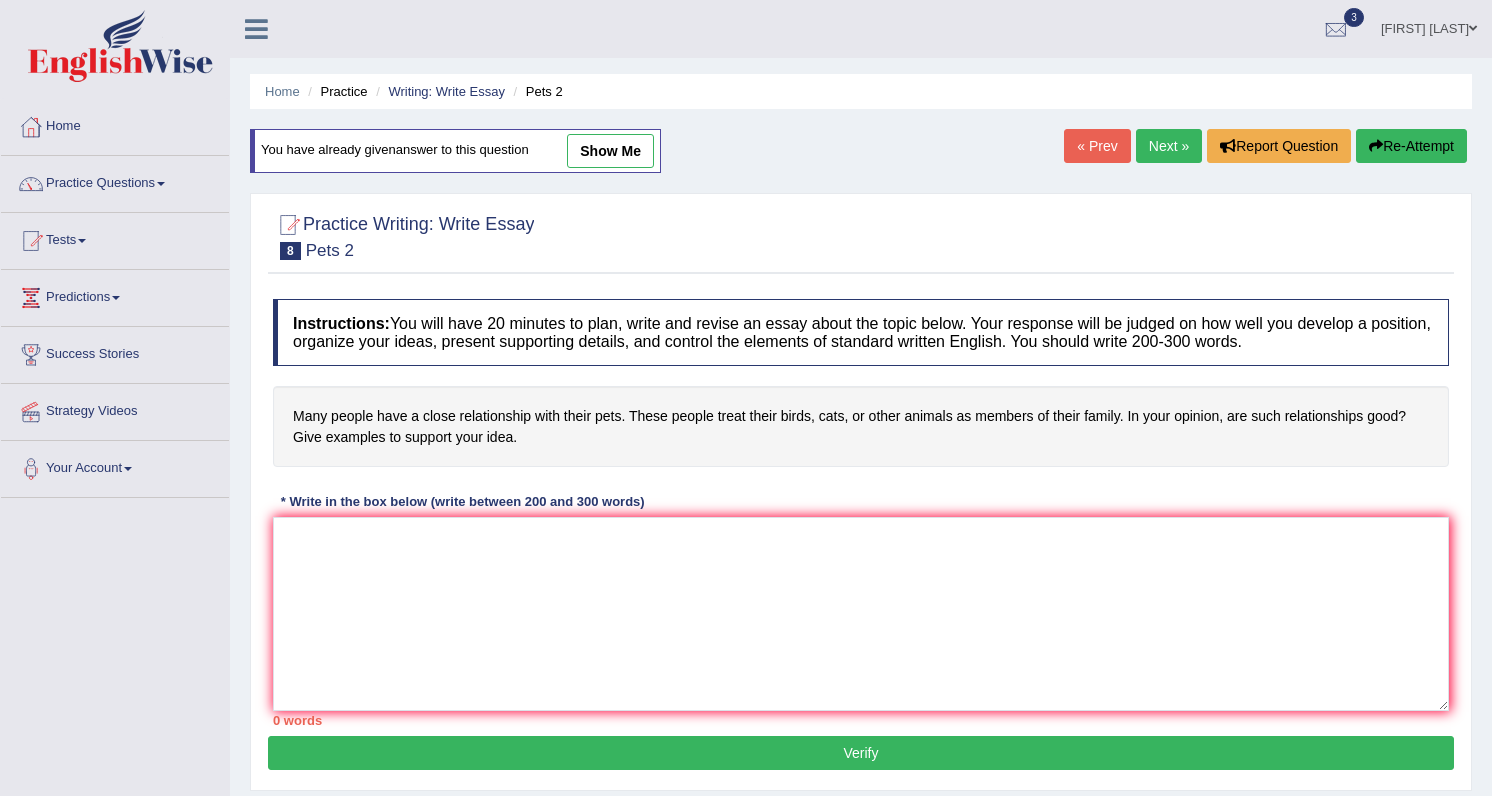 scroll, scrollTop: 0, scrollLeft: 0, axis: both 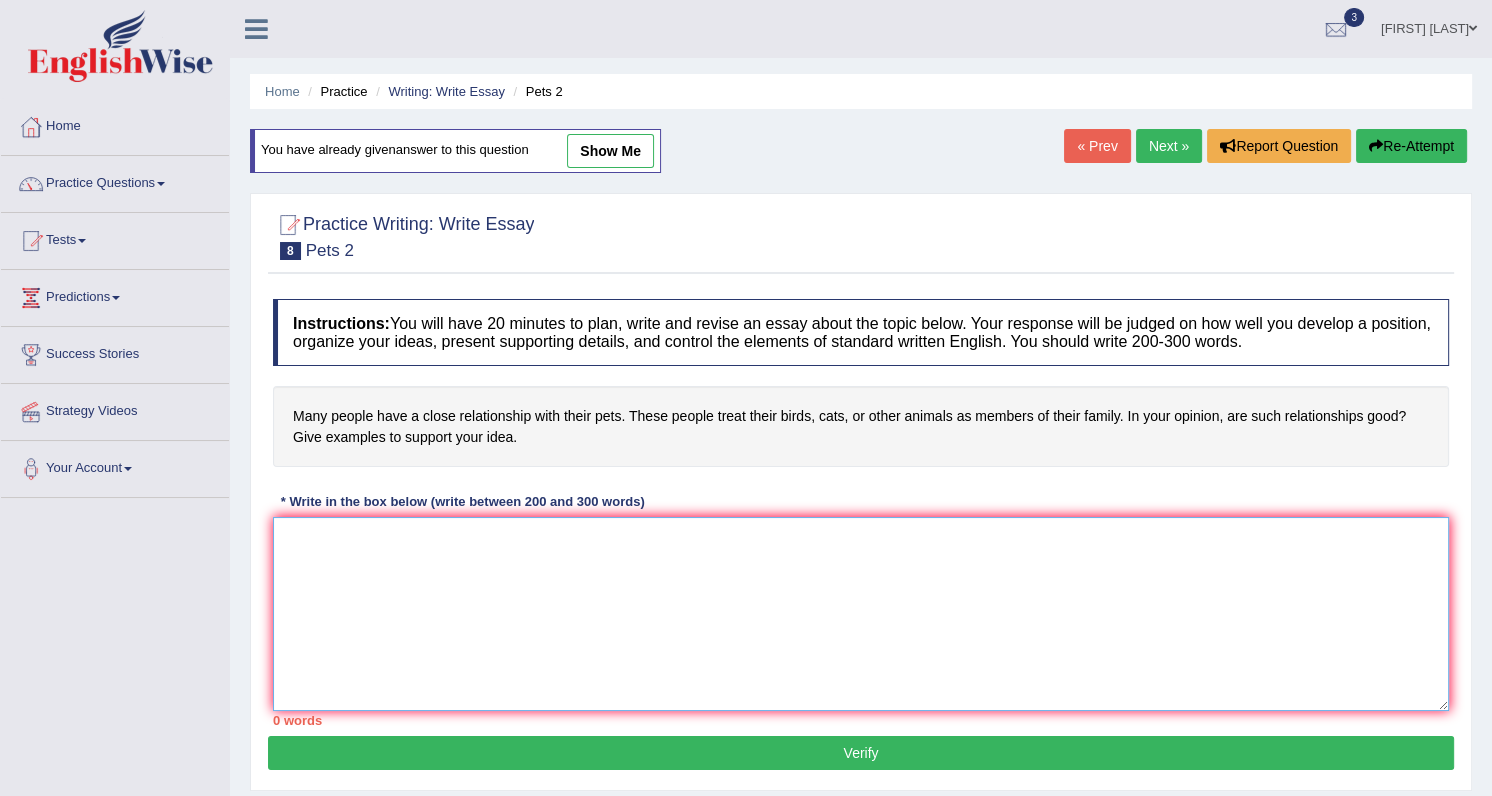 click at bounding box center (861, 614) 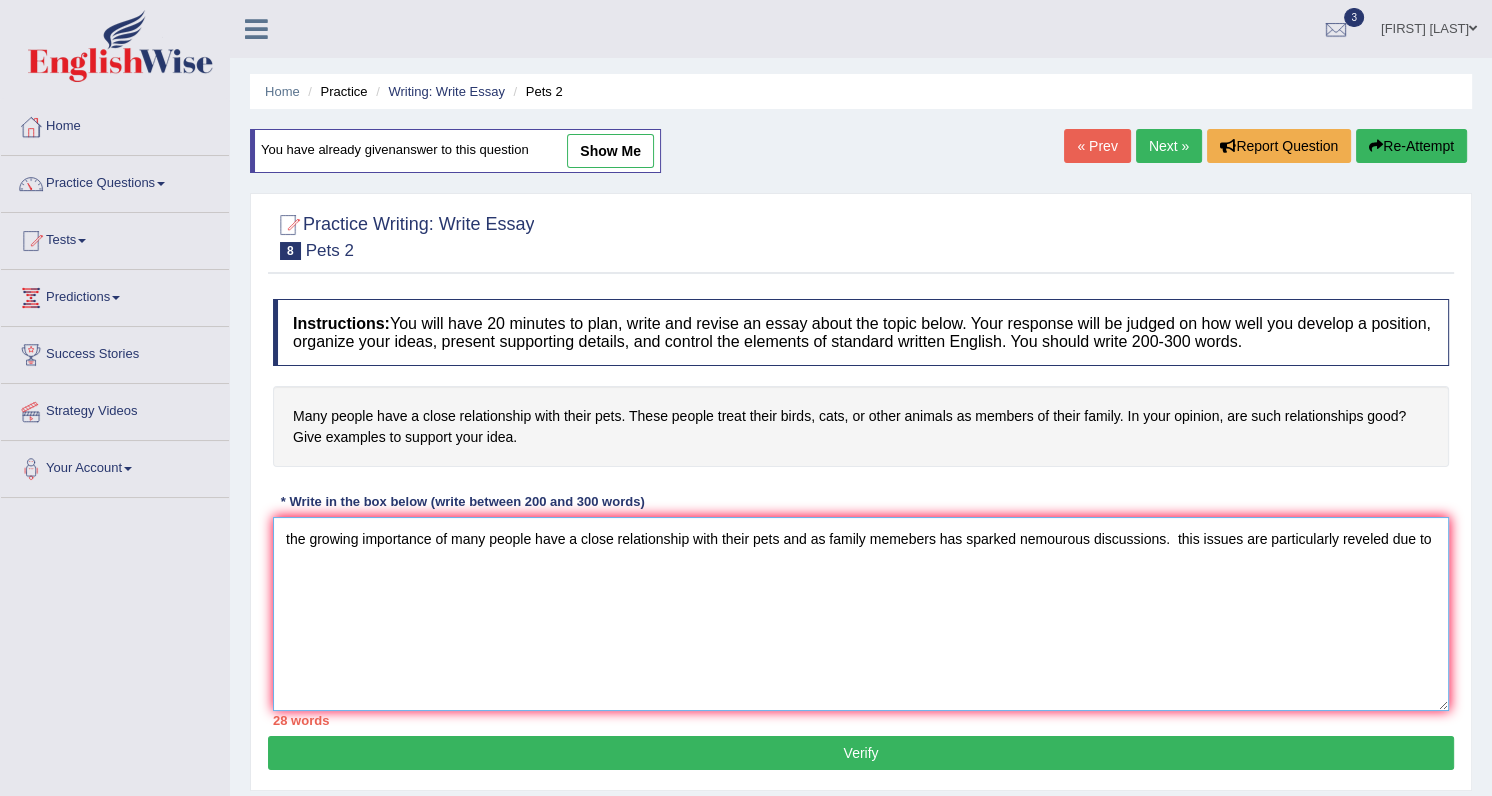 click on "the growing importance of many people have a close relationship with their pets and as family memebers has sparked nemourous discussions.  this issues are particularly reveled due to" at bounding box center [861, 614] 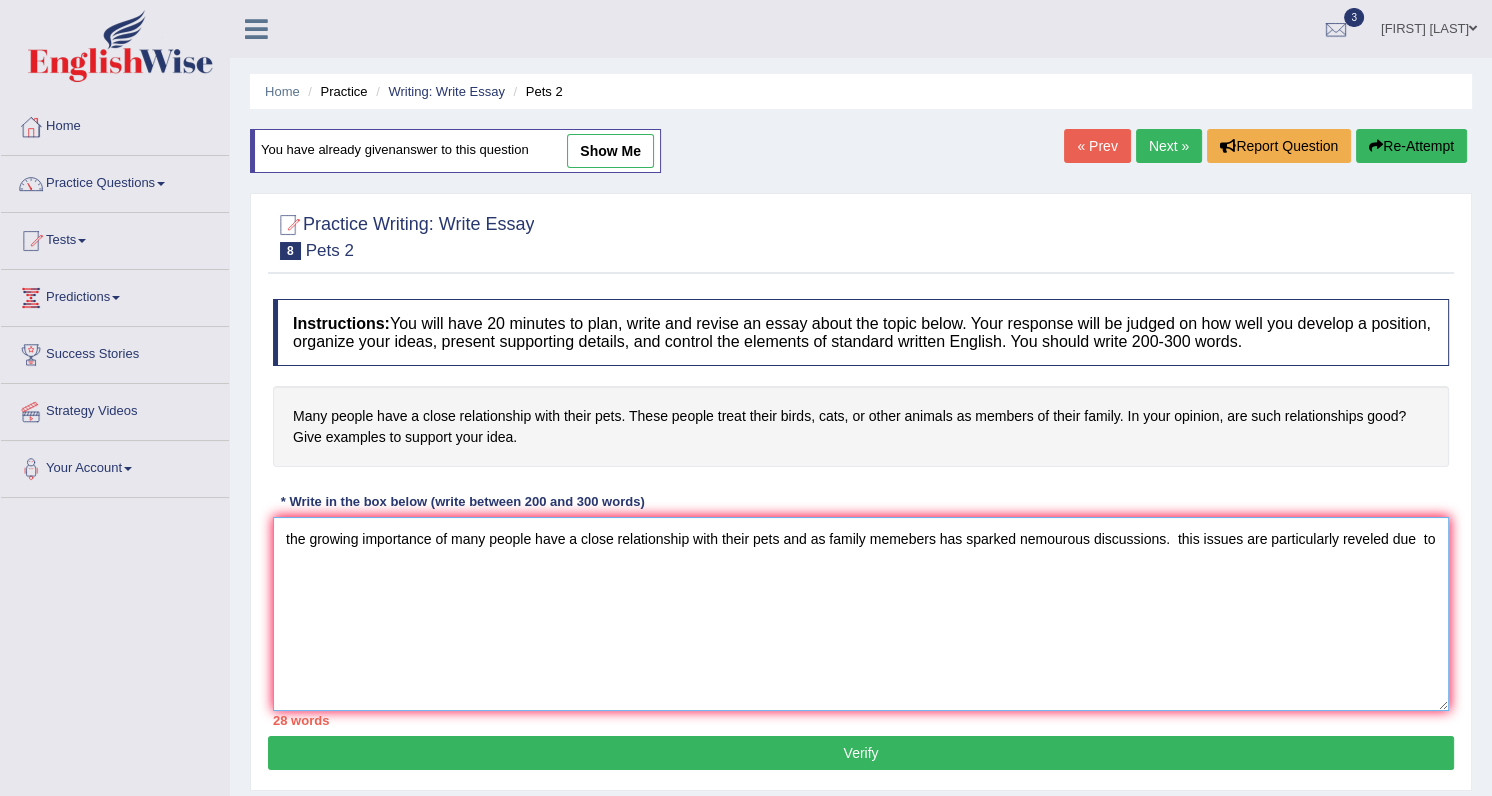 click on "the growing importance of many people have a close relationship with their pets and as family memebers has sparked nemourous discussions.  this issues are particularly reveled due  to" at bounding box center [861, 614] 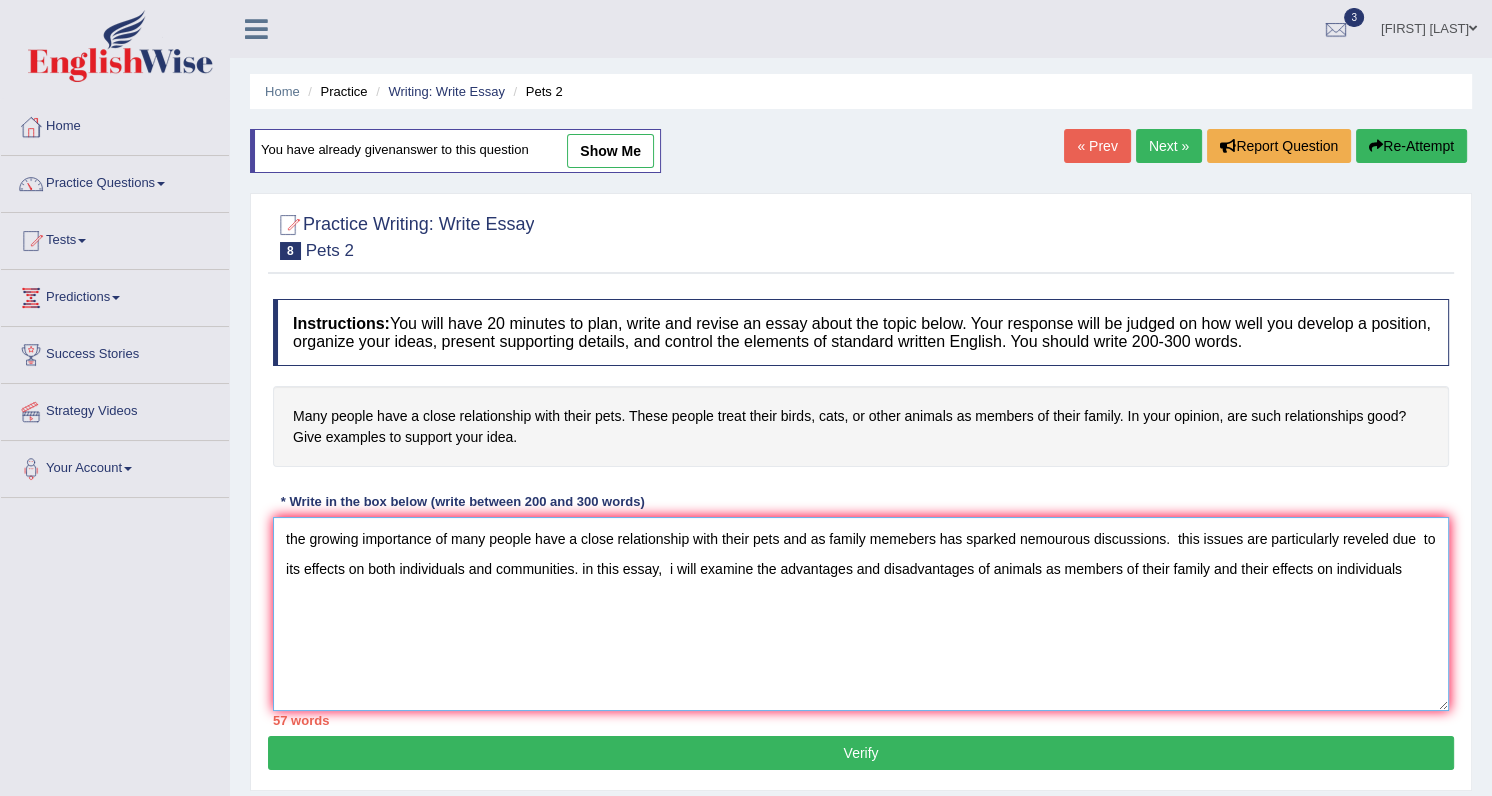 click on "the growing importance of many people have a close relationship with their pets and as family memebers has sparked nemourous discussions.  this issues are particularly reveled due  to its effects on both individuals and communities. in this essay,  i will examine the advantages and disadvantages of animals as members of their family and their effects on individuals" at bounding box center (861, 614) 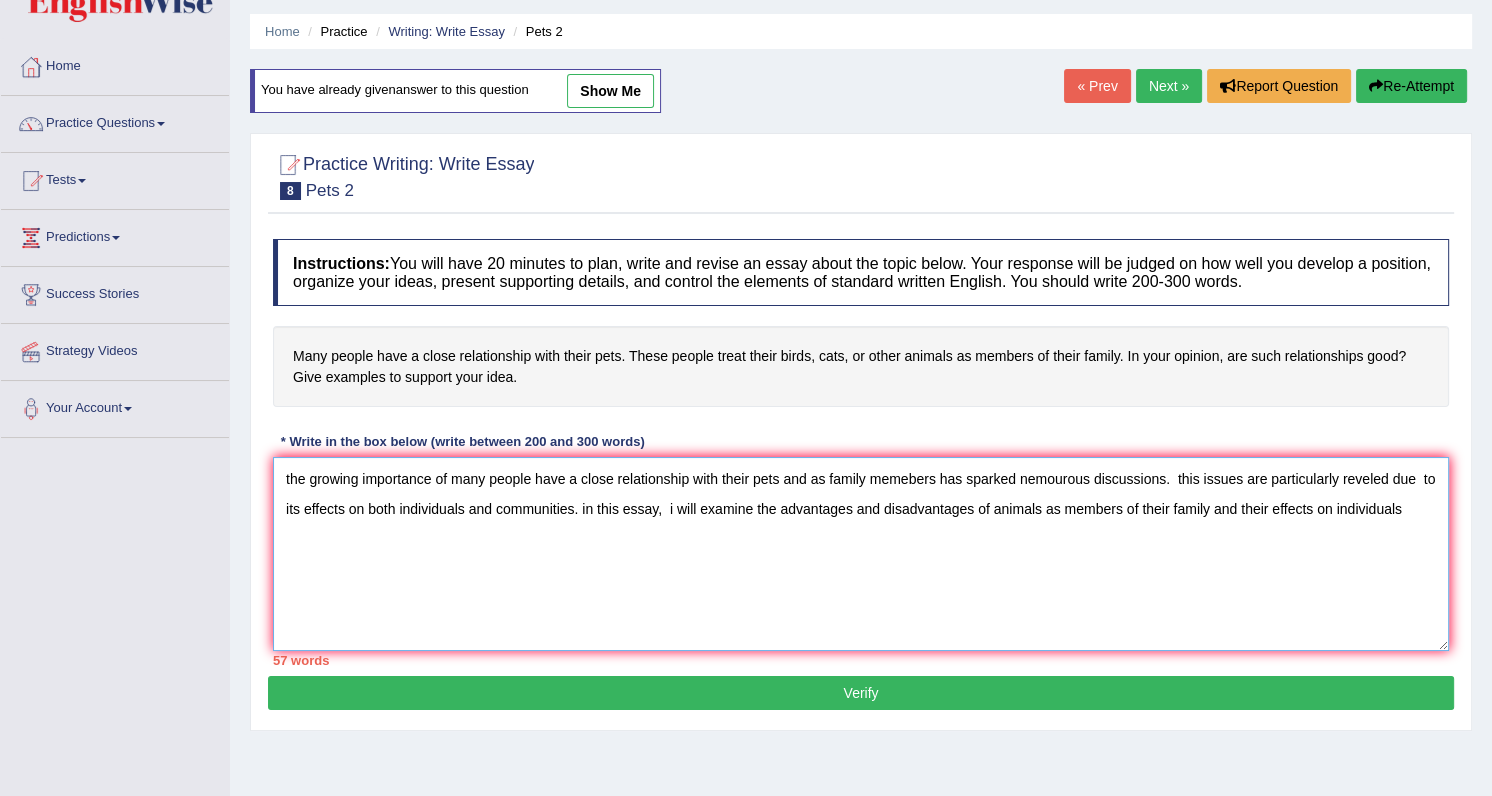 scroll, scrollTop: 90, scrollLeft: 0, axis: vertical 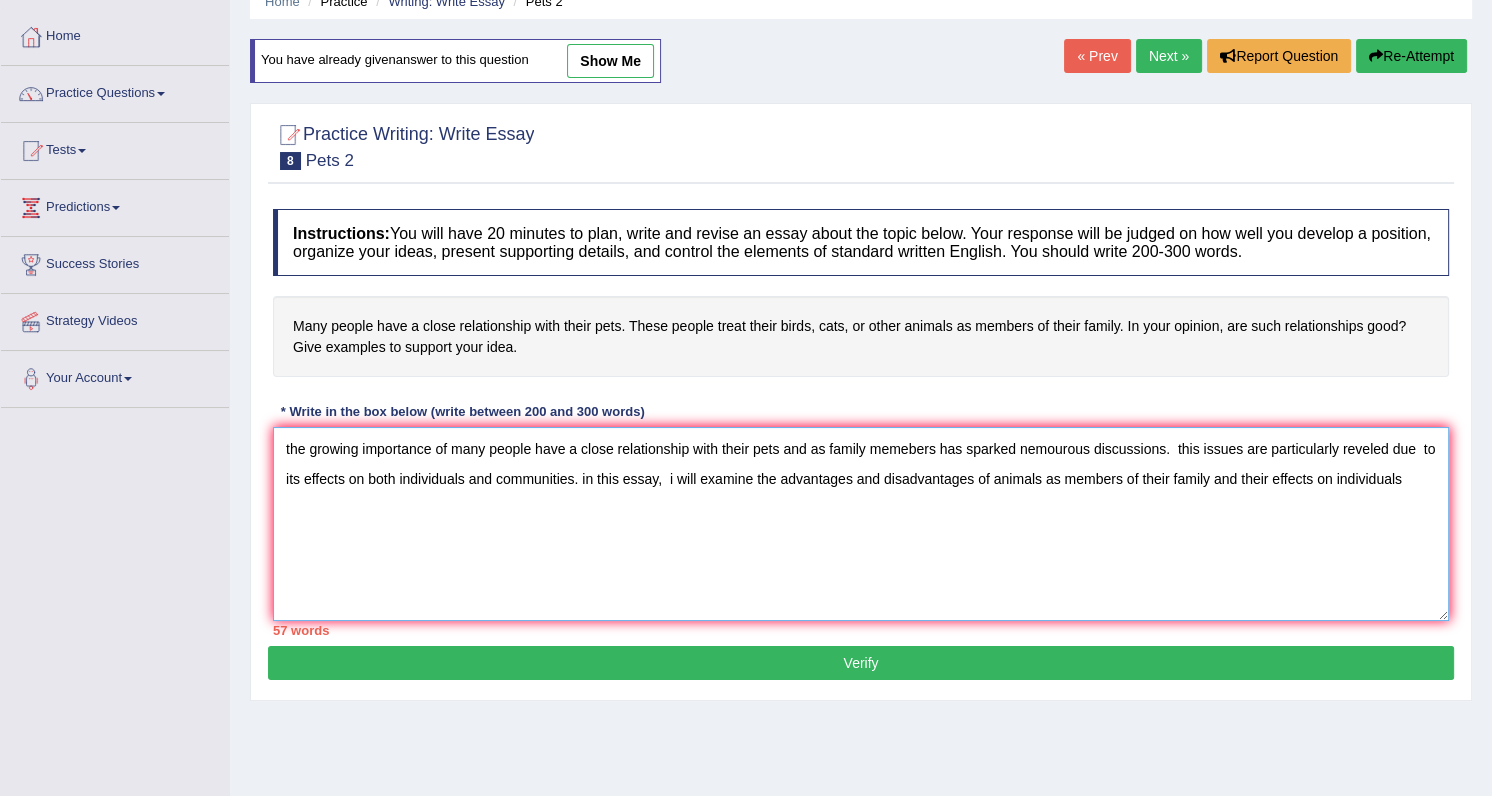 click on "the growing importance of many people have a close relationship with their pets and as family memebers has sparked nemourous discussions.  this issues are particularly reveled due  to its effects on both individuals and communities. in this essay,  i will examine the advantages and disadvantages of animals as members of their family and their effects on individuals" at bounding box center [861, 524] 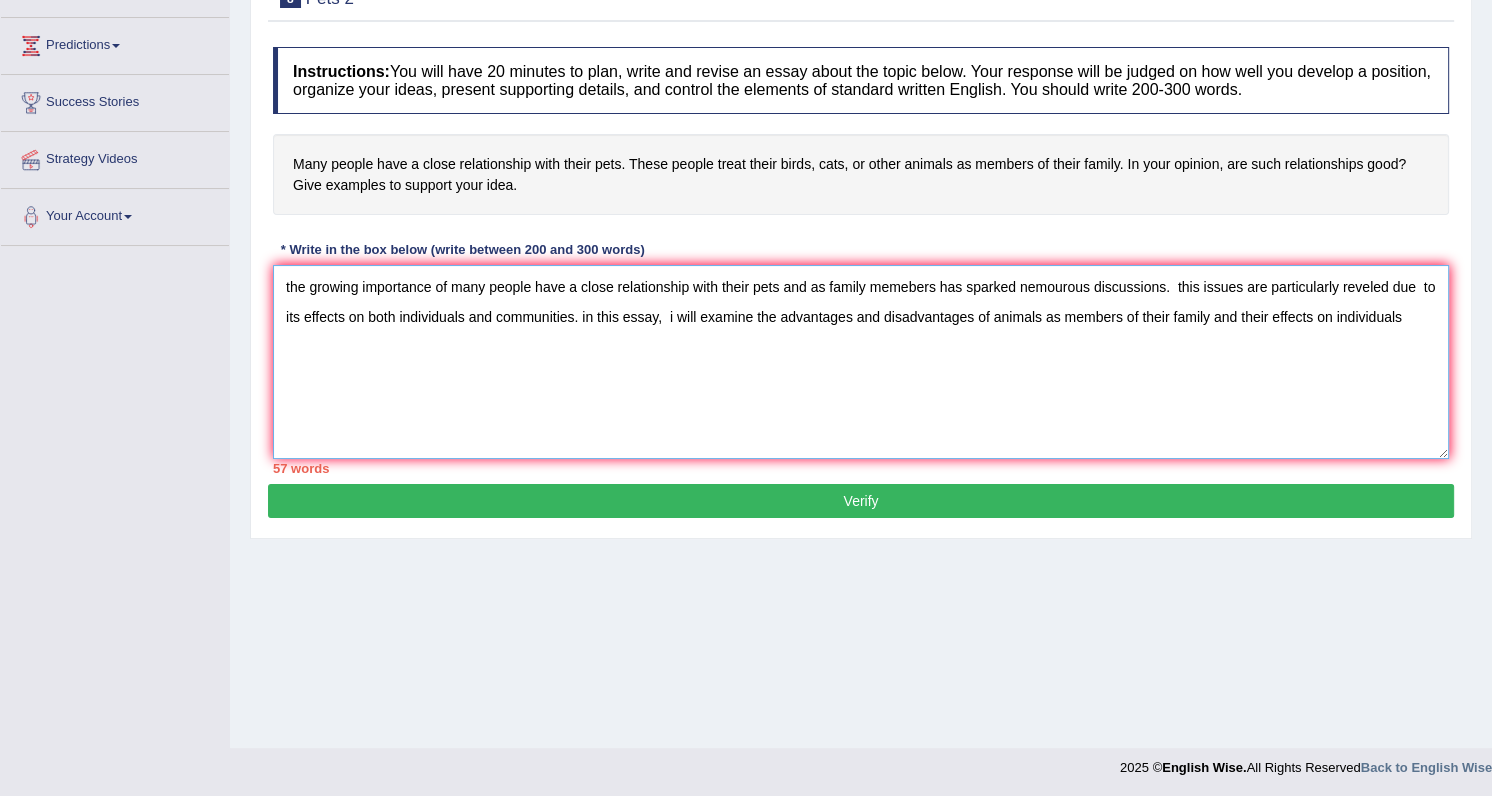 scroll, scrollTop: 253, scrollLeft: 0, axis: vertical 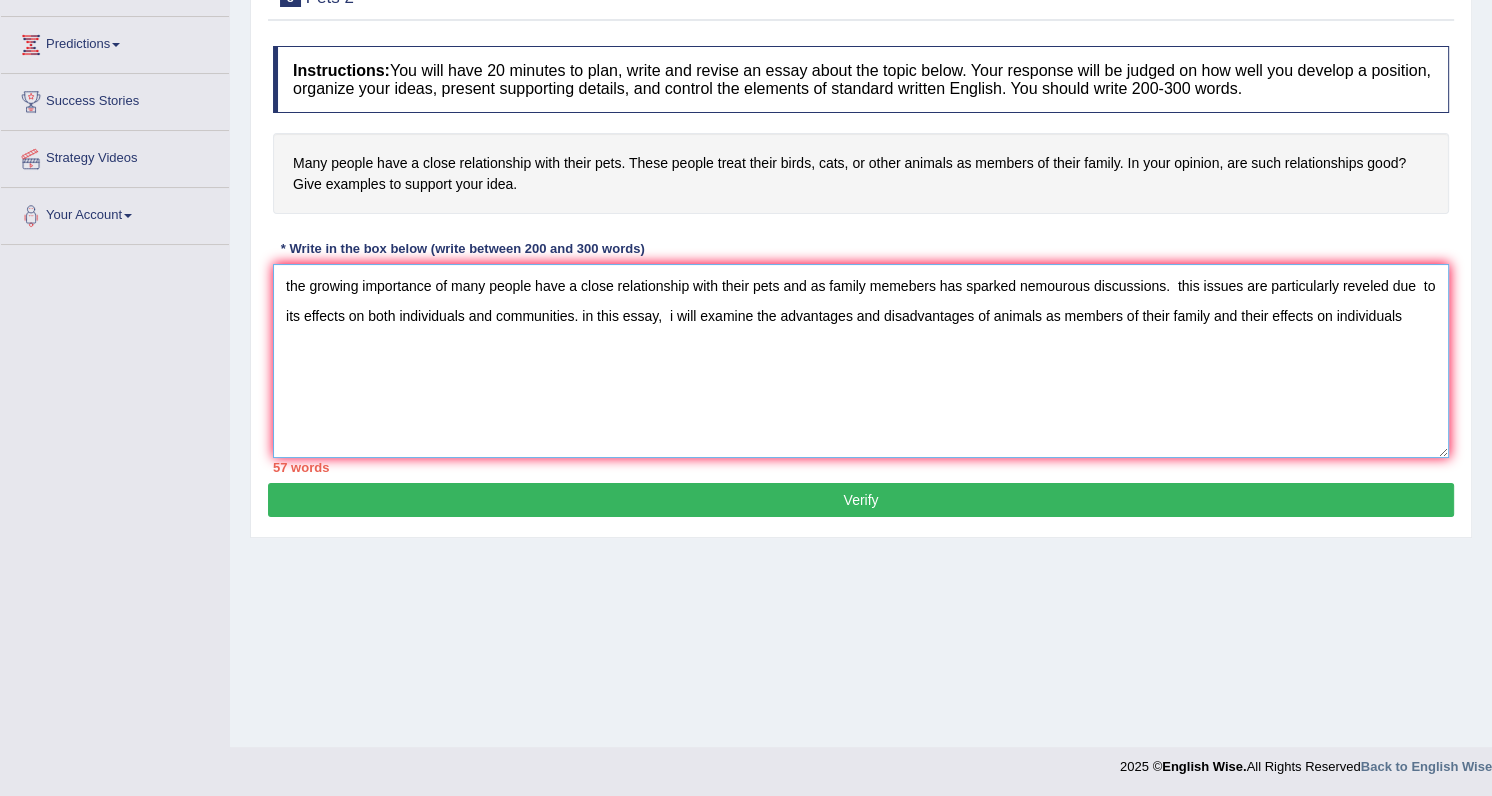 click on "the growing importance of many people have a close relationship with their pets and as family memebers has sparked nemourous discussions.  this issues are particularly reveled due  to its effects on both individuals and communities. in this essay,  i will examine the advantages and disadvantages of animals as members of their family and their effects on individuals" at bounding box center [861, 361] 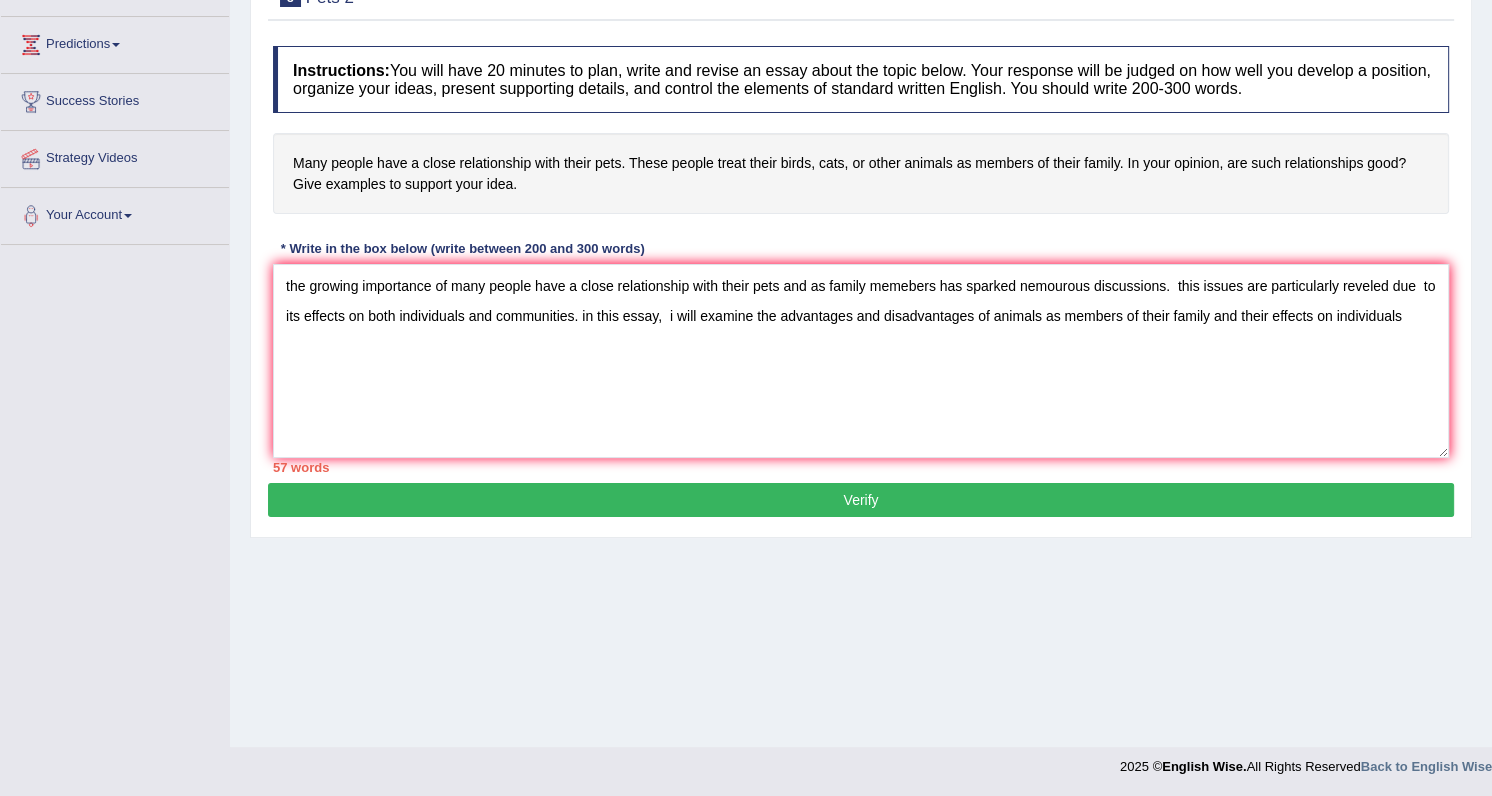 click on "Verify" at bounding box center [861, 500] 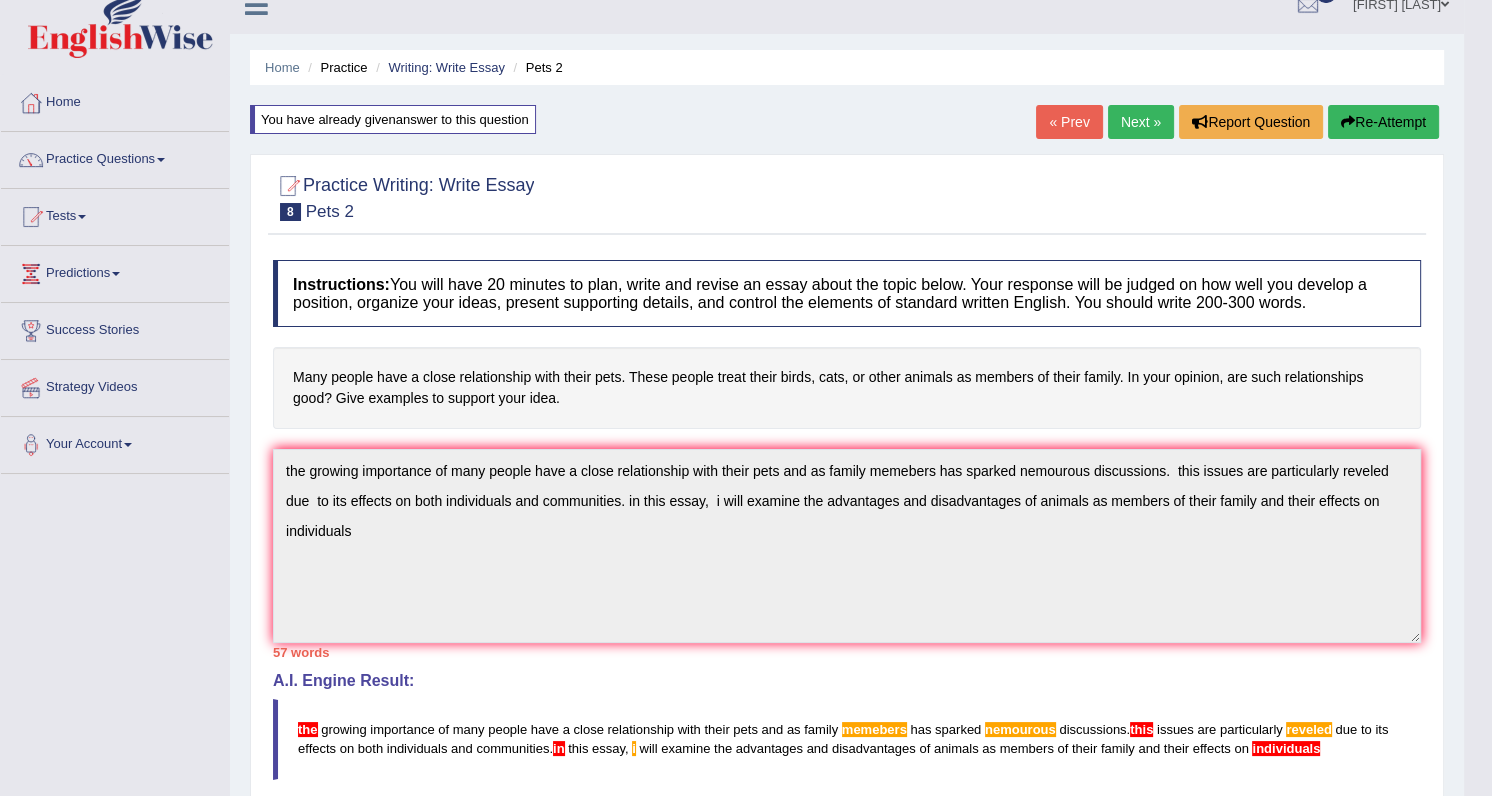 scroll, scrollTop: 0, scrollLeft: 0, axis: both 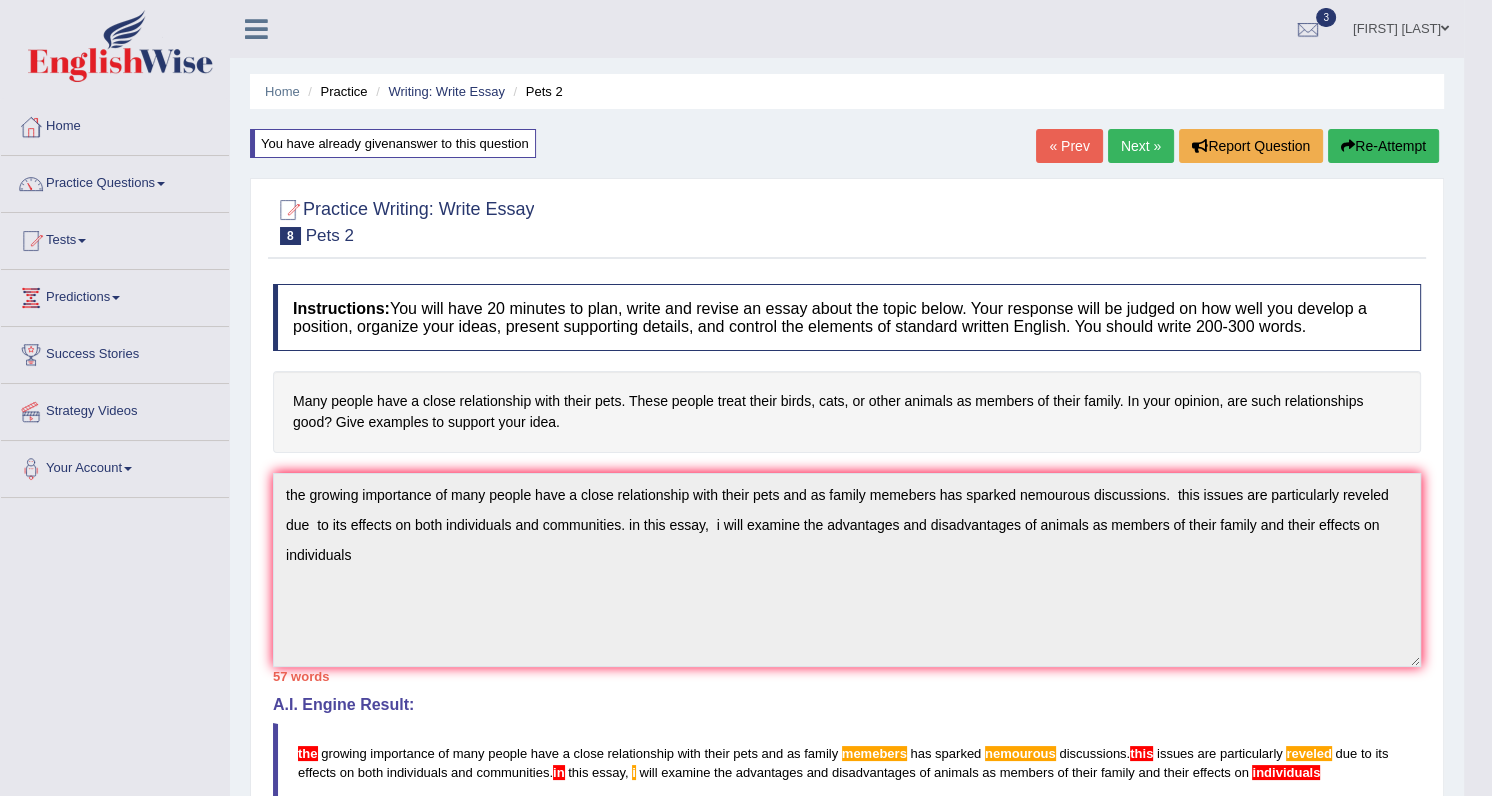 click on "Re-Attempt" at bounding box center [1383, 146] 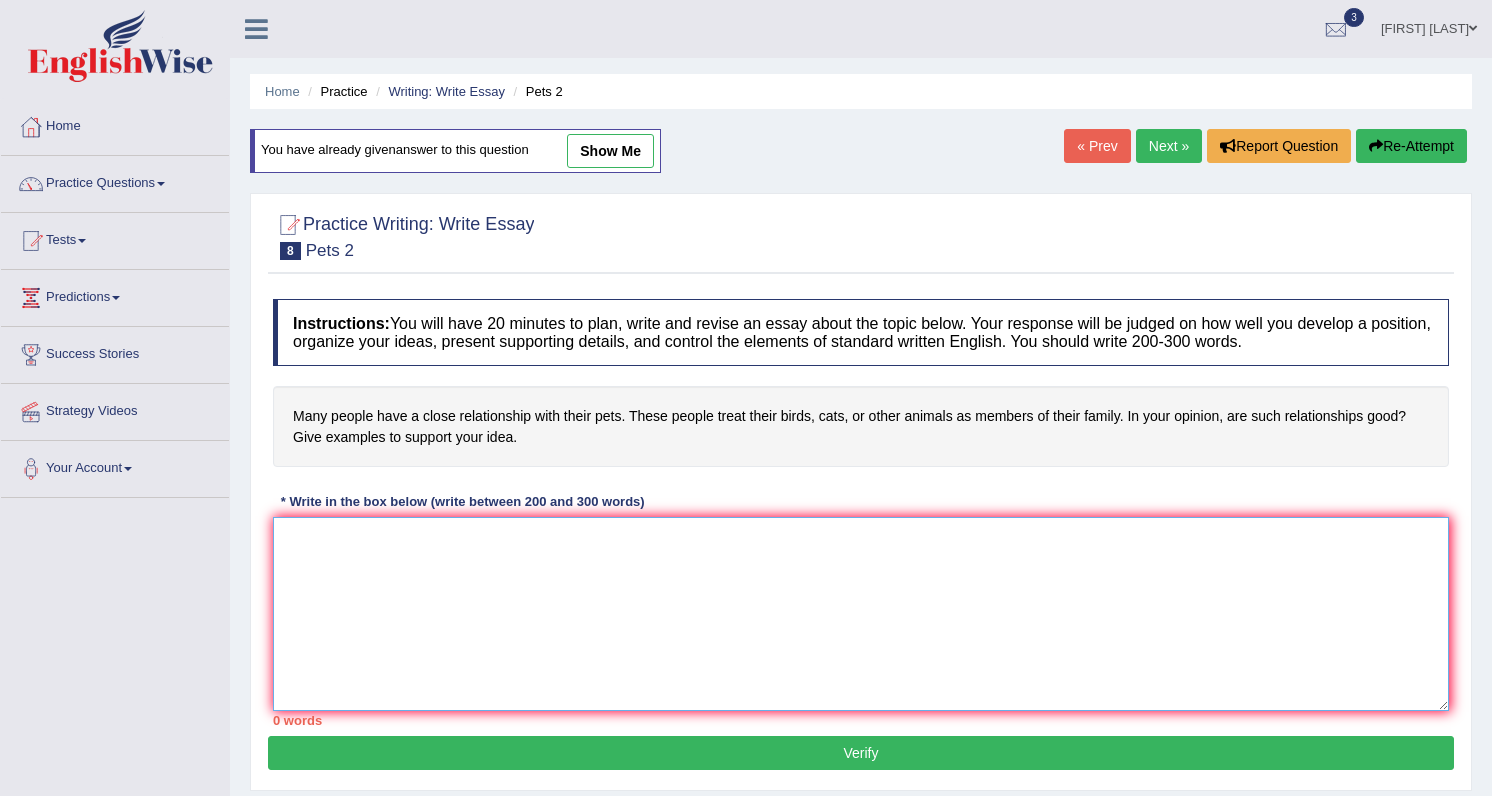 click at bounding box center [861, 614] 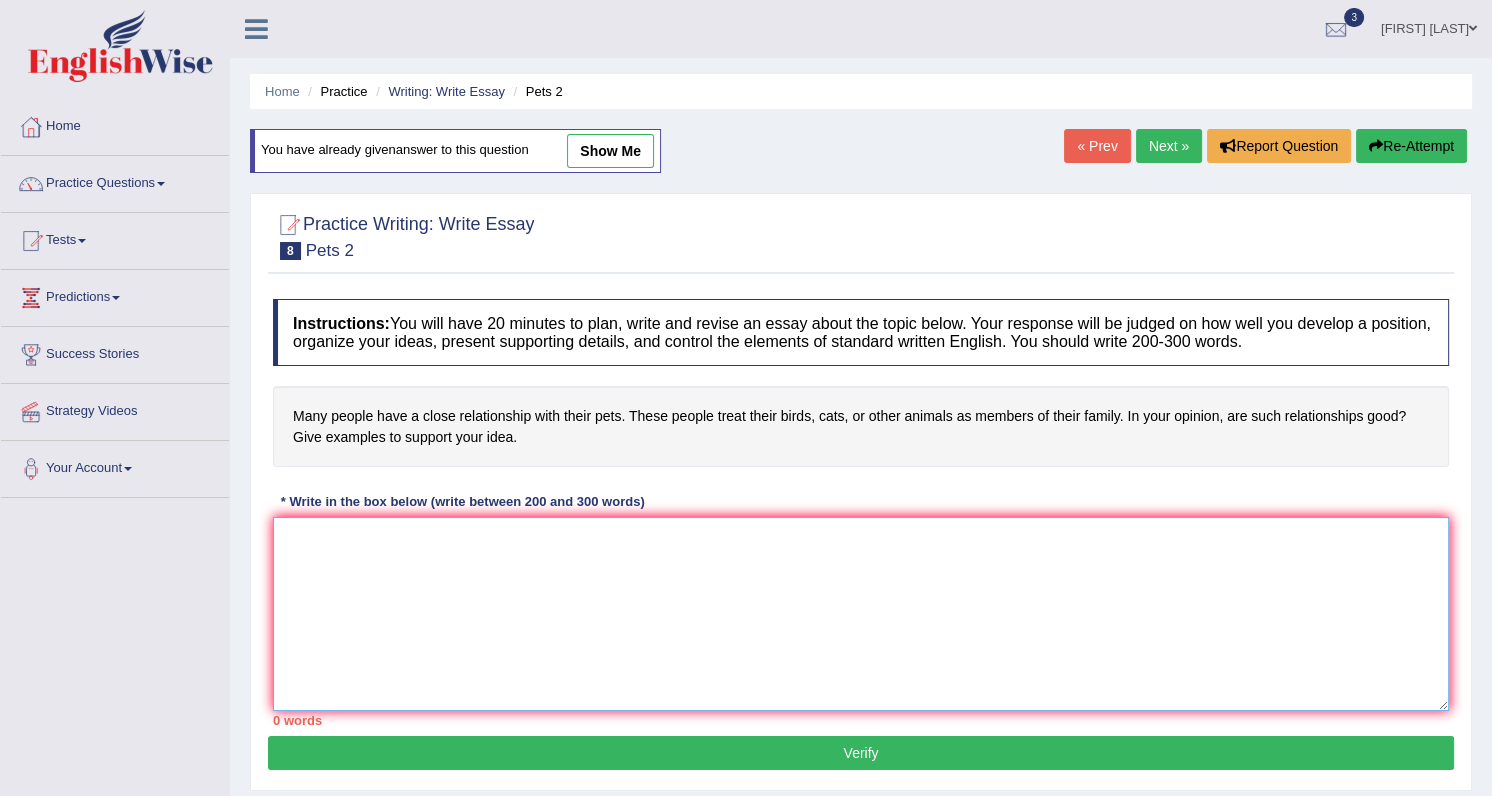 scroll, scrollTop: 0, scrollLeft: 0, axis: both 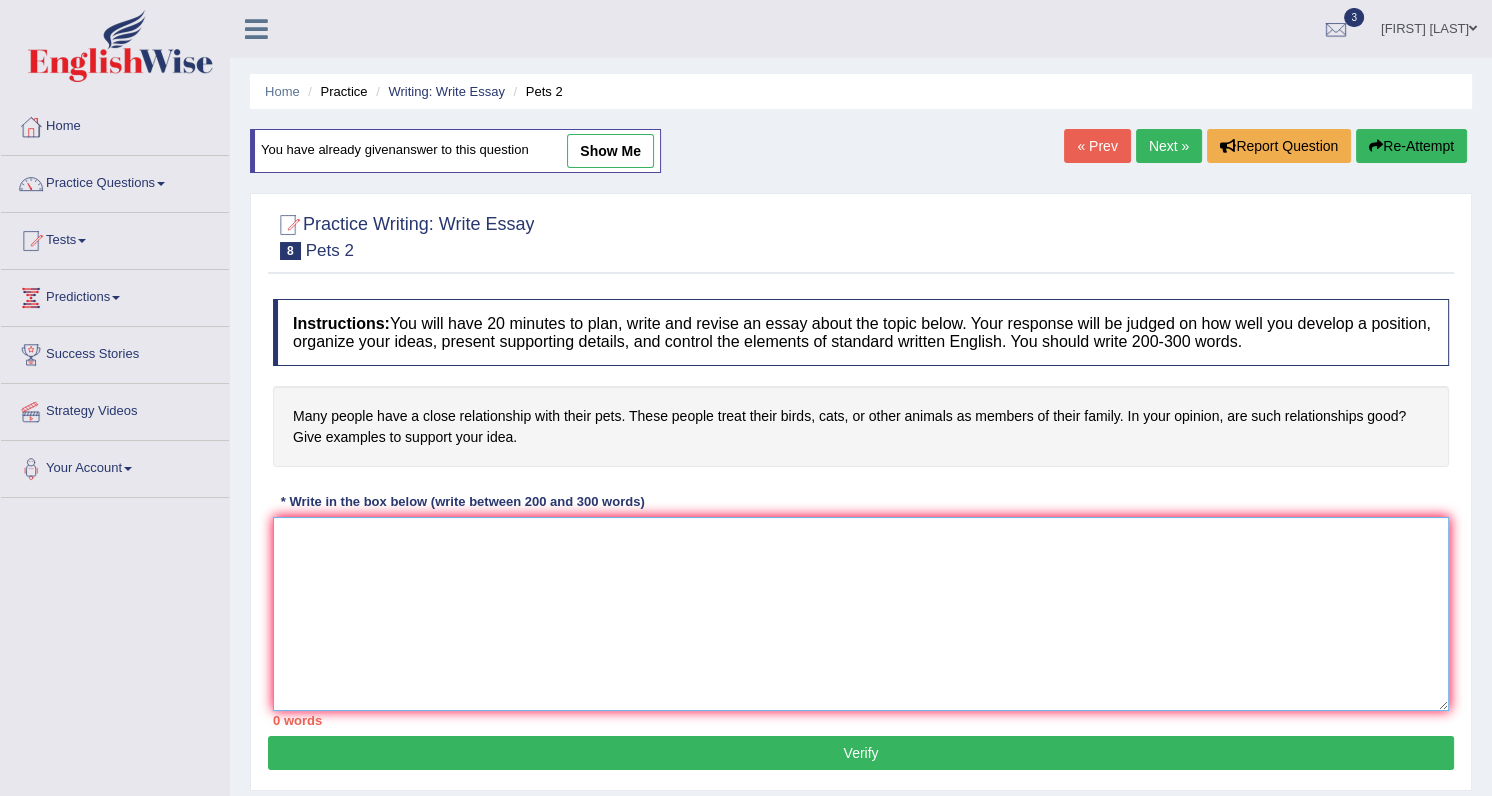 paste on "the growing importance of many people have a close relationship with their pets and as family memebers has sparked nemourous discussions.  this issues are particularly reveled due  to its effects on both individuals and communities. in this essay,  i will examine the advantages and disadvantages of animals as members of their family and their effects on individuals" 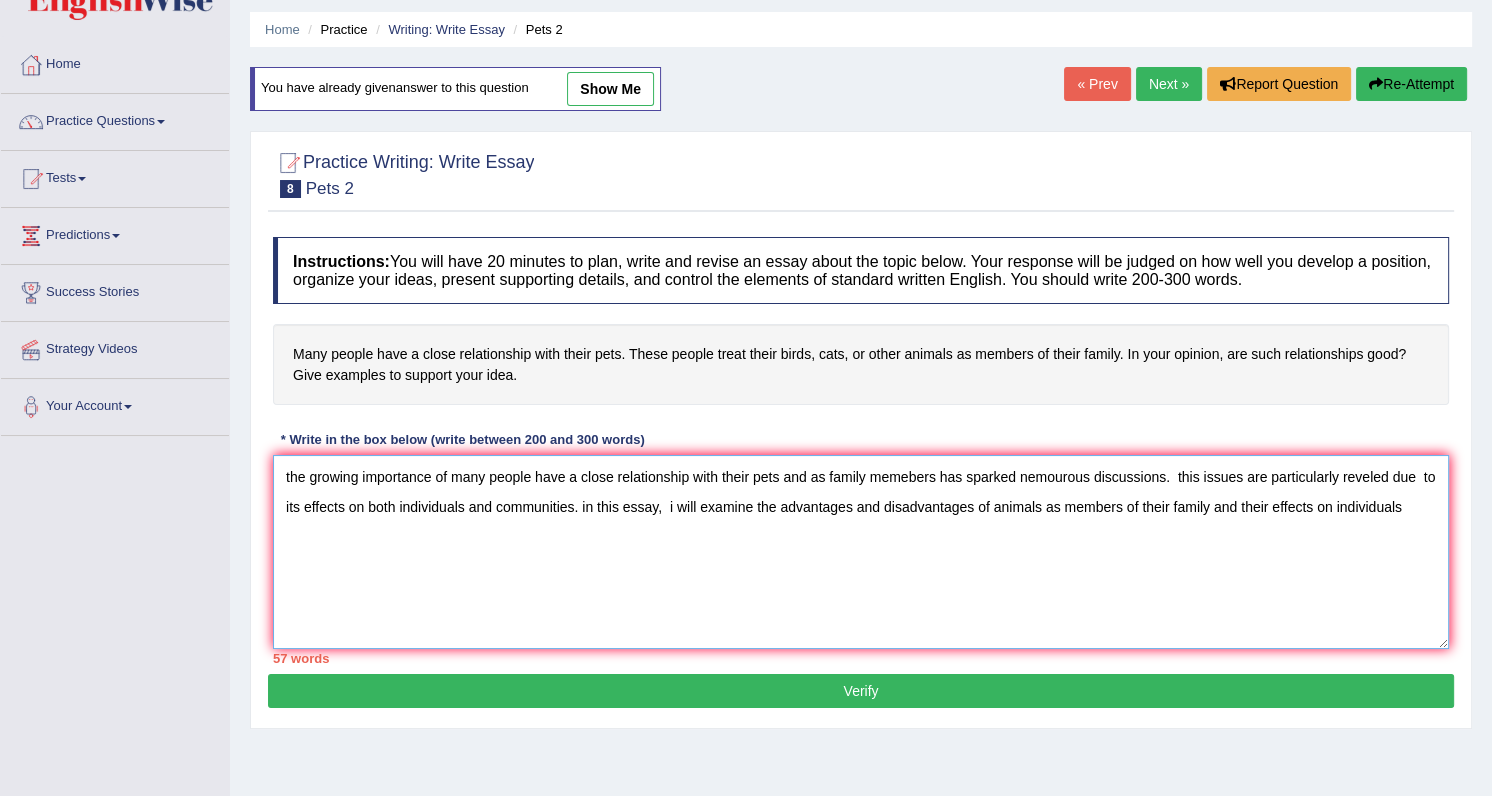 scroll, scrollTop: 181, scrollLeft: 0, axis: vertical 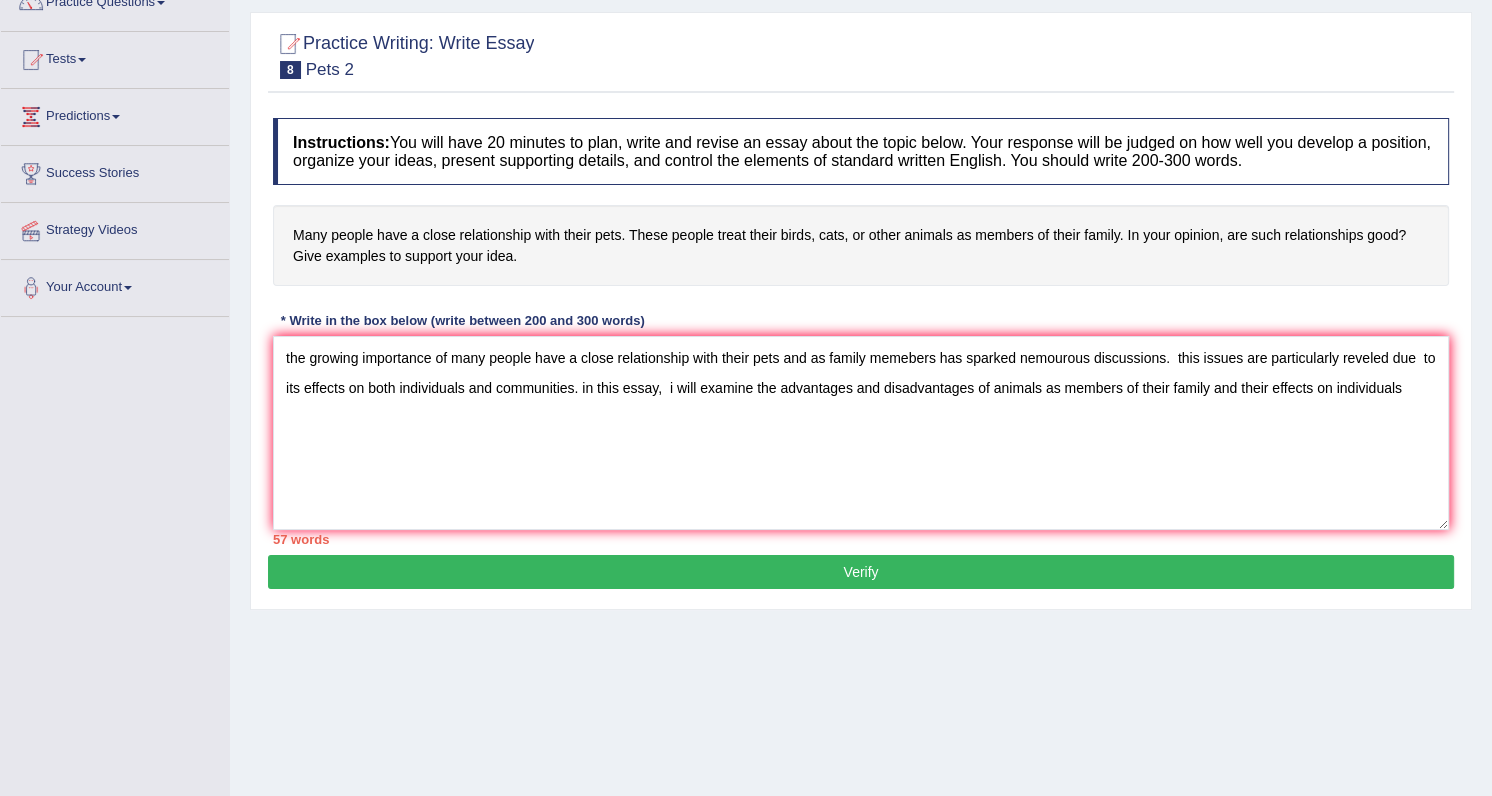 click on "Practice Writing: Write Essay
8
Pets 2
Instructions:  You will have 20 minutes to plan, write and revise an essay about the topic below. Your response will be judged on how well you develop a position, organize your ideas, present supporting details, and control the elements of standard written English. You should write 200-300 words.
Many people have a close relationship with their pets. These people treat their birds, cats, or other animals as members of their family. In your opinion, are such relationships good? Give examples to support your idea. * Write in the box below (write between 200 and 300 words) 57 words Written Keywords: A.I. Engine Result: Processing... A.I. Scores:
0  / 6              Content
0  / 2              Form
0  / 2              Spelling
0  / 2              0 0 0" at bounding box center [861, 311] 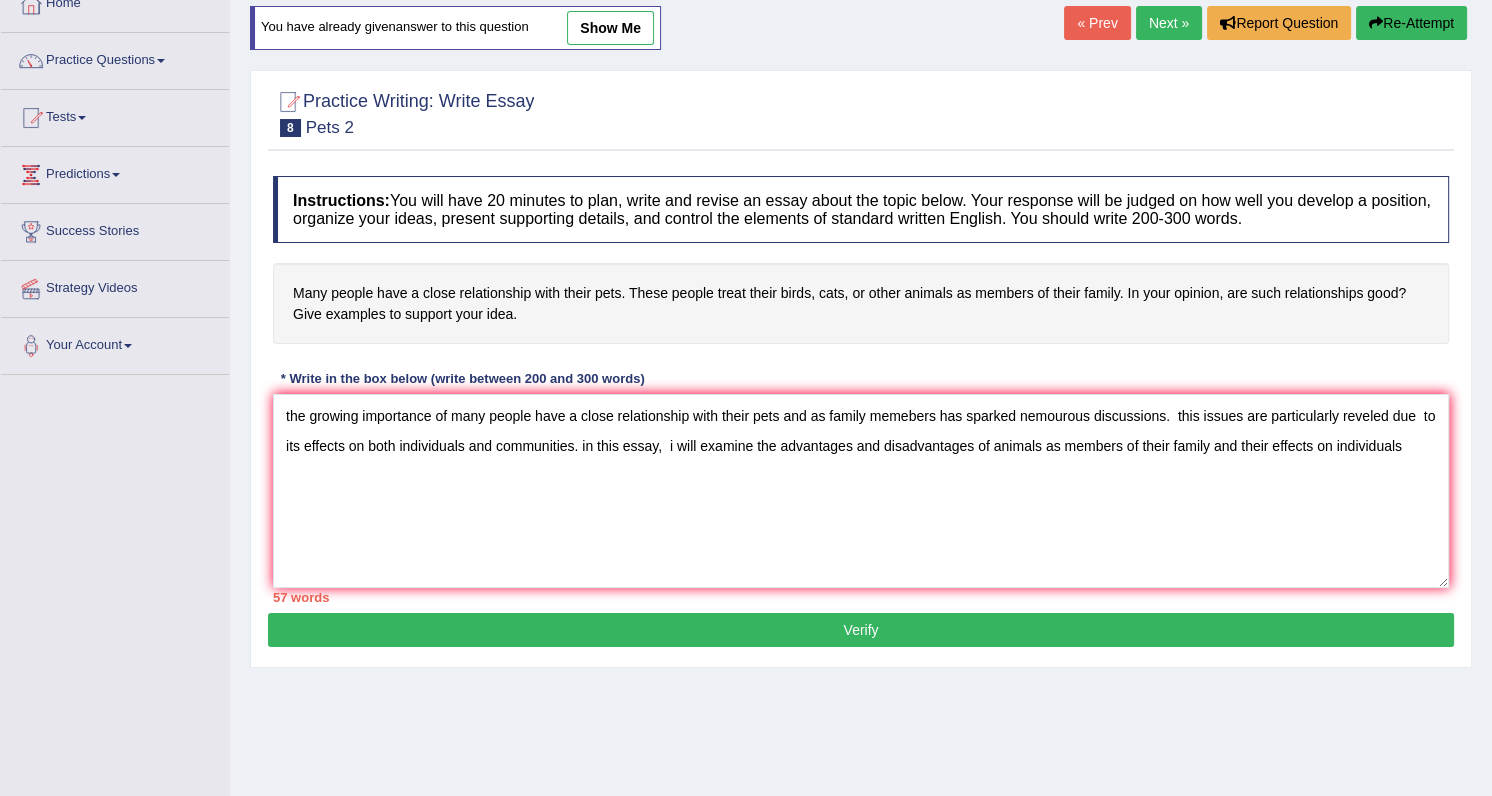 scroll, scrollTop: 90, scrollLeft: 0, axis: vertical 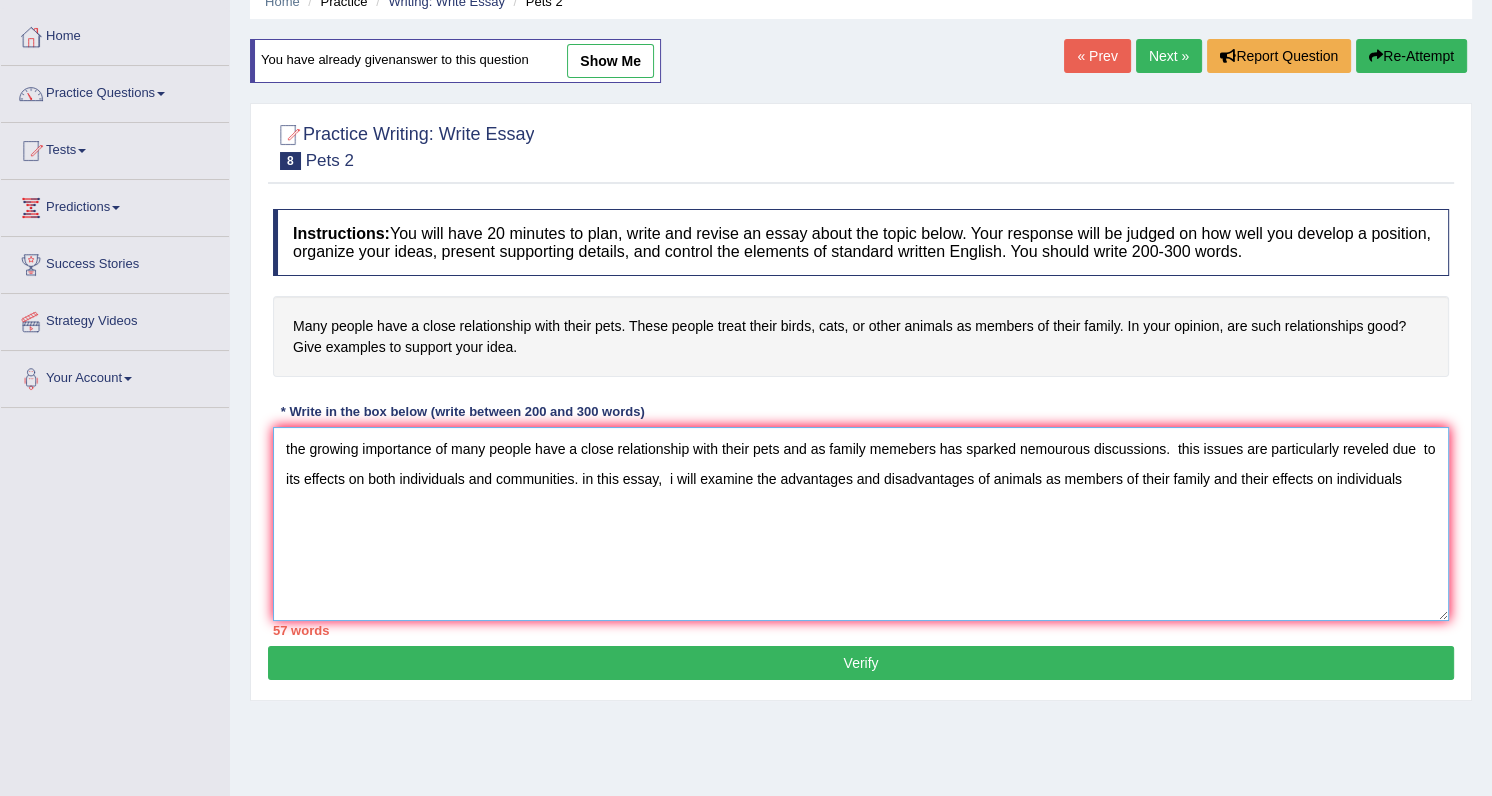click on "the growing importance of many people have a close relationship with their pets and as family memebers has sparked nemourous discussions.  this issues are particularly reveled due  to its effects on both individuals and communities. in this essay,  i will examine the advantages and disadvantages of animals as members of their family and their effects on individuals" at bounding box center [861, 524] 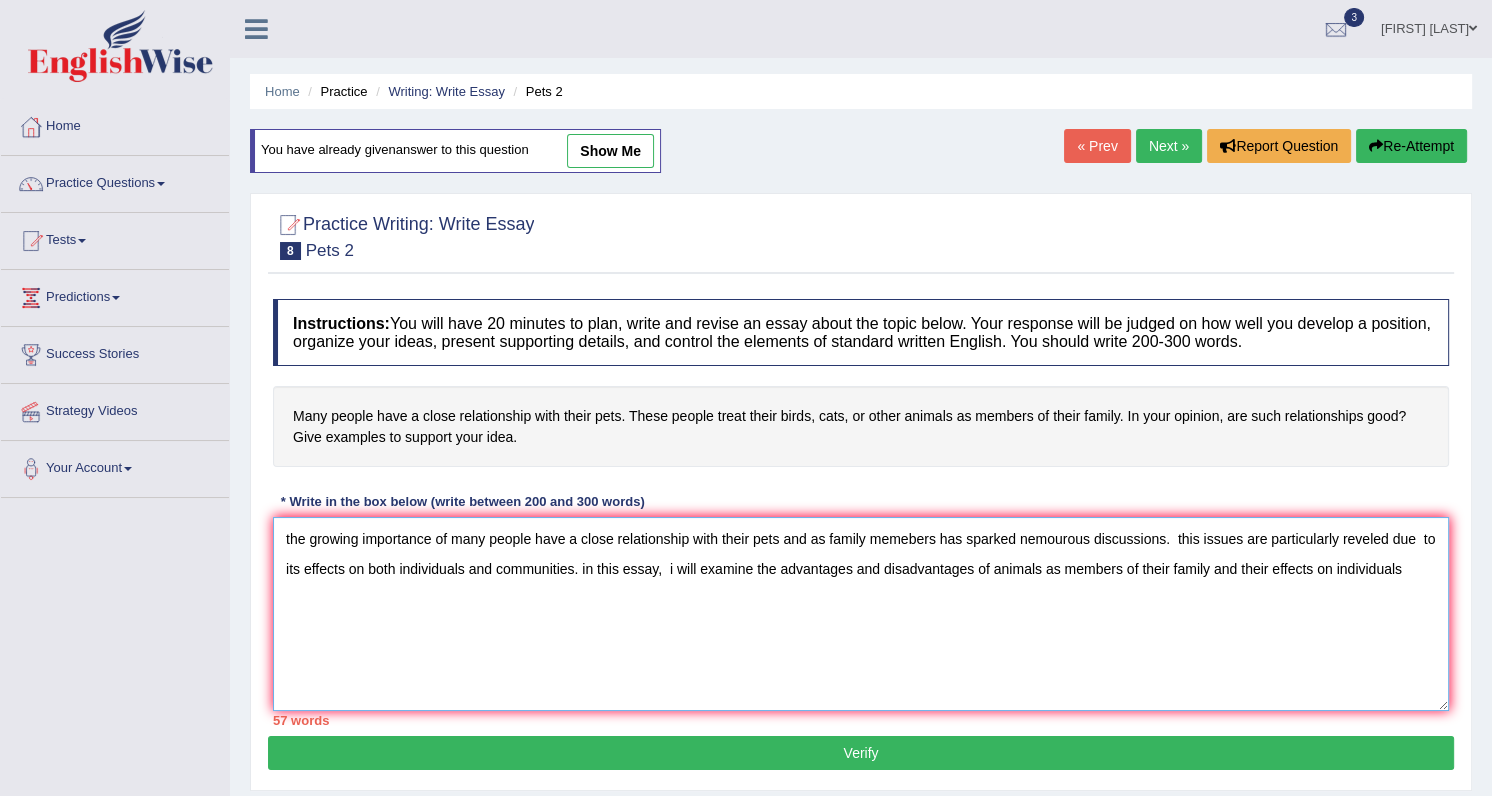 scroll, scrollTop: 181, scrollLeft: 0, axis: vertical 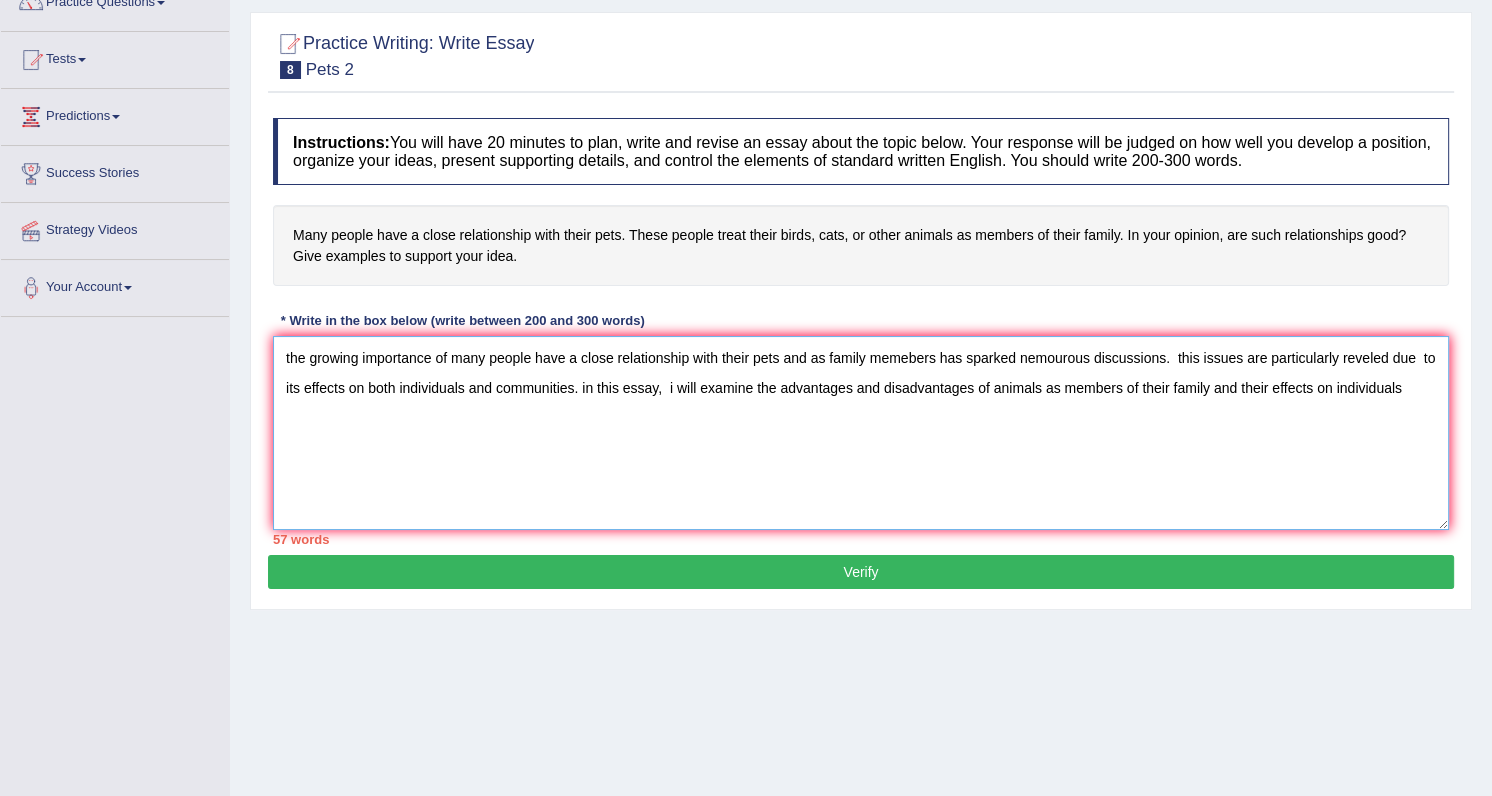click on "the growing importance of many people have a close relationship with their pets and as family memebers has sparked nemourous discussions.  this issues are particularly reveled due  to its effects on both individuals and communities. in this essay,  i will examine the advantages and disadvantages of animals as members of their family and their effects on individuals" at bounding box center [861, 433] 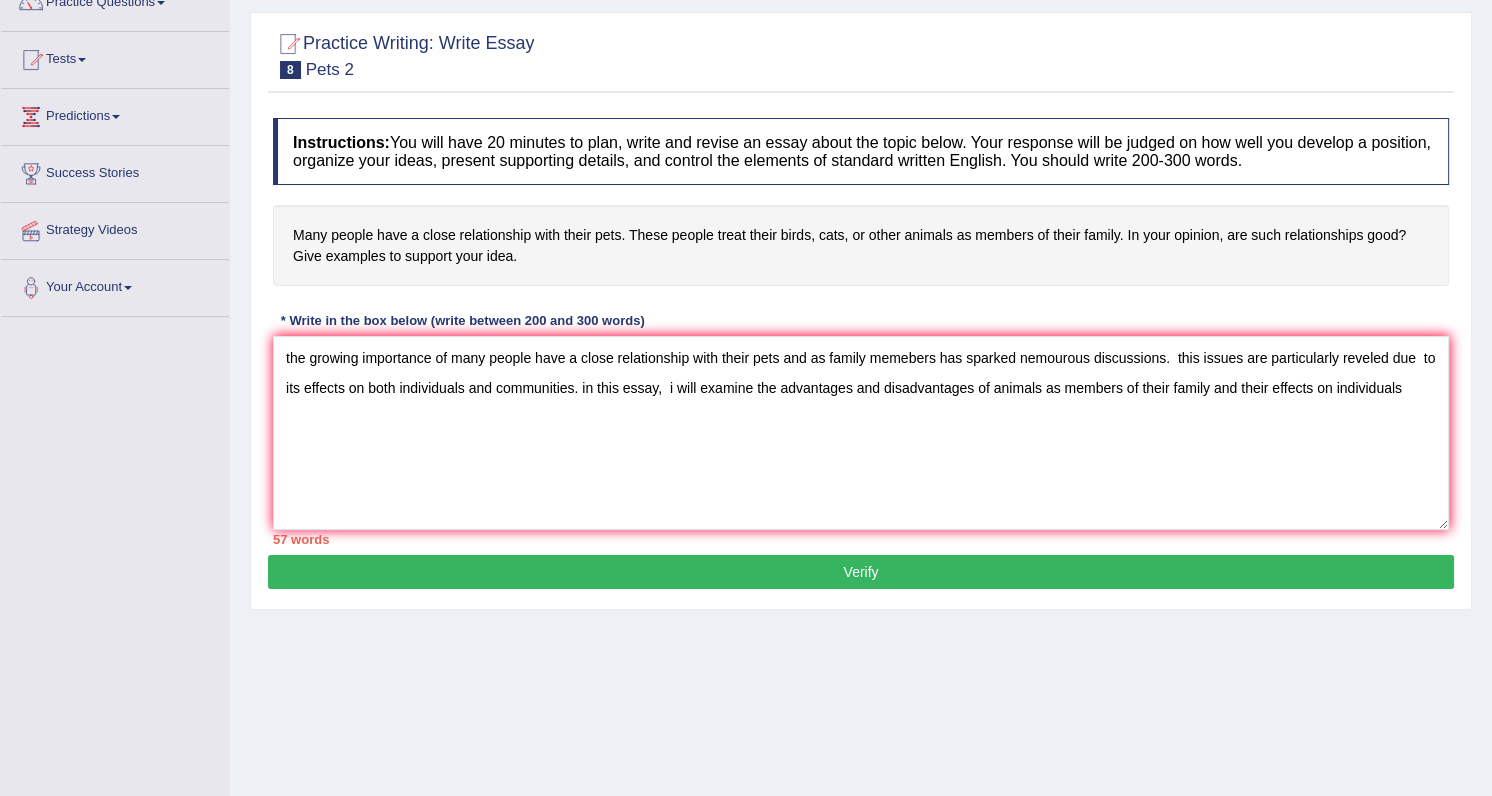 click on "Instructions:  You will have 20 minutes to plan, write and revise an essay about the topic below. Your response will be judged on how well you develop a position, organize your ideas, present supporting details, and control the elements of standard written English. You should write 200-300 words.
Many people have a close relationship with their pets. These people treat their birds, cats, or other animals as members of their family. In your opinion, are such relationships good? Give examples to support your idea. * Write in the box below (write between 200 and 300 words) the growing importance of many people have a close relationship with their pets and as family memebers has sparked nemourous discussions.  this issues are particularly reveled due  to its effects on both individuals and communities. in this essay,  i will examine the advantages and disadvantages of animals as members of their family and their effects on individuals 57 words Written Keywords: A.I. Engine Result: Processing...
0" at bounding box center (861, 331) 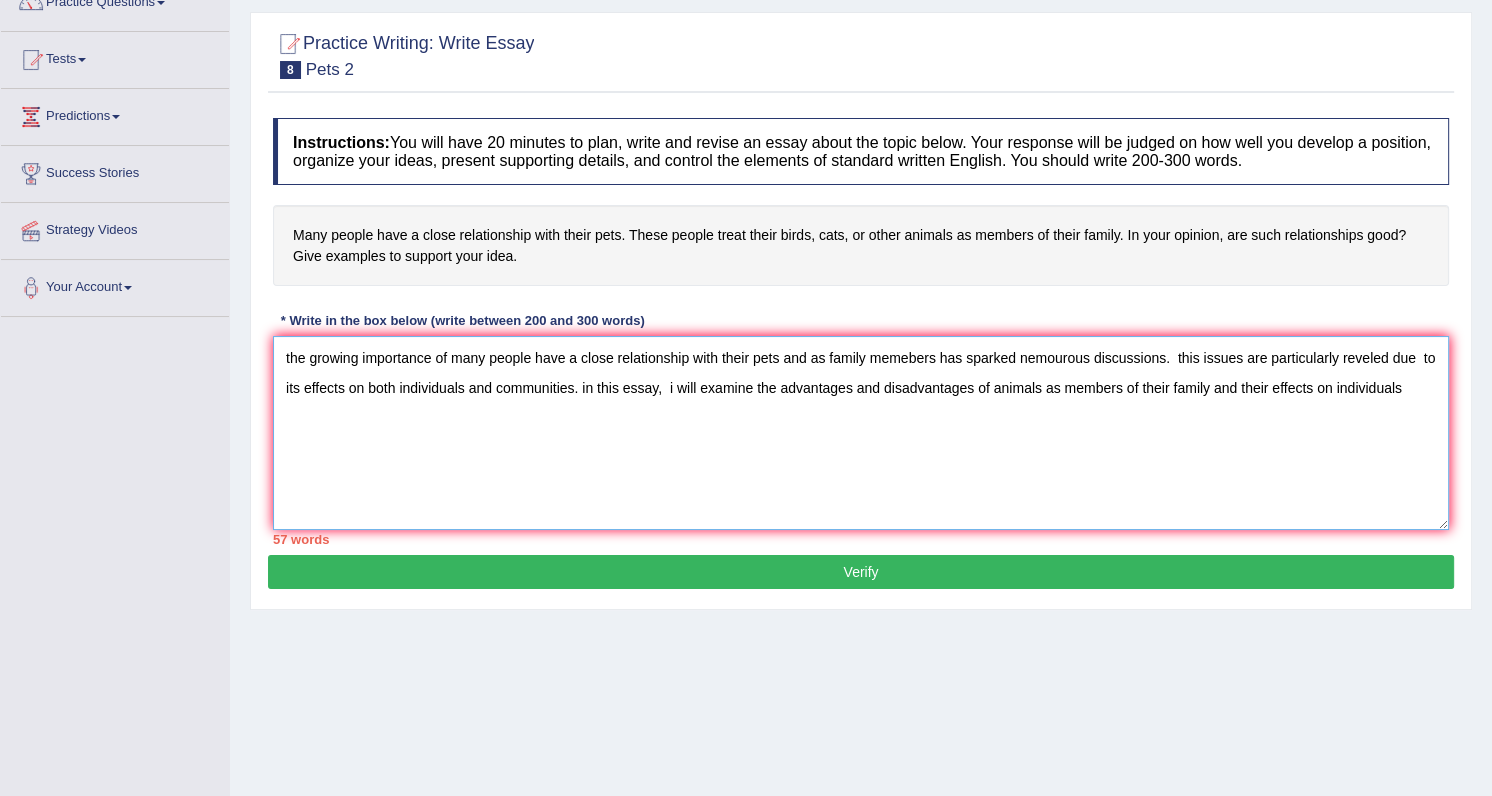 click on "the growing importance of many people have a close relationship with their pets and as family memebers has sparked nemourous discussions.  this issues are particularly reveled due  to its effects on both individuals and communities. in this essay,  i will examine the advantages and disadvantages of animals as members of their family and their effects on individuals" at bounding box center (861, 433) 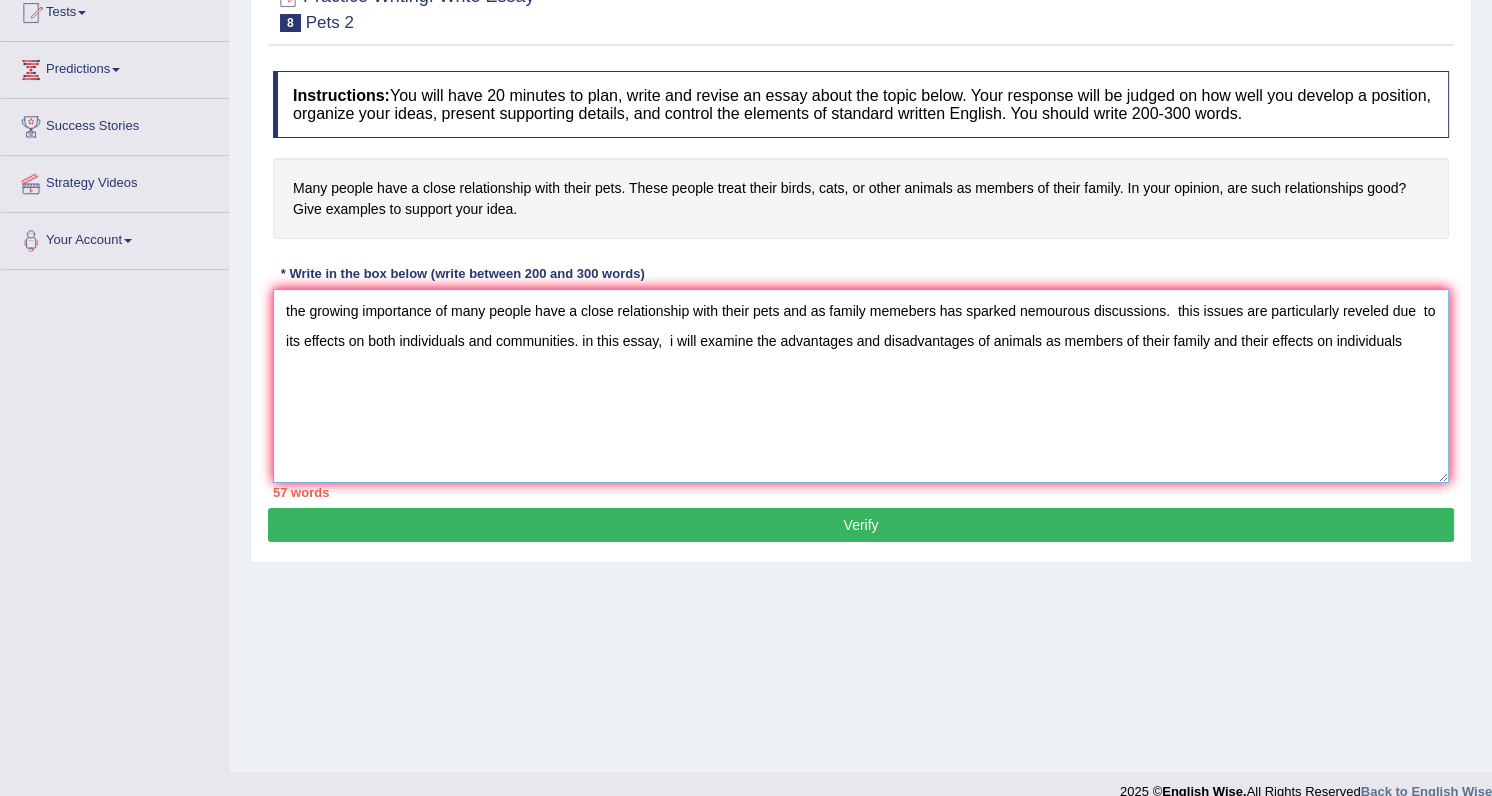 scroll, scrollTop: 253, scrollLeft: 0, axis: vertical 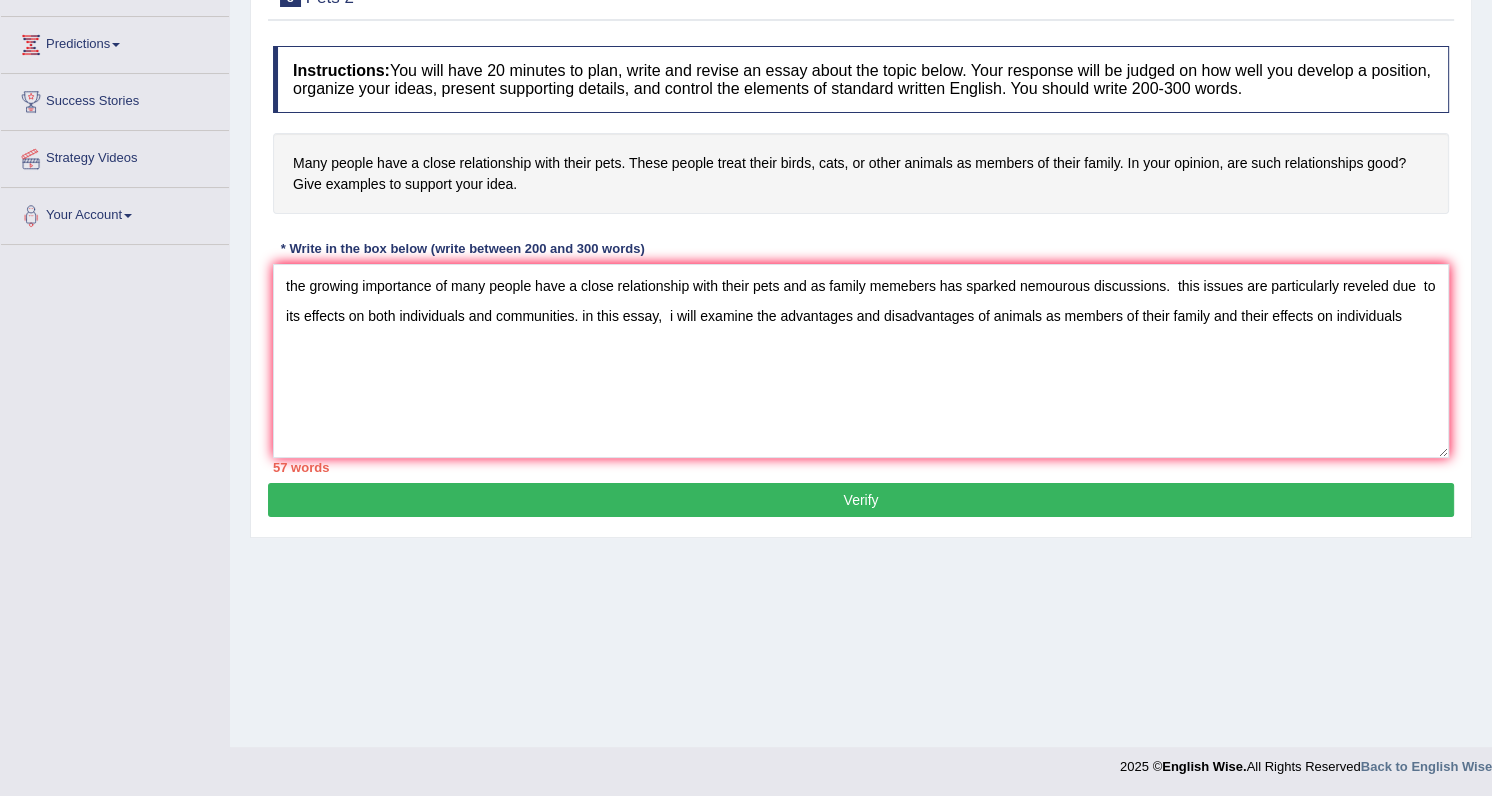 click on "Home
Practice
Writing: Write Essay
Pets 2
You have already given   answer to this question
show me
« Prev Next »  Report Question  Re-Attempt
Practice Writing: Write Essay
8
Pets 2
Instructions:  You will have 20 minutes to plan, write and revise an essay about the topic below. Your response will be judged on how well you develop a position, organize your ideas, present supporting details, and control the elements of standard written English. You should write 200-300 words.
Many people have a close relationship with their pets. These people treat their birds, cats, or other animals as members of their family. In your opinion, are such relationships good? Give examples to support your idea. * Write in the box below (write between 200 and 300 words) 57 words Written Keywords:
0 0 0" at bounding box center (861, 247) 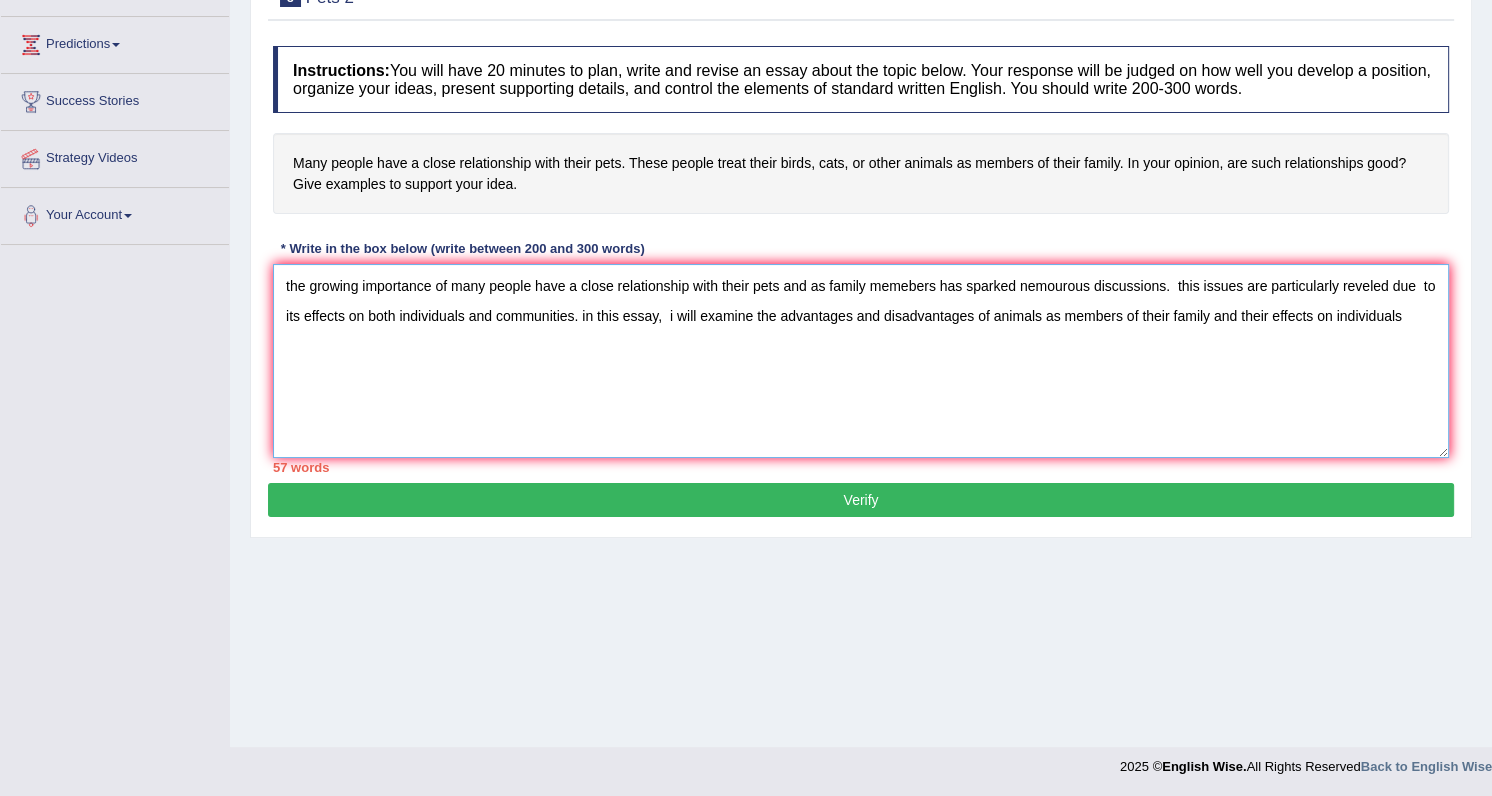 drag, startPoint x: 290, startPoint y: 343, endPoint x: 264, endPoint y: 349, distance: 26.683329 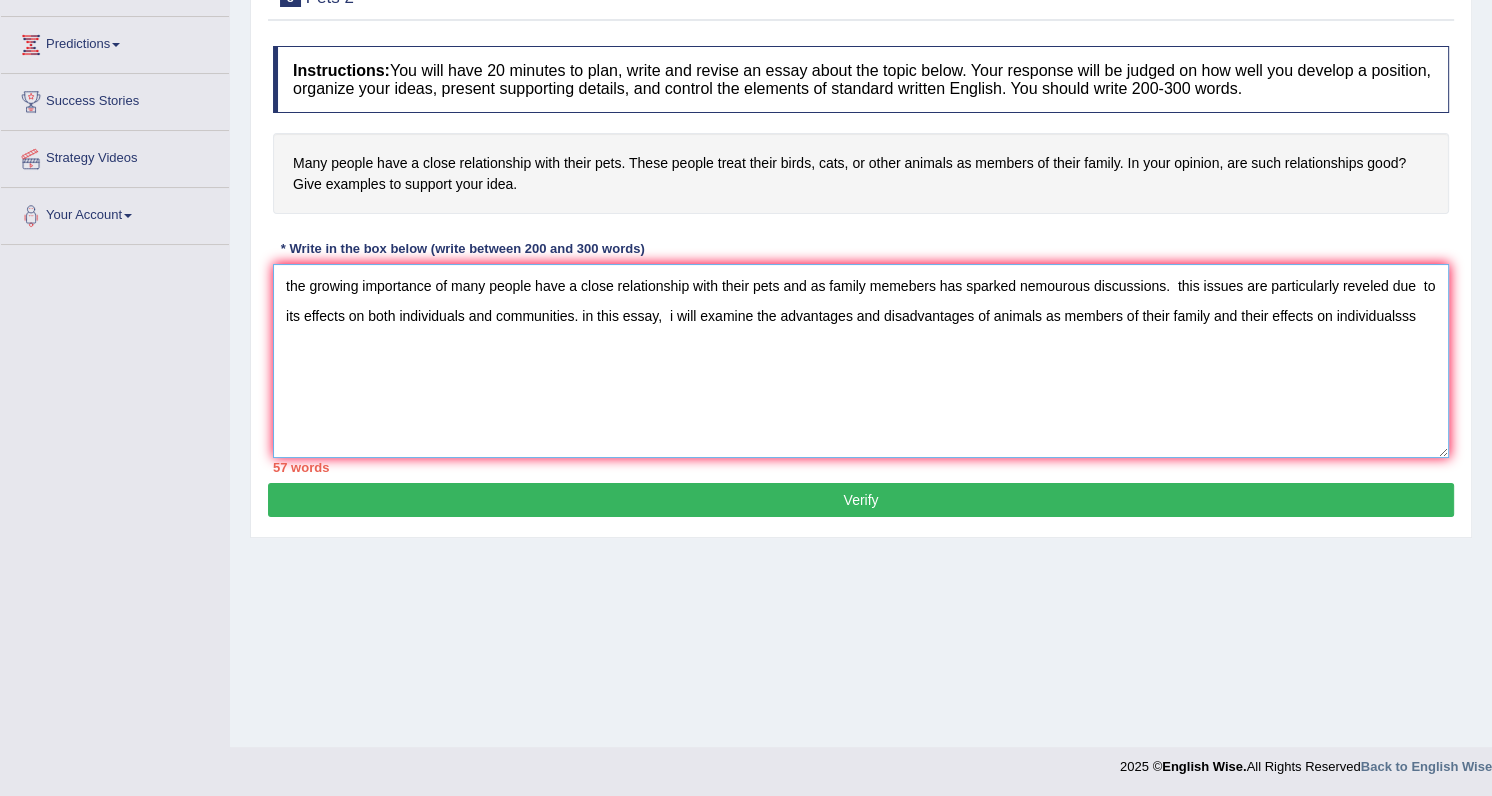 click on "the growing importance of many people have a close relationship with their pets and as family memebers has sparked nemourous discussions.  this issues are particularly reveled due  to its effects on both individuals and communities. in this essay,  i will examine the advantages and disadvantages of animals as members of their family and their effects on individualsss" at bounding box center [861, 361] 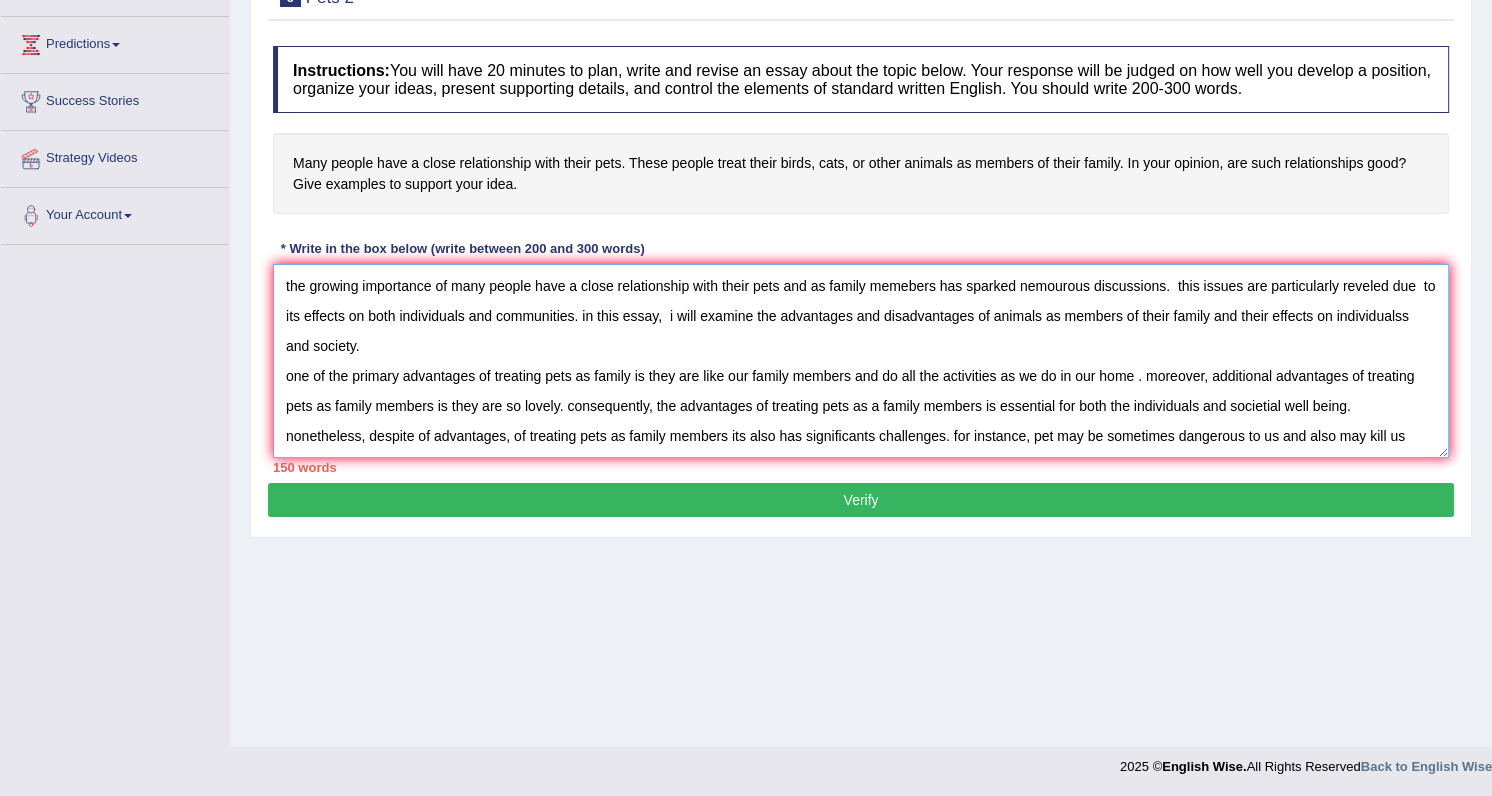 click on "the growing importance of many people have a close relationship with their pets and as family memebers has sparked nemourous discussions.  this issues are particularly reveled due  to its effects on both individuals and communities. in this essay,  i will examine the advantages and disadvantages of animals as members of their family and their effects on individualss and society.
one of the primary advantages of treating pets as family is they are like our family members and do all the activities as we do in our home . moreover, additional advantages of treating pets as family members is they are so lovely. consequently, the advantages of treating pets as a family members is essential for both the individuals and societial well being.
nonetheless, despite of advantages, of treating pets as family members its also has significants challenges. for instance, pet may be sometimes dangerous to us and also may kill us" at bounding box center (861, 361) 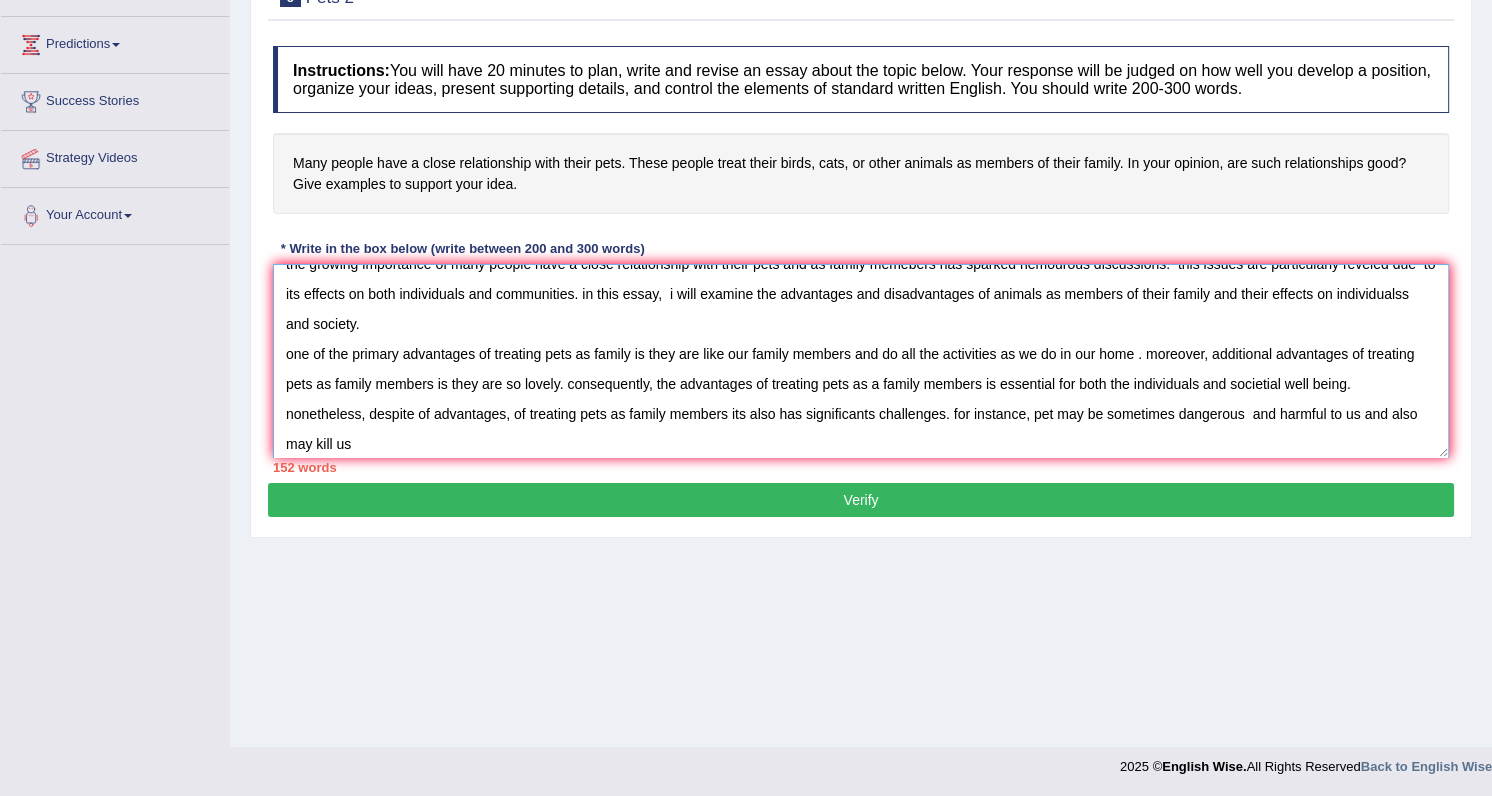 scroll, scrollTop: 30, scrollLeft: 0, axis: vertical 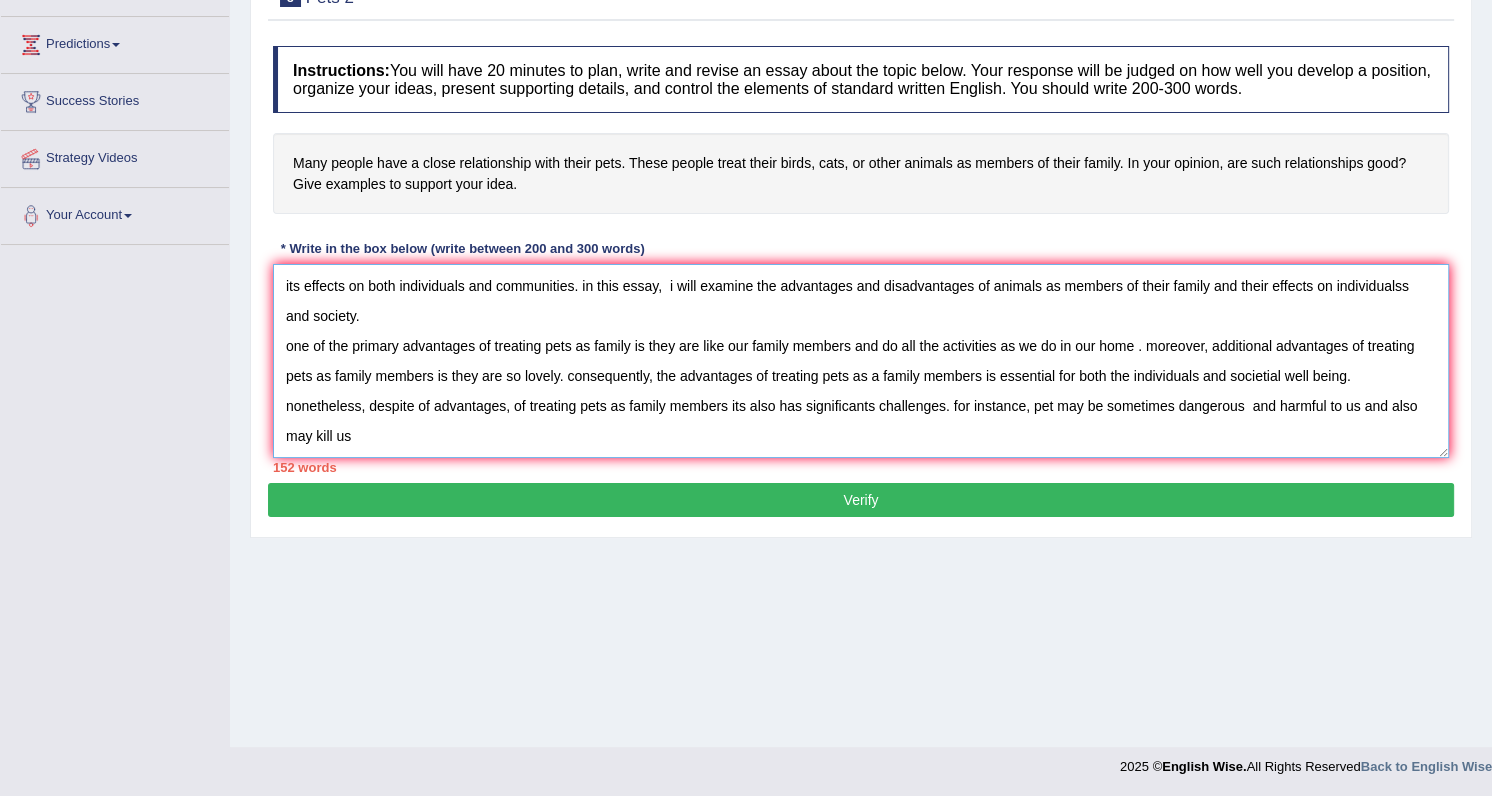 click on "the growing importance of many people have a close relationship with their pets and as family memebers has sparked nemourous discussions.  this issues are particularly reveled due  to its effects on both individuals and communities. in this essay,  i will examine the advantages and disadvantages of animals as members of their family and their effects on individualss and society.
one of the primary advantages of treating pets as family is they are like our family members and do all the activities as we do in our home . moreover, additional advantages of treating pets as family members is they are so lovely. consequently, the advantages of treating pets as a family members is essential for both the individuals and societial well being.
nonetheless, despite of advantages, of treating pets as family members its also has significants challenges. for instance, pet may be sometimes dangerous  and harmful to us and also may kill us" at bounding box center [861, 361] 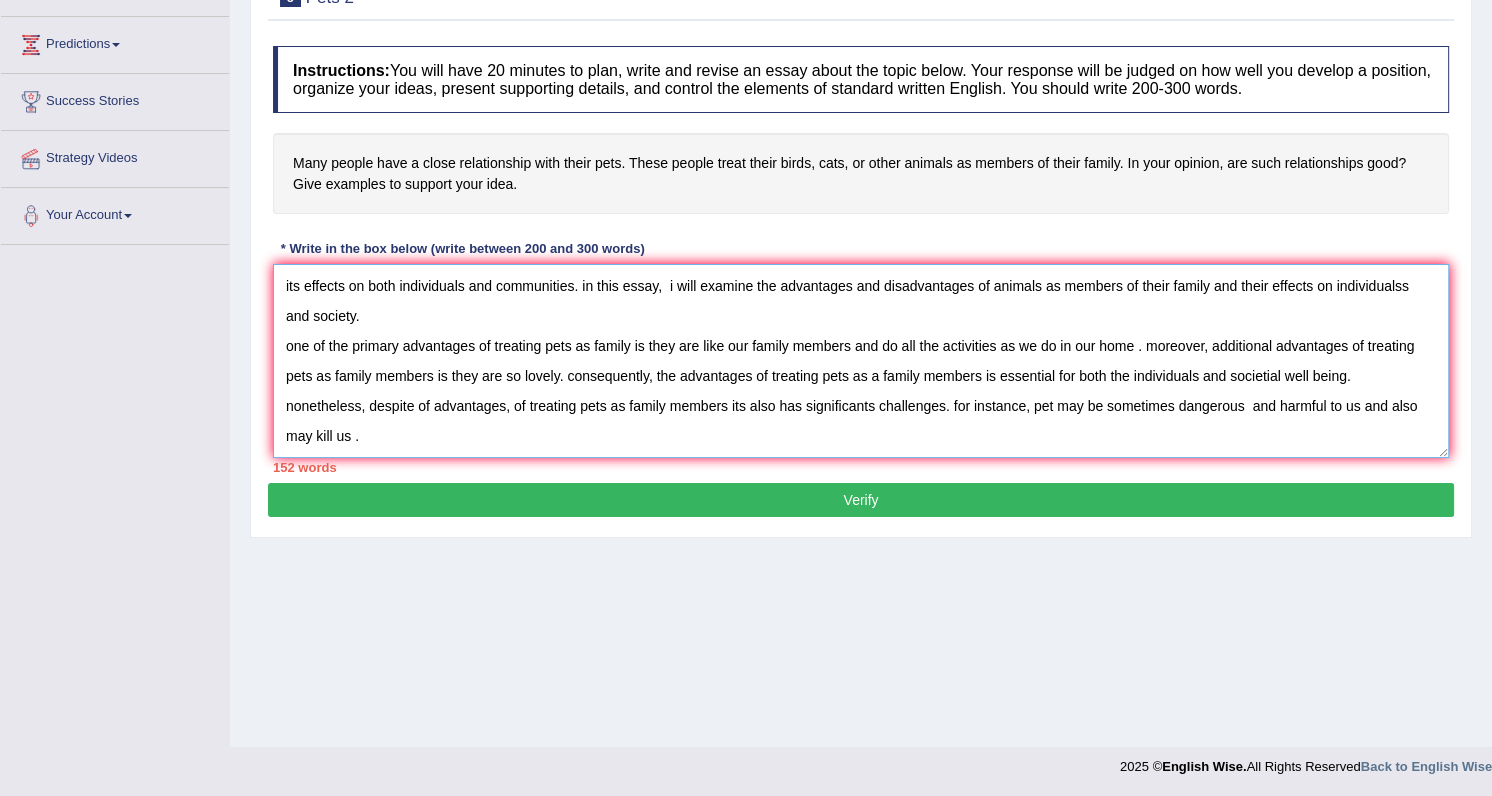 scroll, scrollTop: 48, scrollLeft: 0, axis: vertical 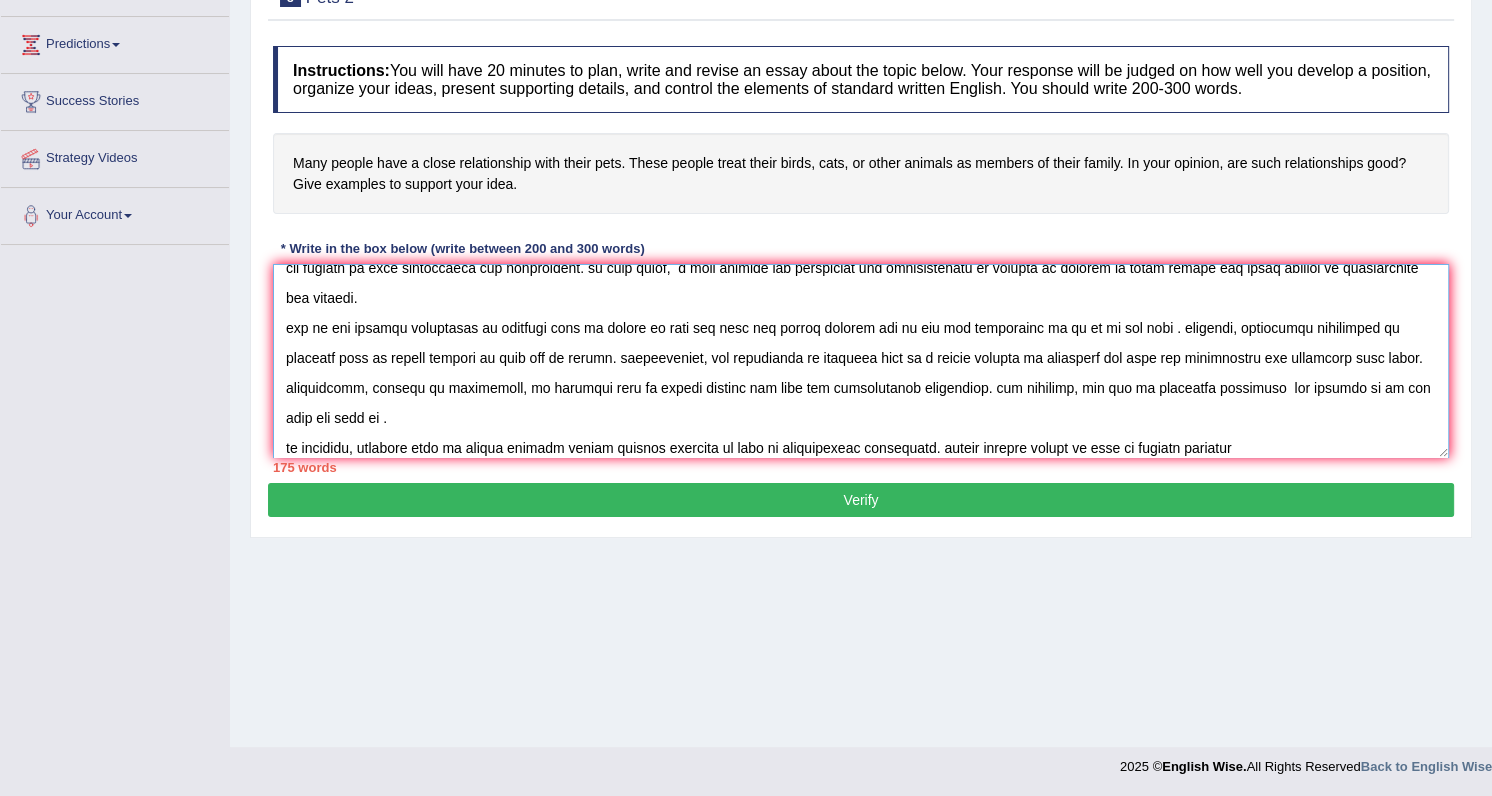 click at bounding box center (861, 361) 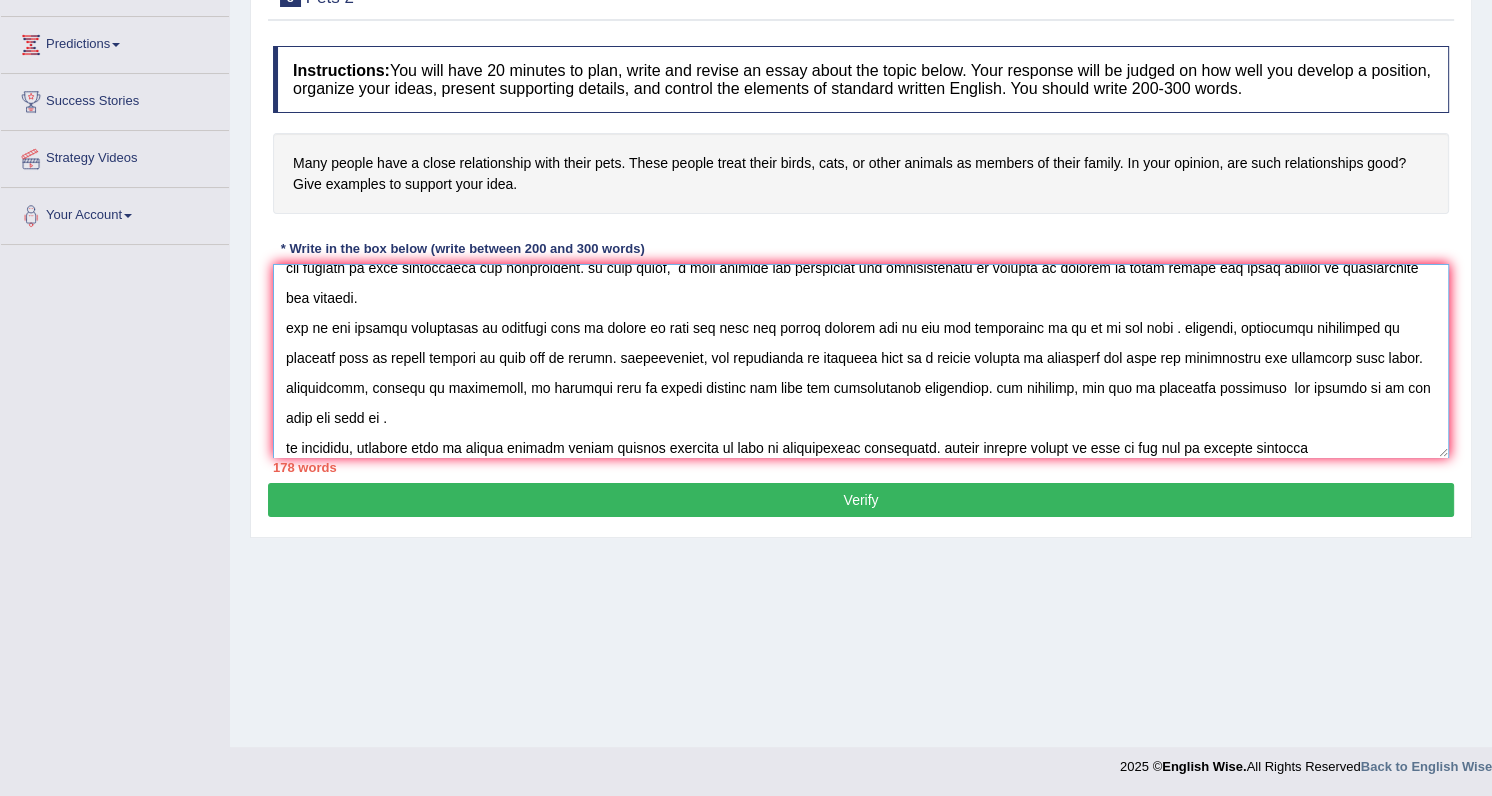 click at bounding box center [861, 361] 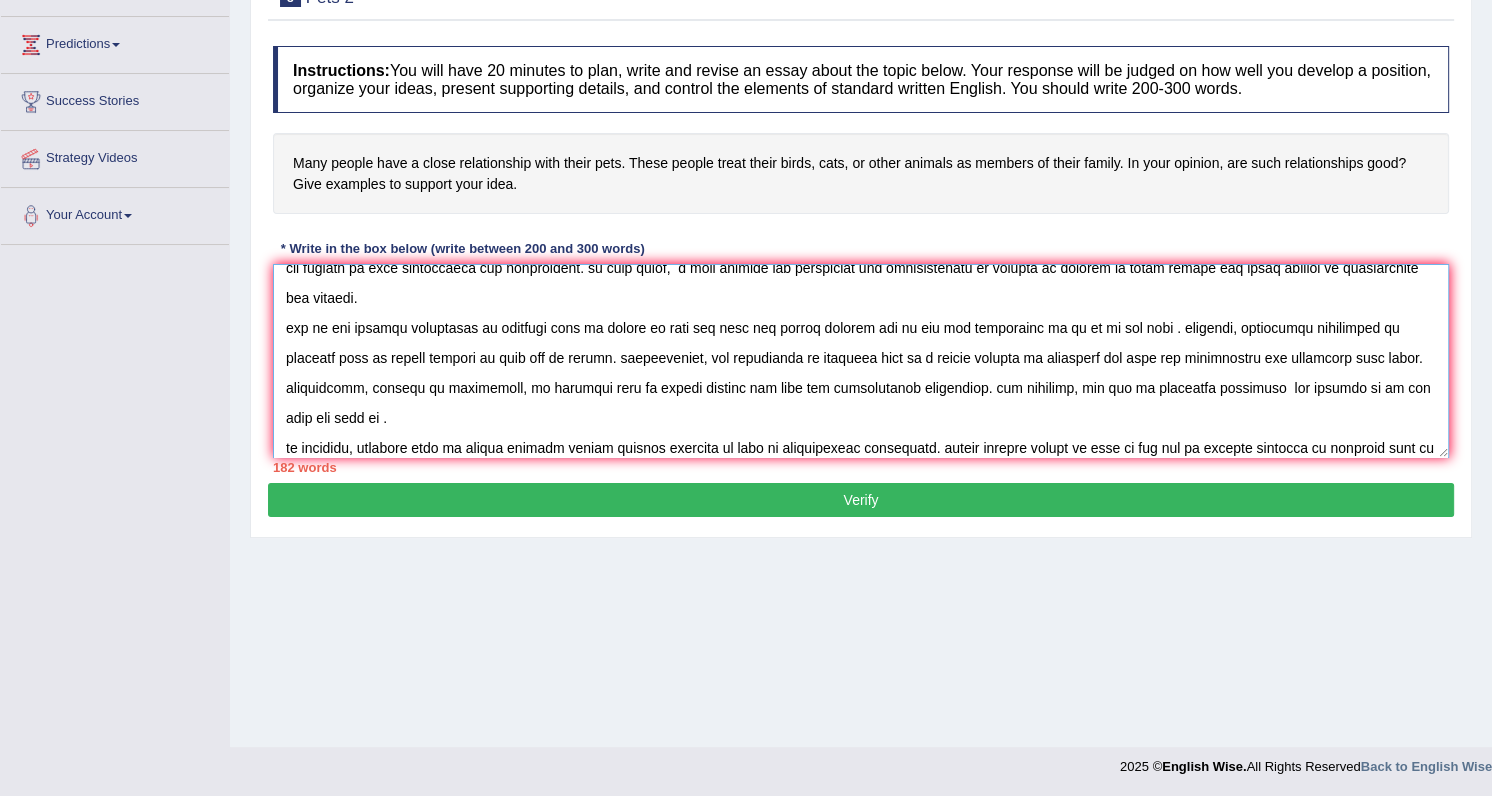 scroll, scrollTop: 78, scrollLeft: 0, axis: vertical 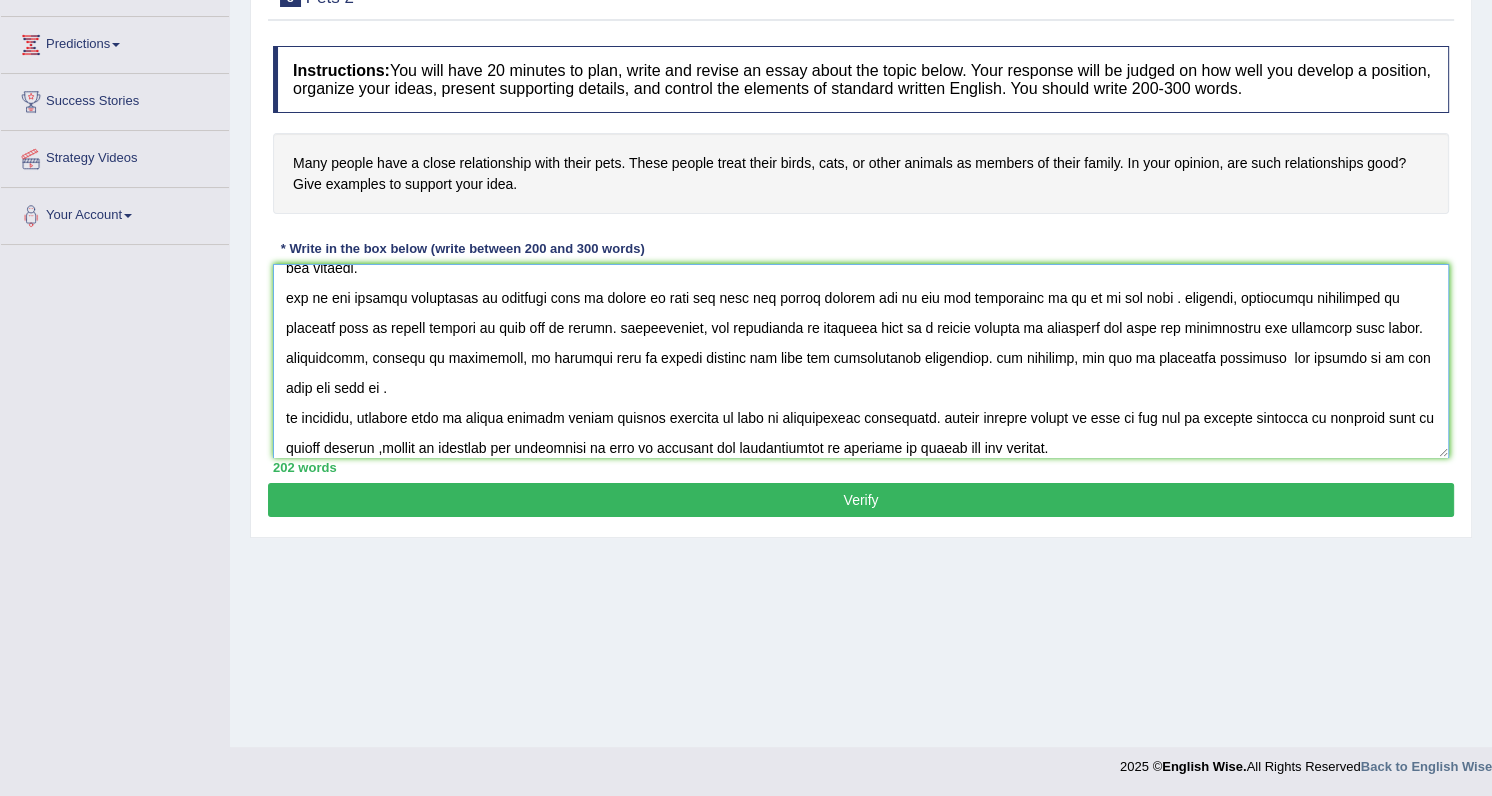 type on "the growing importance of many people have a close relationship with their pets and as family memebers has sparked nemourous discussions.  this issues are particularly reveled due  to its effects on both individuals and communities. in this essay,  i will examine the advantages and disadvantages of animals as members of their family and their effects on individualss and society.
one of the primary advantages of treating pets as family is they are like our family members and do all the activities as we do in our home . moreover, additional advantages of treating pets as family members is they are so lovely. consequently, the advantages of treating pets as a family members is essential for both the individuals and societial well being.
nonetheless, despite of advantages, of treating pets as family members its also has significants challenges. for instance, pet may be sometimes dangerous  and harmful to us and also may kill us .
to conculde, treating pets as family members offers notable benefits as well as s..." 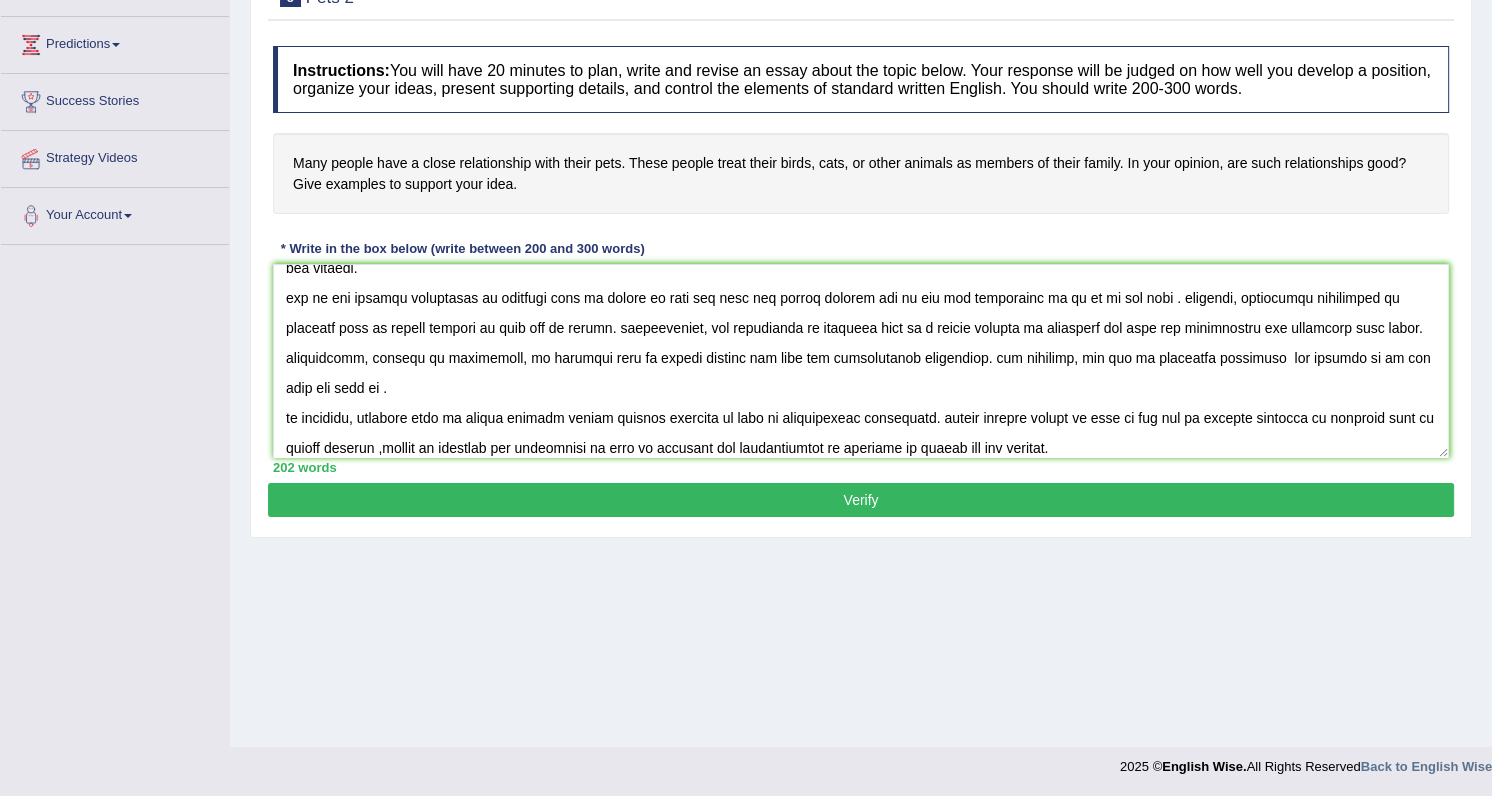 click on "Verify" at bounding box center [861, 500] 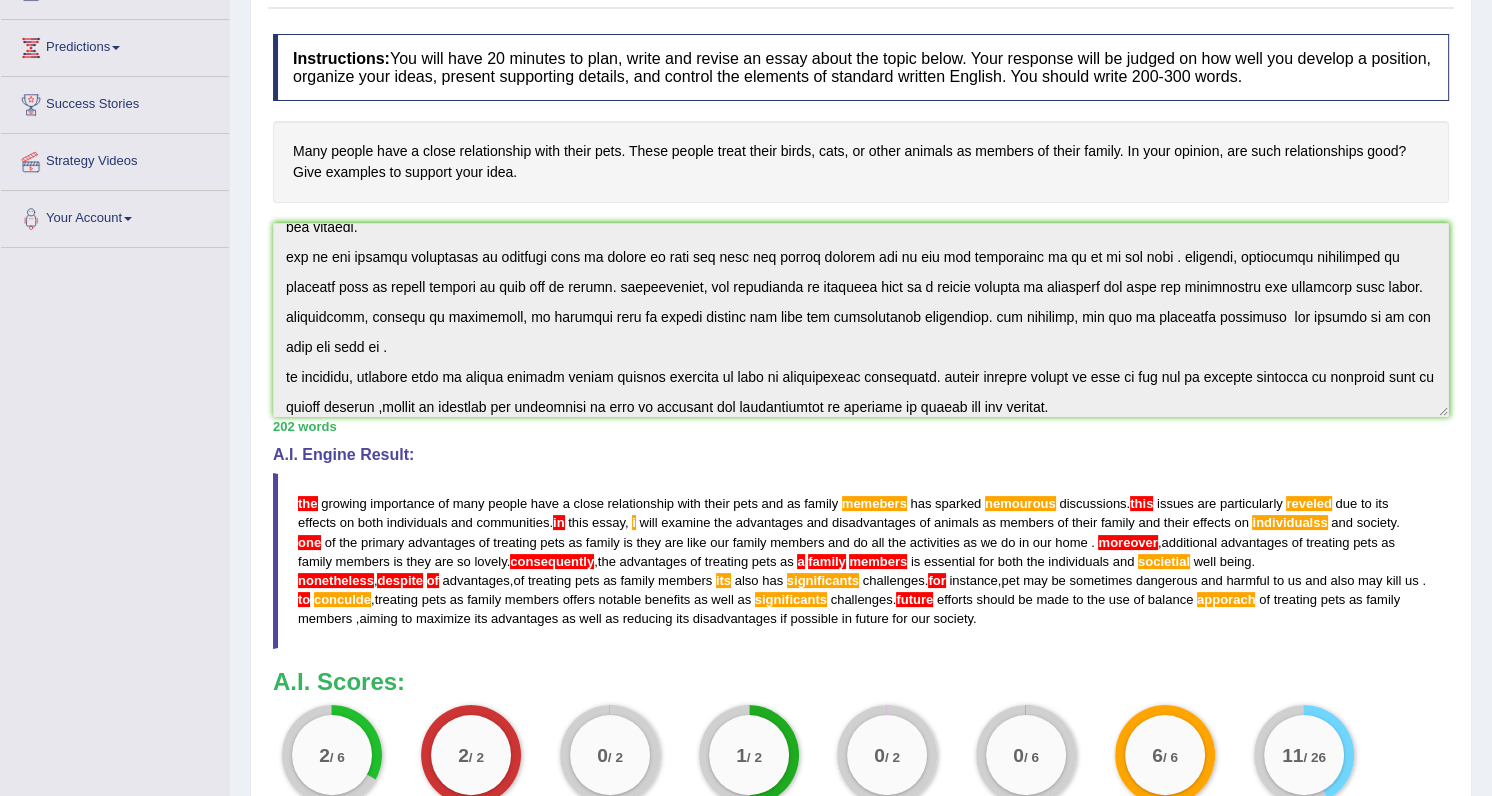 scroll, scrollTop: 208, scrollLeft: 0, axis: vertical 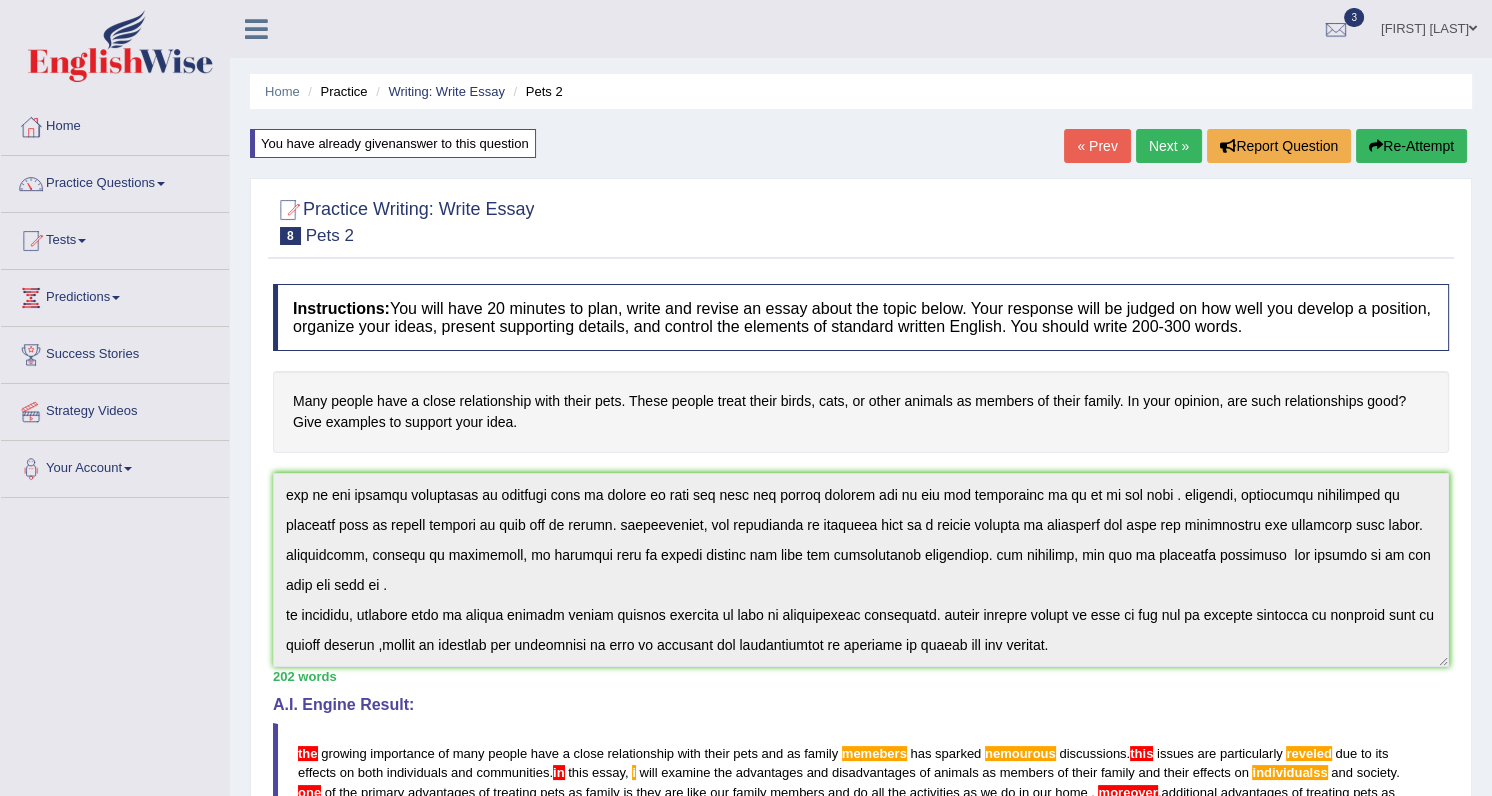 click on "Re-Attempt" at bounding box center [1411, 146] 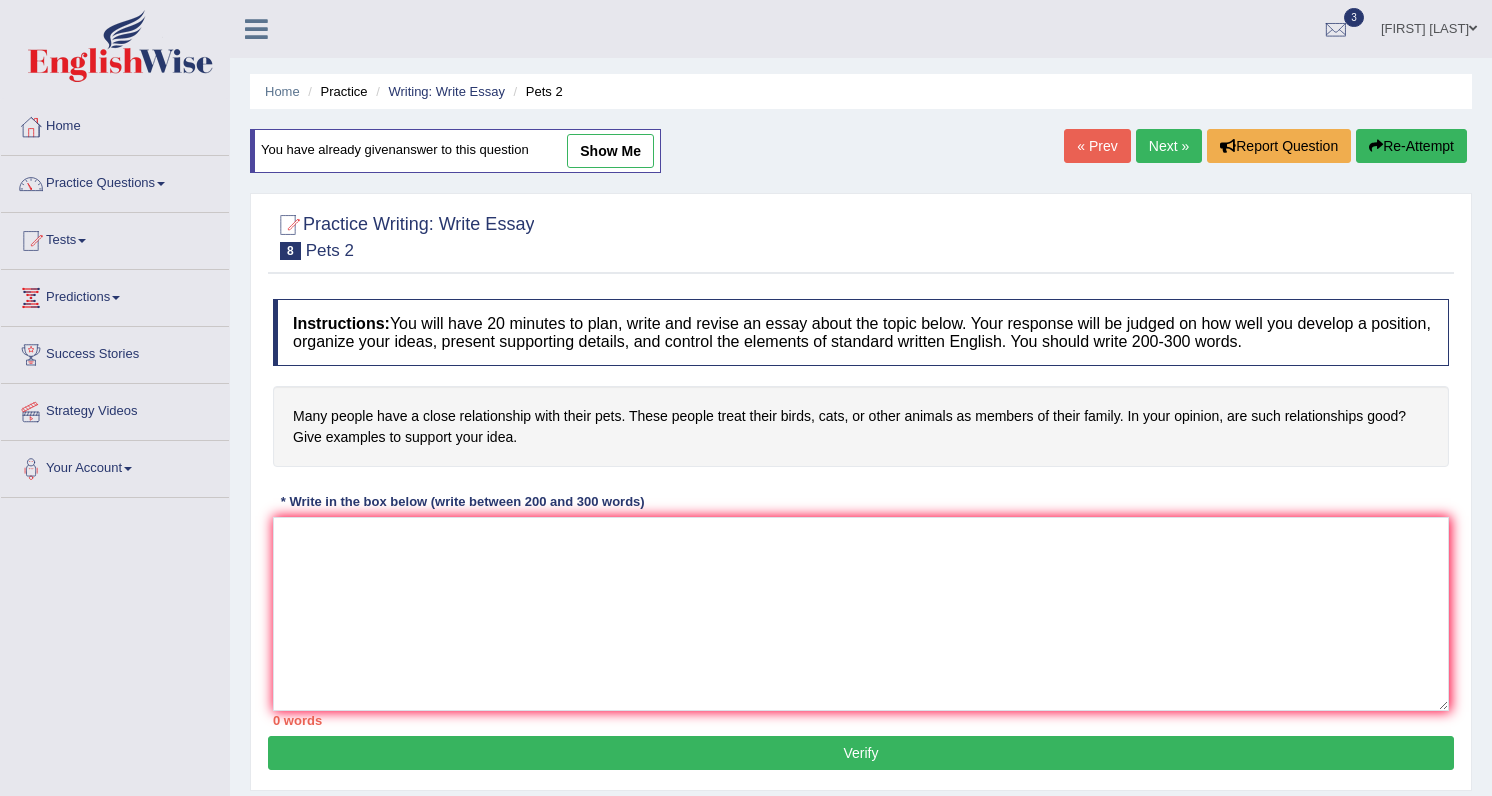 scroll, scrollTop: 0, scrollLeft: 0, axis: both 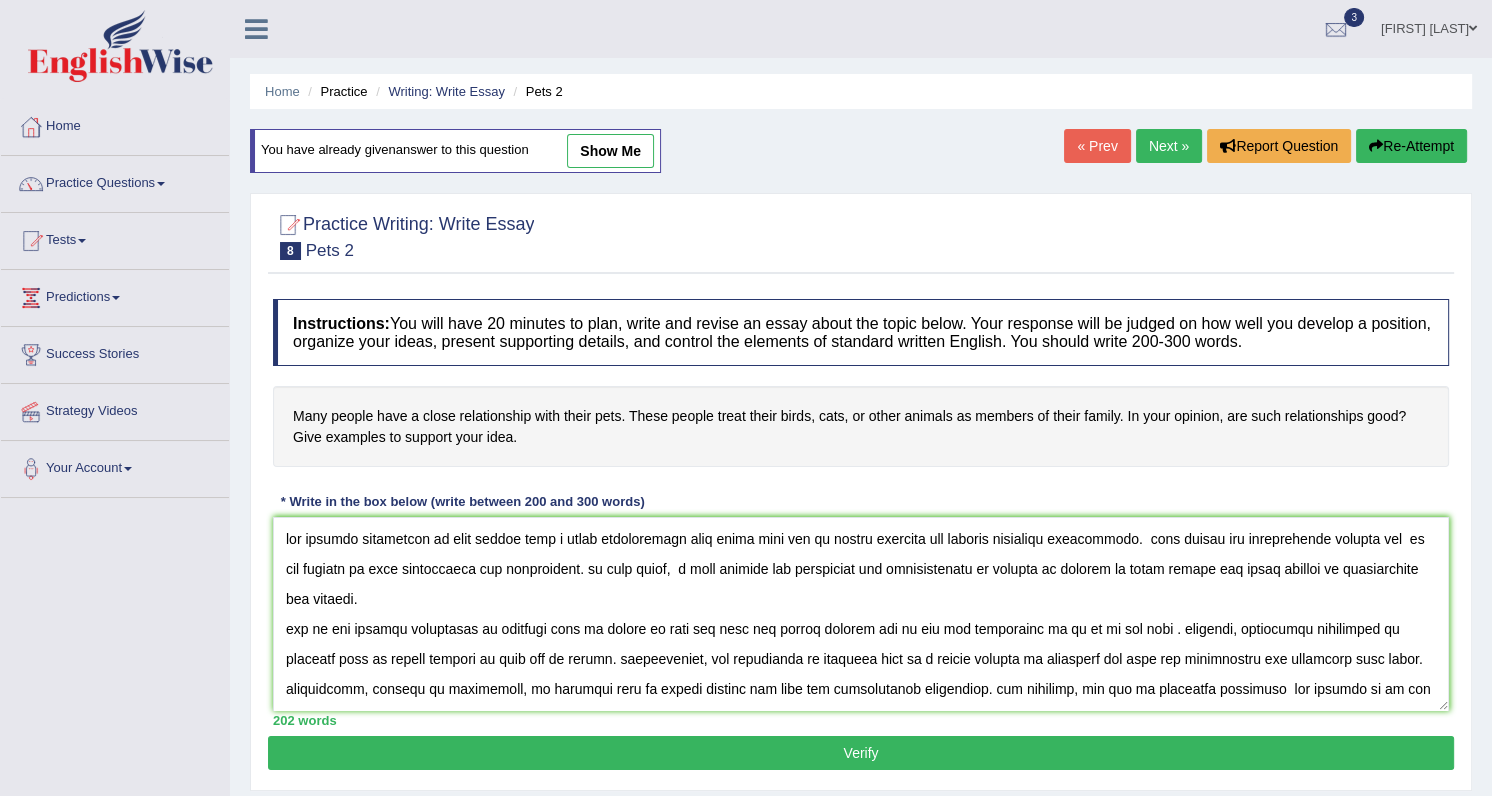 click at bounding box center [861, 614] 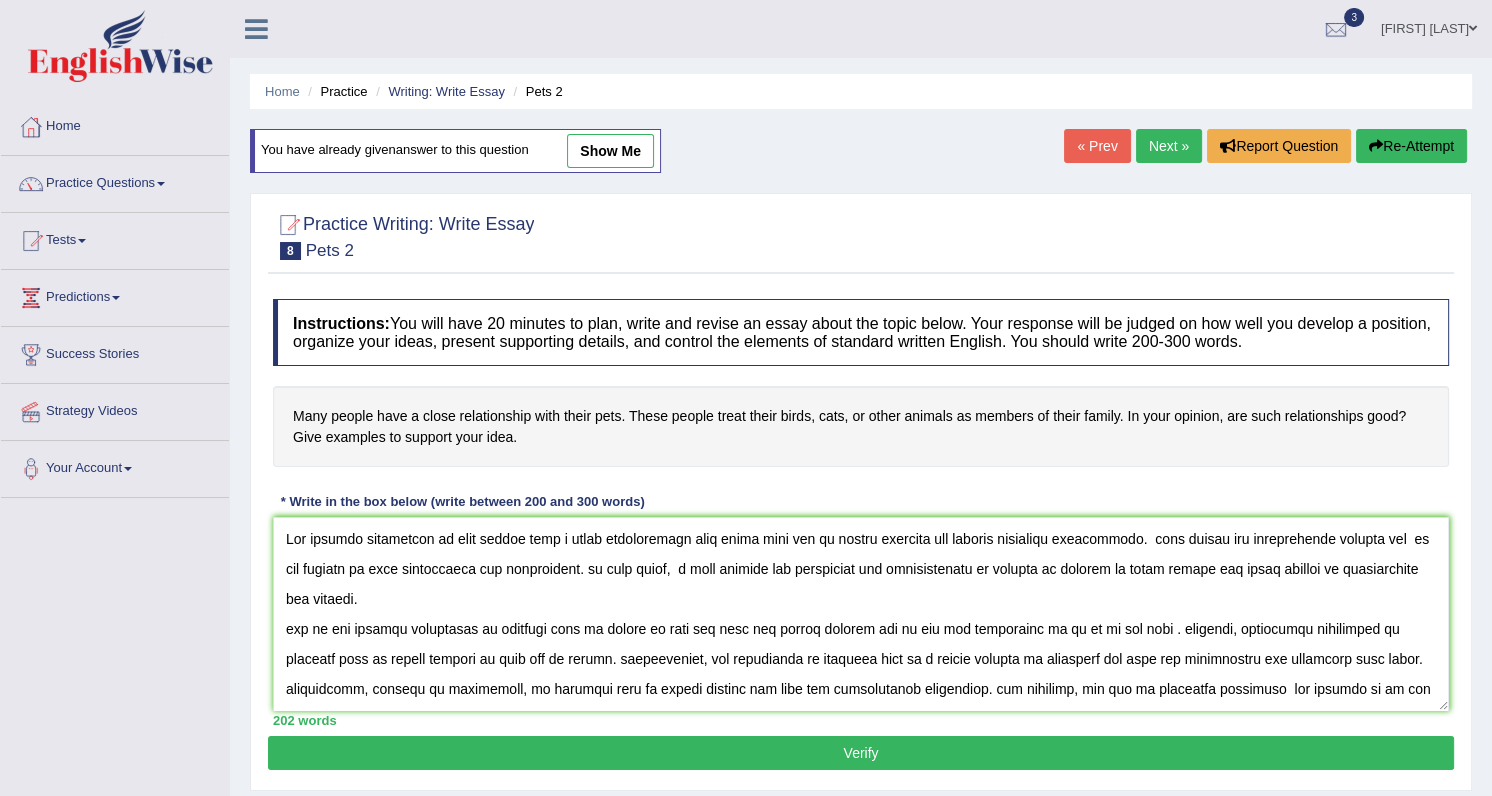 click at bounding box center [861, 614] 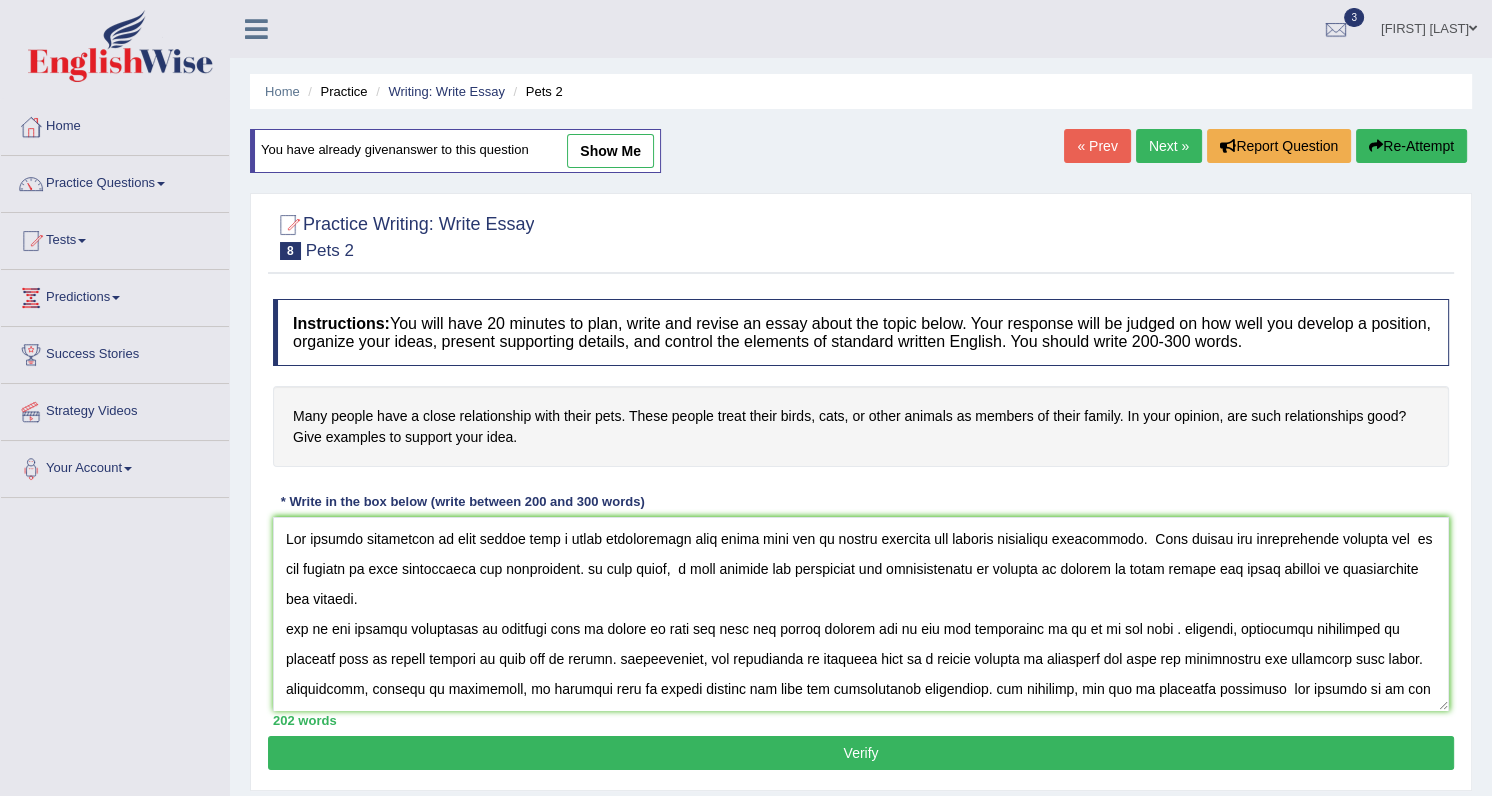 click at bounding box center (861, 614) 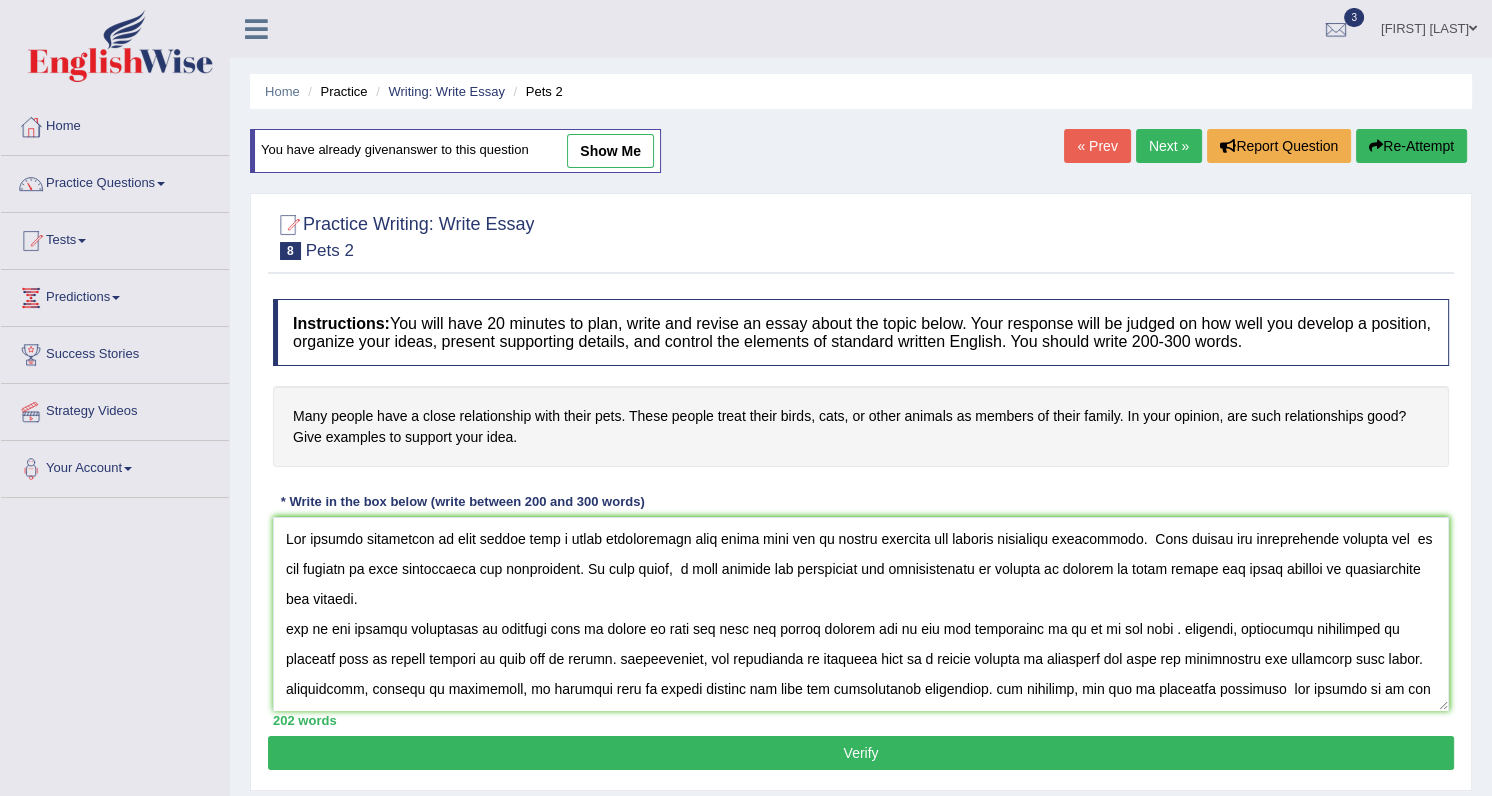 click at bounding box center (861, 614) 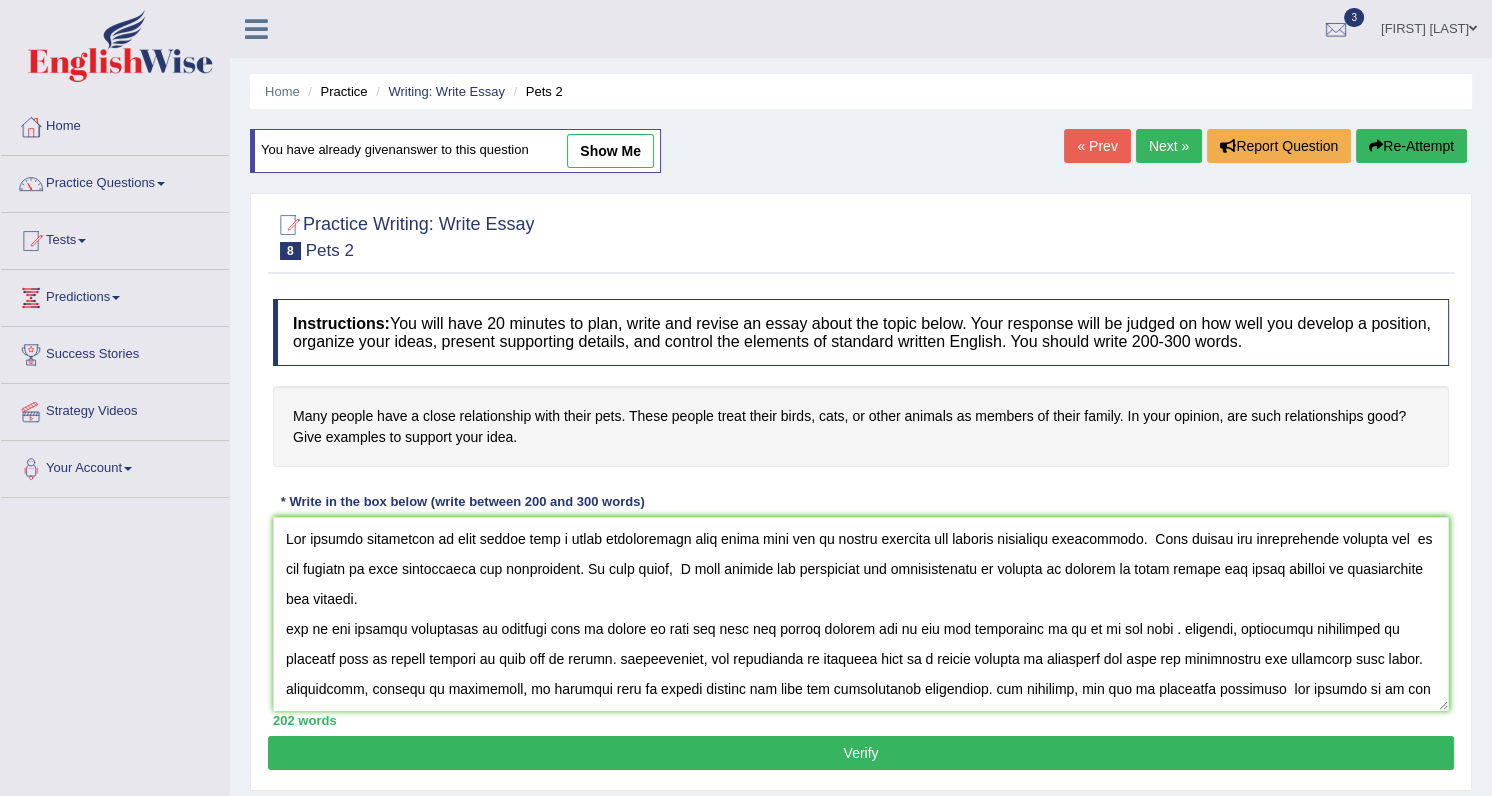 scroll, scrollTop: 90, scrollLeft: 0, axis: vertical 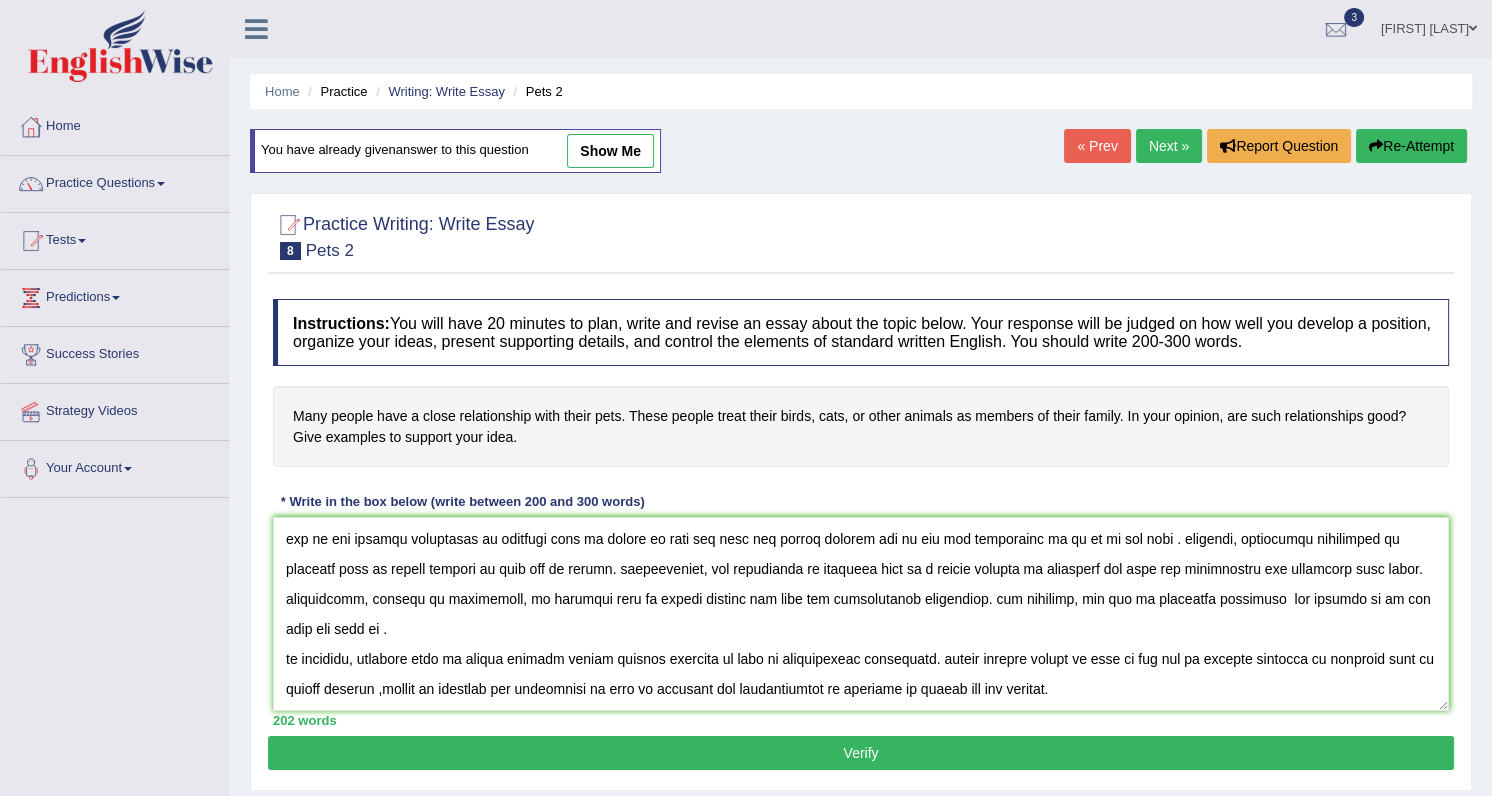 click at bounding box center (861, 614) 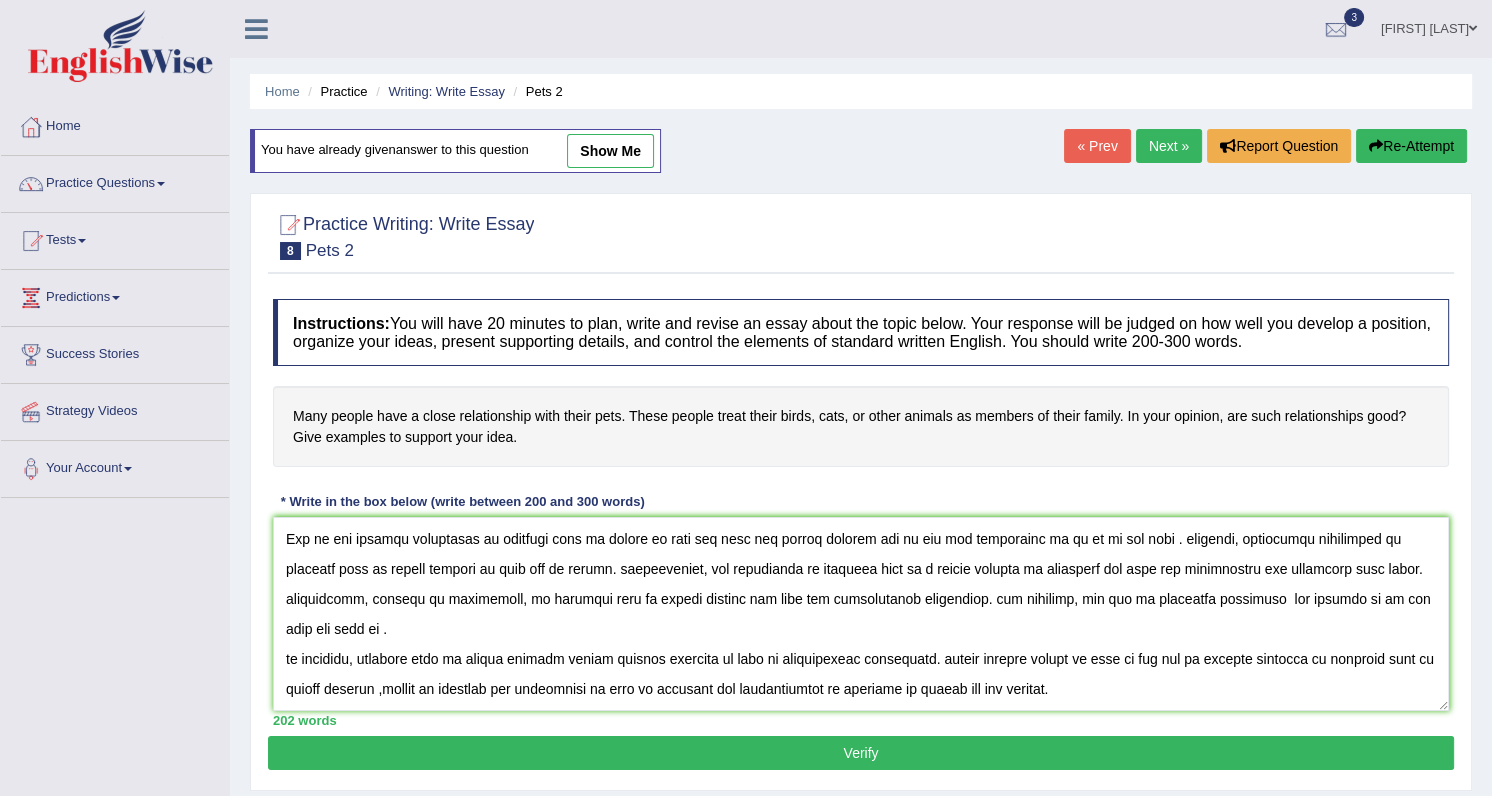 click at bounding box center (861, 614) 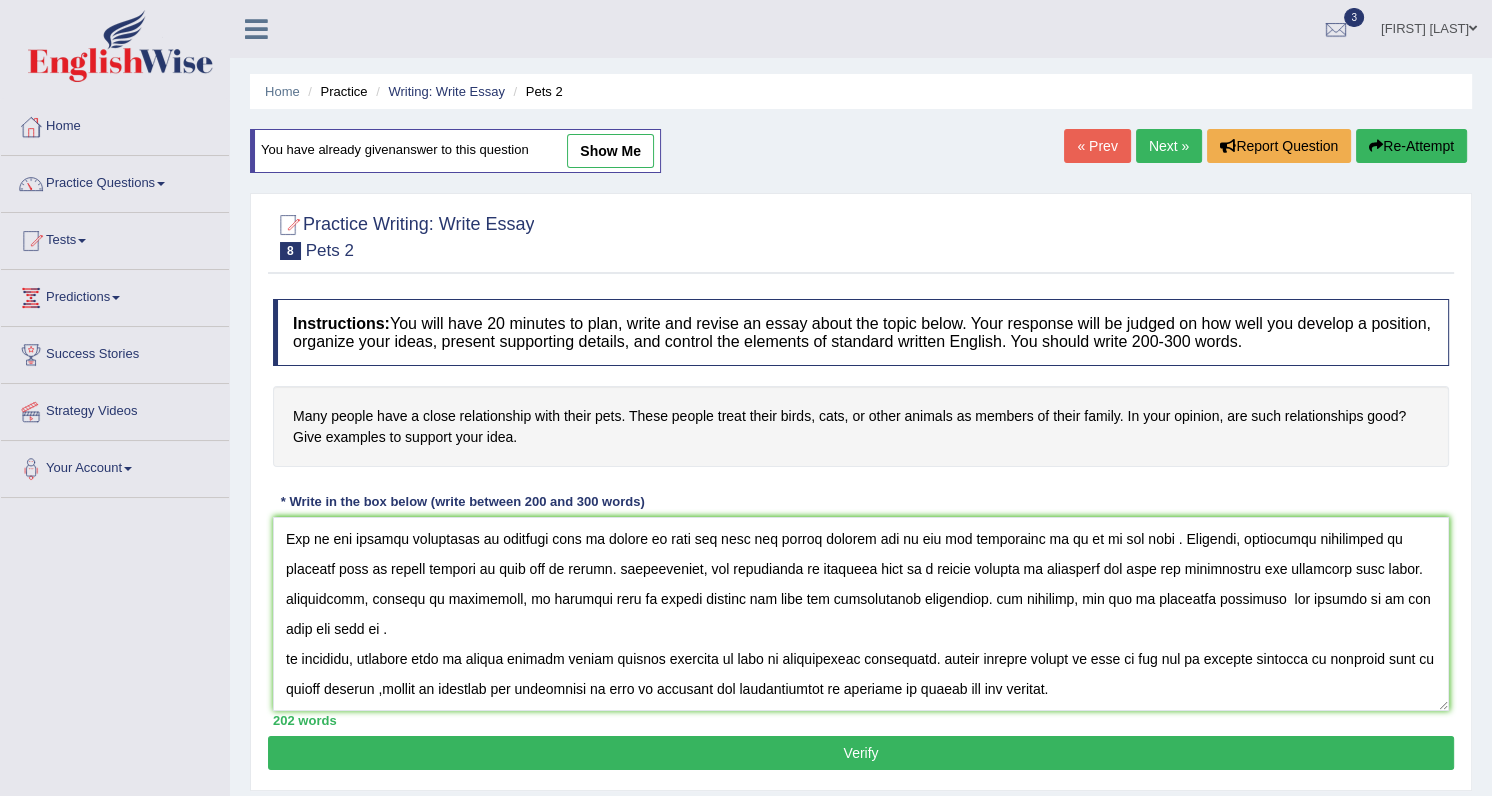 click at bounding box center [861, 614] 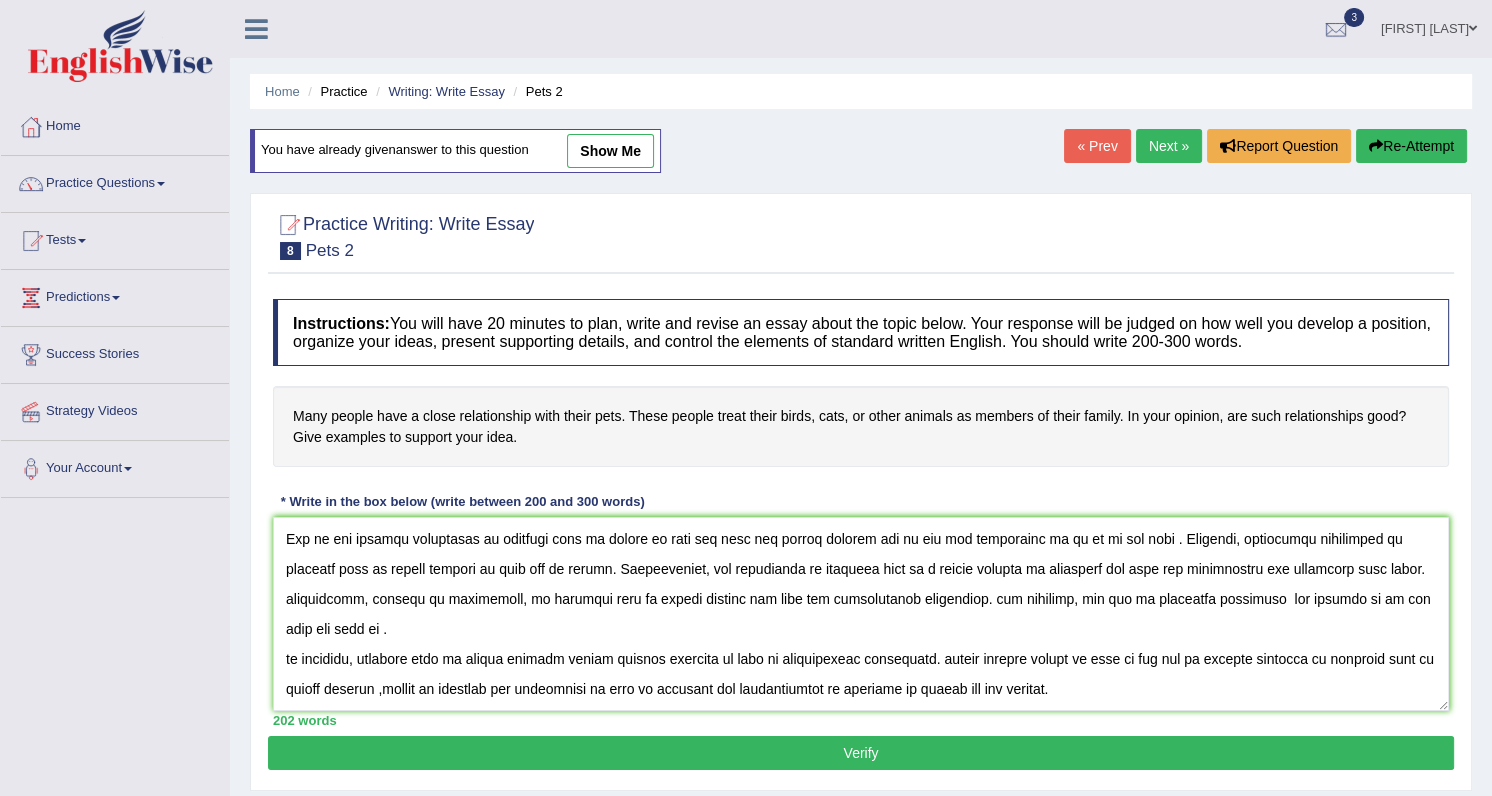 click at bounding box center [861, 614] 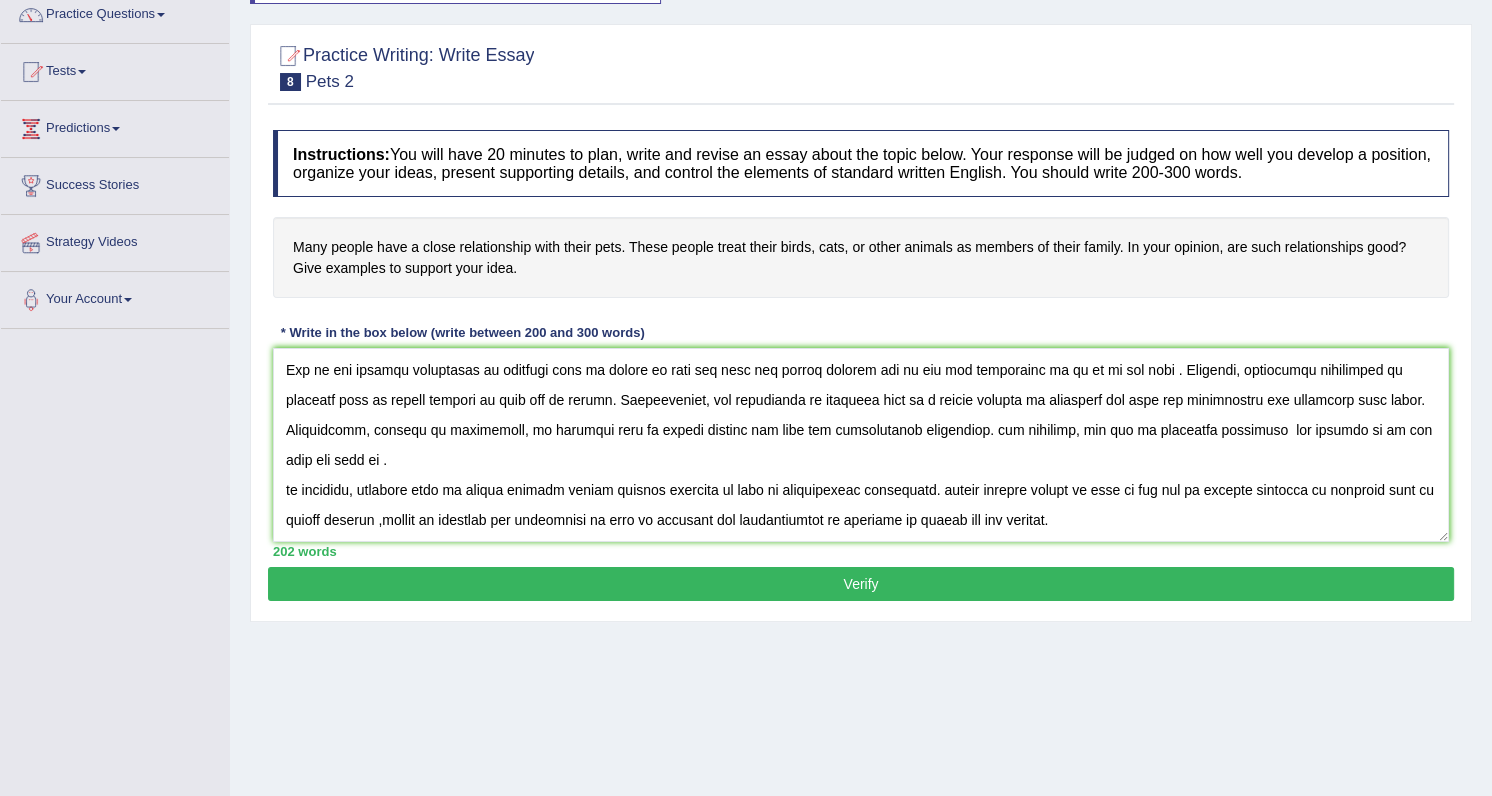 scroll, scrollTop: 181, scrollLeft: 0, axis: vertical 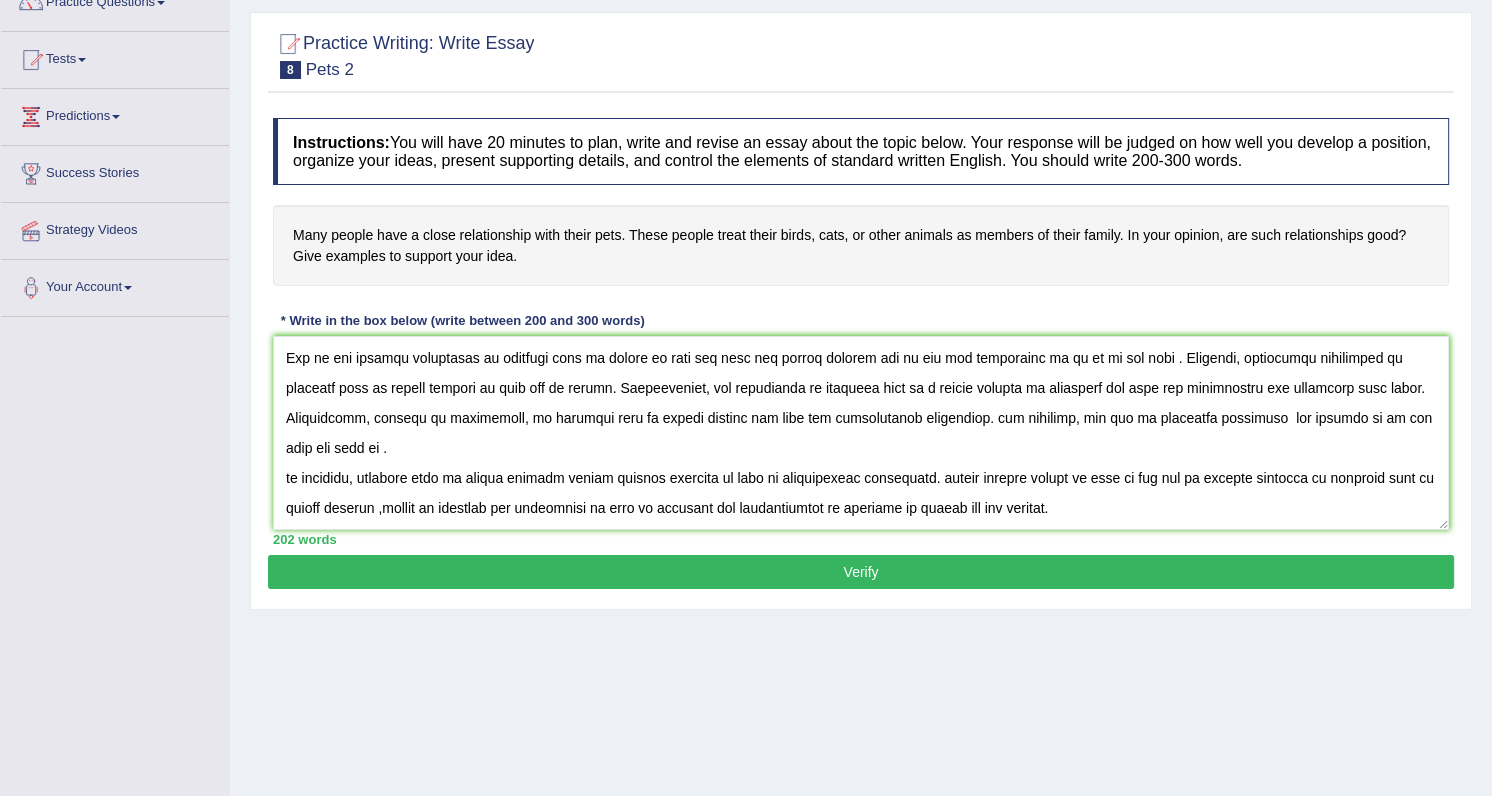 click at bounding box center [861, 433] 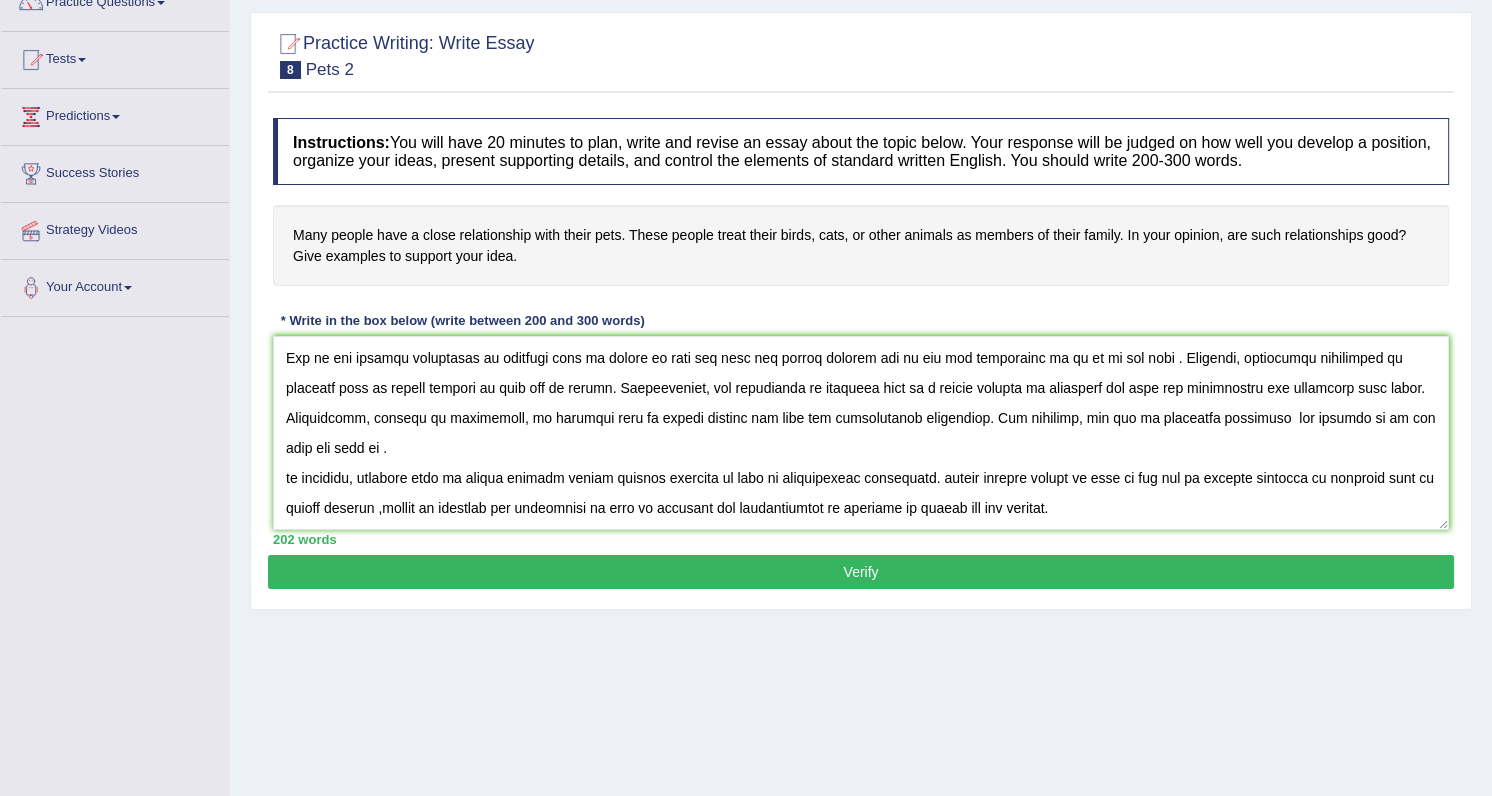 click at bounding box center [861, 433] 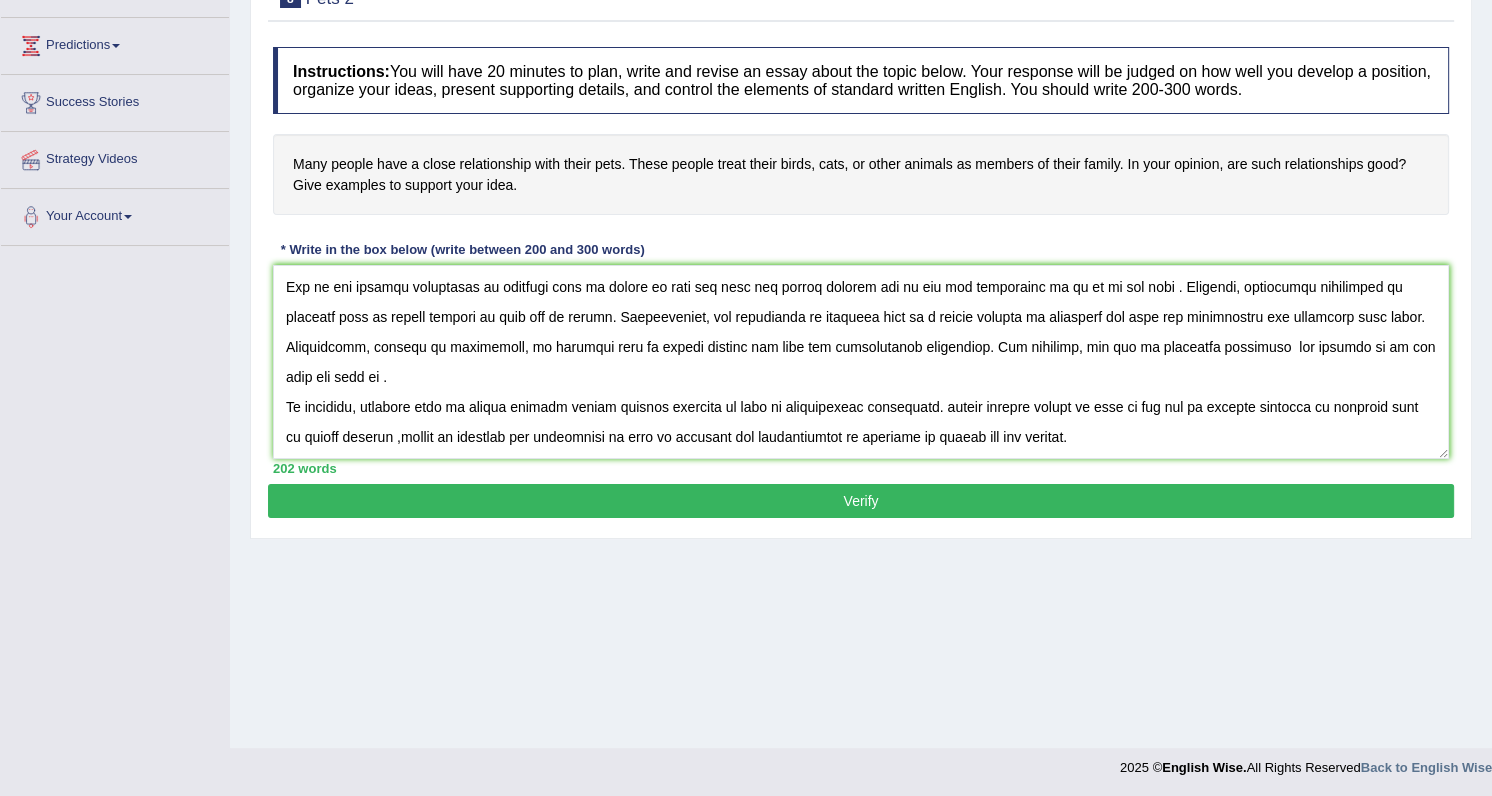scroll, scrollTop: 253, scrollLeft: 0, axis: vertical 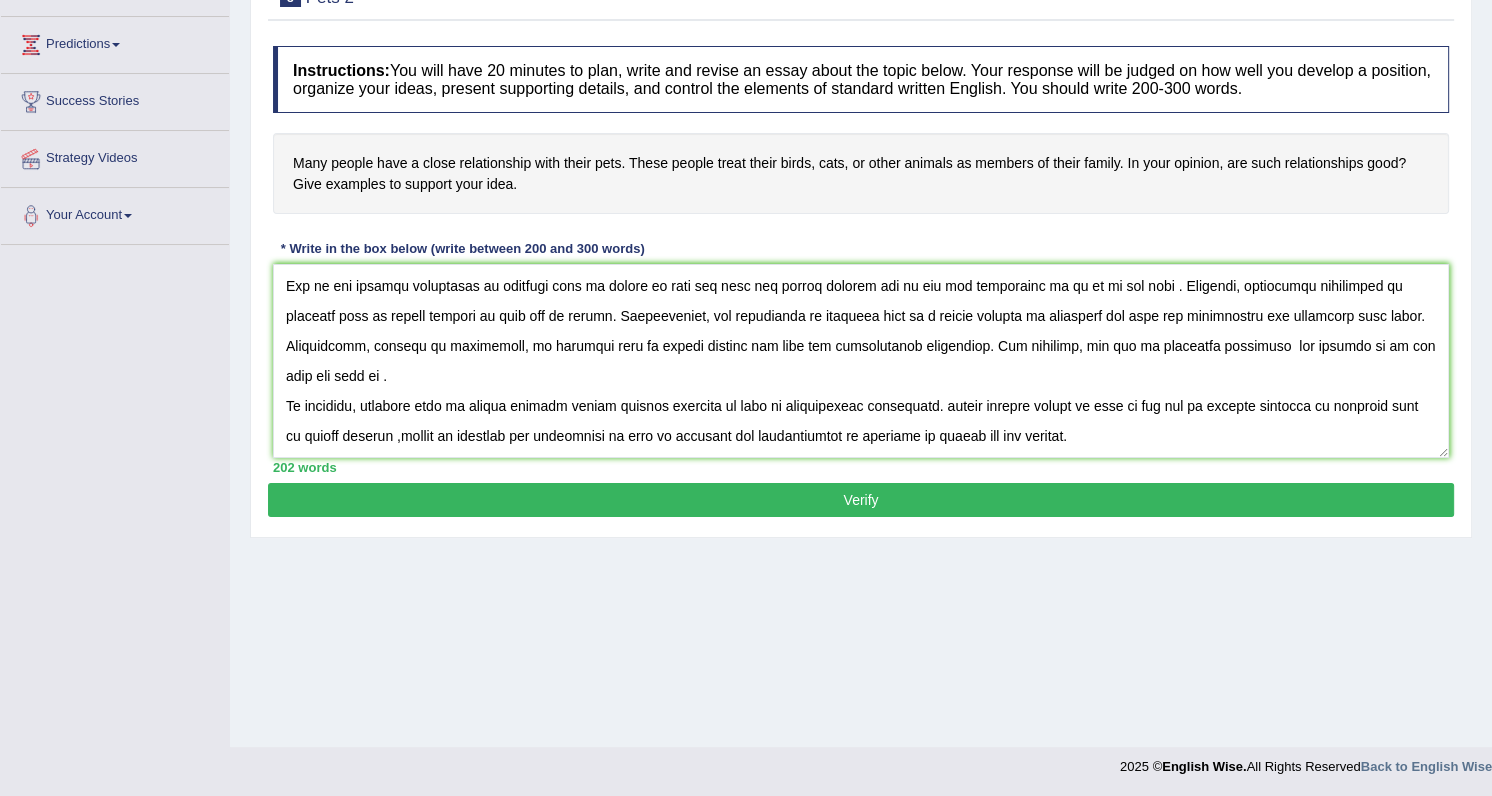click at bounding box center [861, 361] 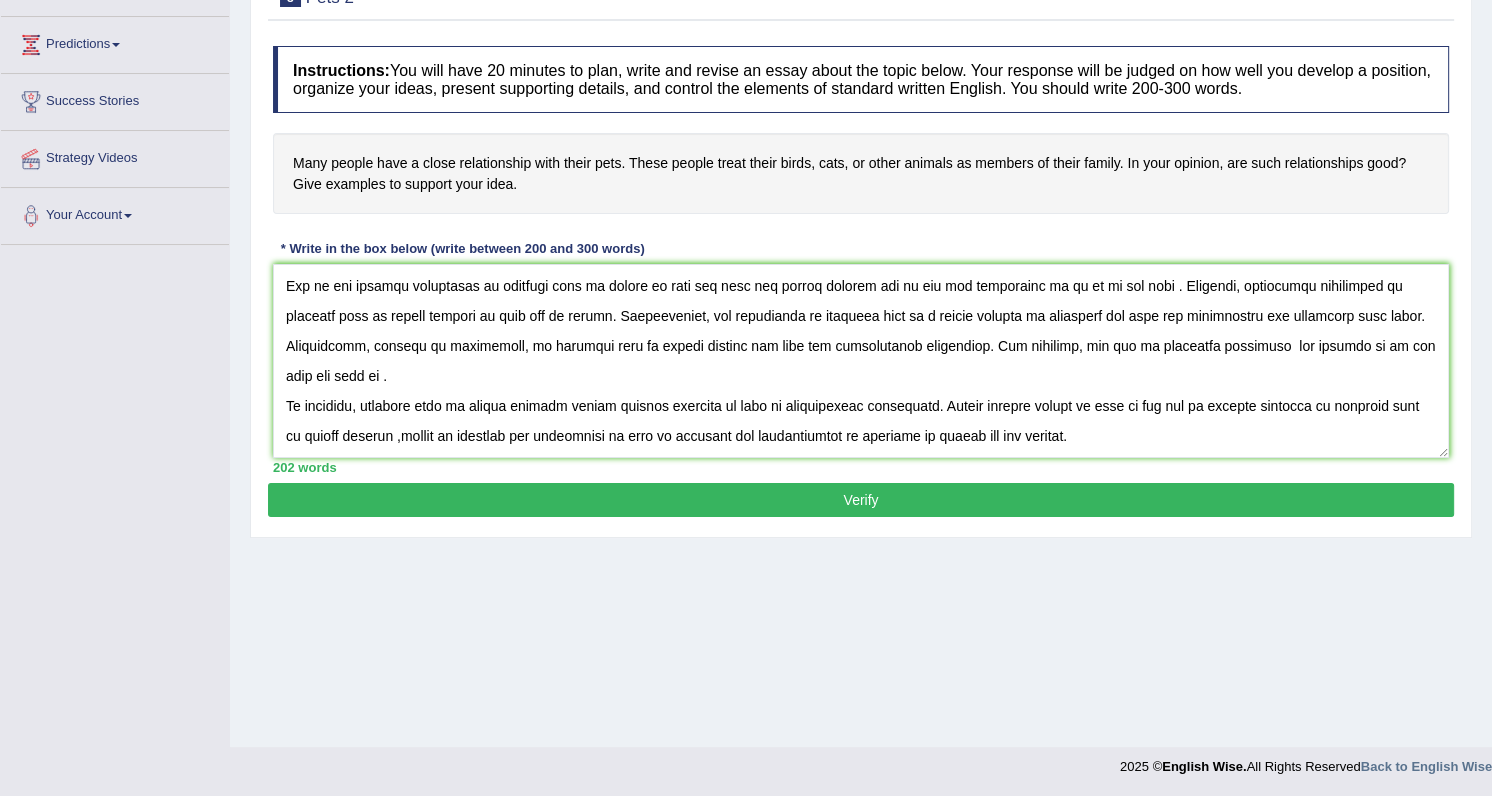 type on "The growing importance of many people have a close relationship with their pets and as family memebers has sparked nemourous discussions.  This issues are particularly reveled due  to its effects on both individuals and communities. In this essay,  I will examine the advantages and disadvantages of animals as members of their family and their effects on individualss and society.
One of the primary advantages of treating pets as family is they are like our family members and do all the activities as we do in our home . Moreover, additional advantages of treating pets as family members is they are so lovely. Consequently, the advantages of treating pets as a family members is essential for both the individuals and societial well being.
Nonetheless, despite of advantages, of treating pets as family members its also has significants challenges. For instance, pet may be sometimes dangerous  and harmful to us and also may kill us .
To conculde, treating pets as family members offers notable benefits as well as s..." 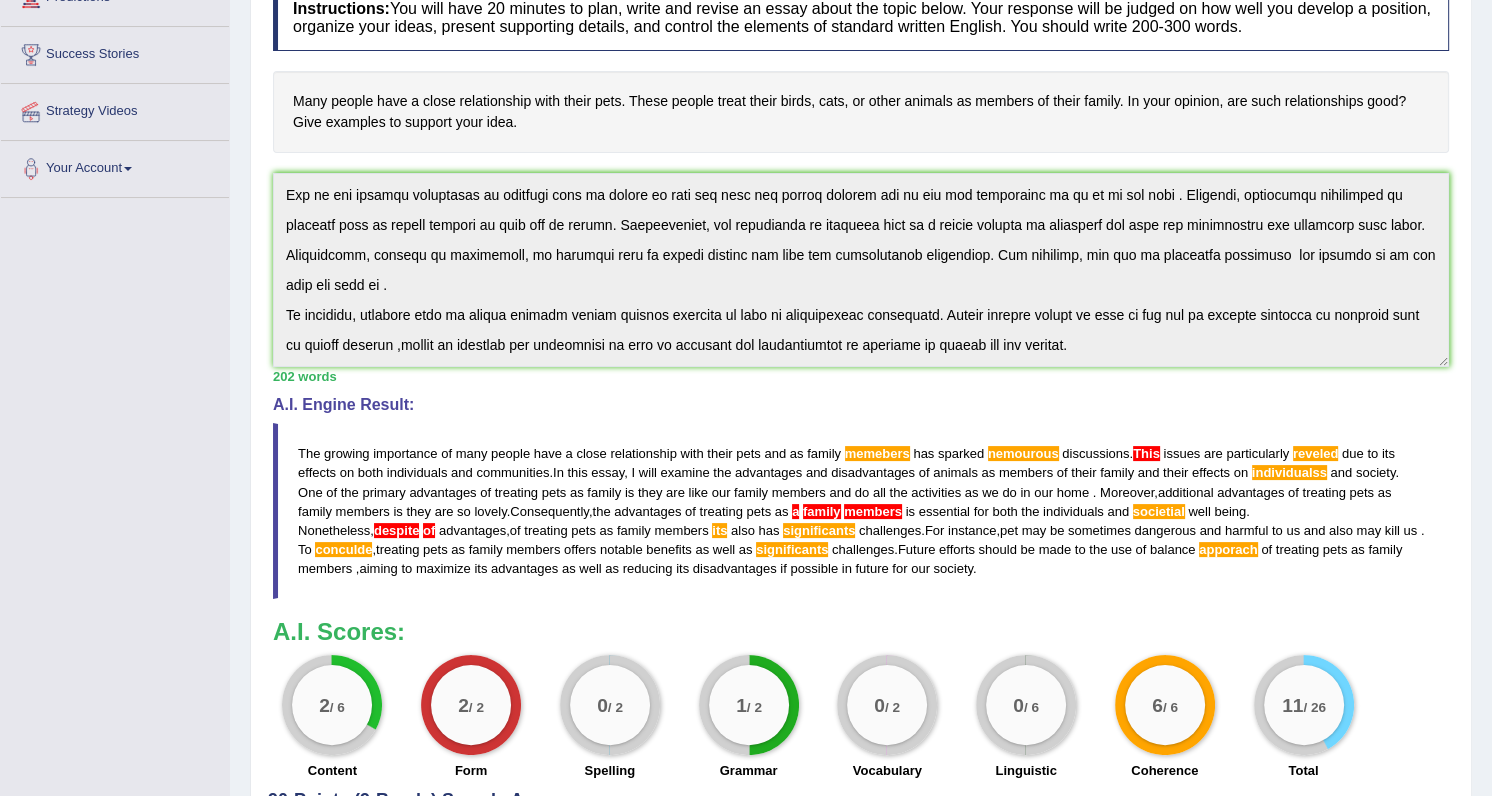 scroll, scrollTop: 208, scrollLeft: 0, axis: vertical 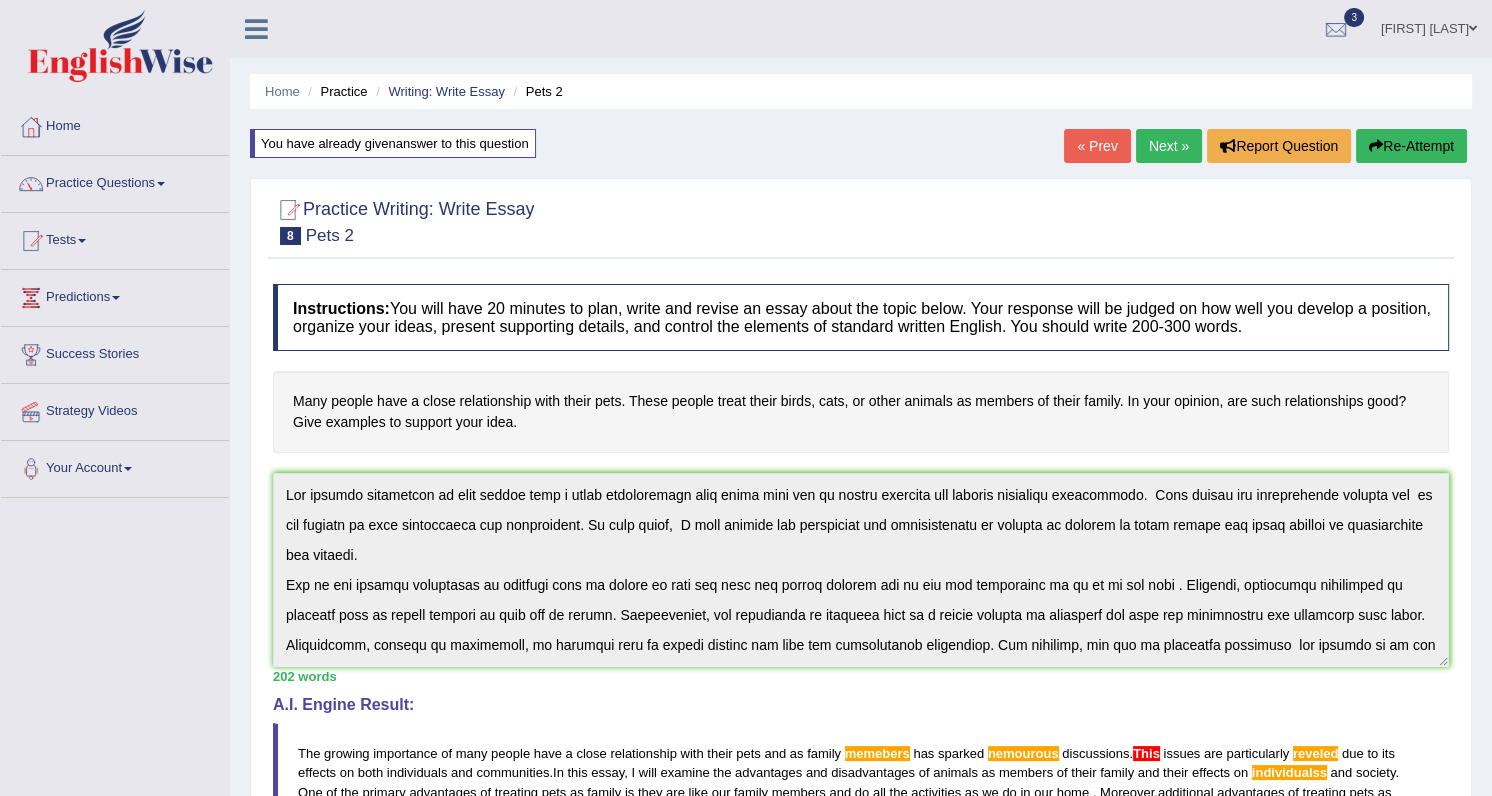 click on "Practice Questions" at bounding box center (115, 181) 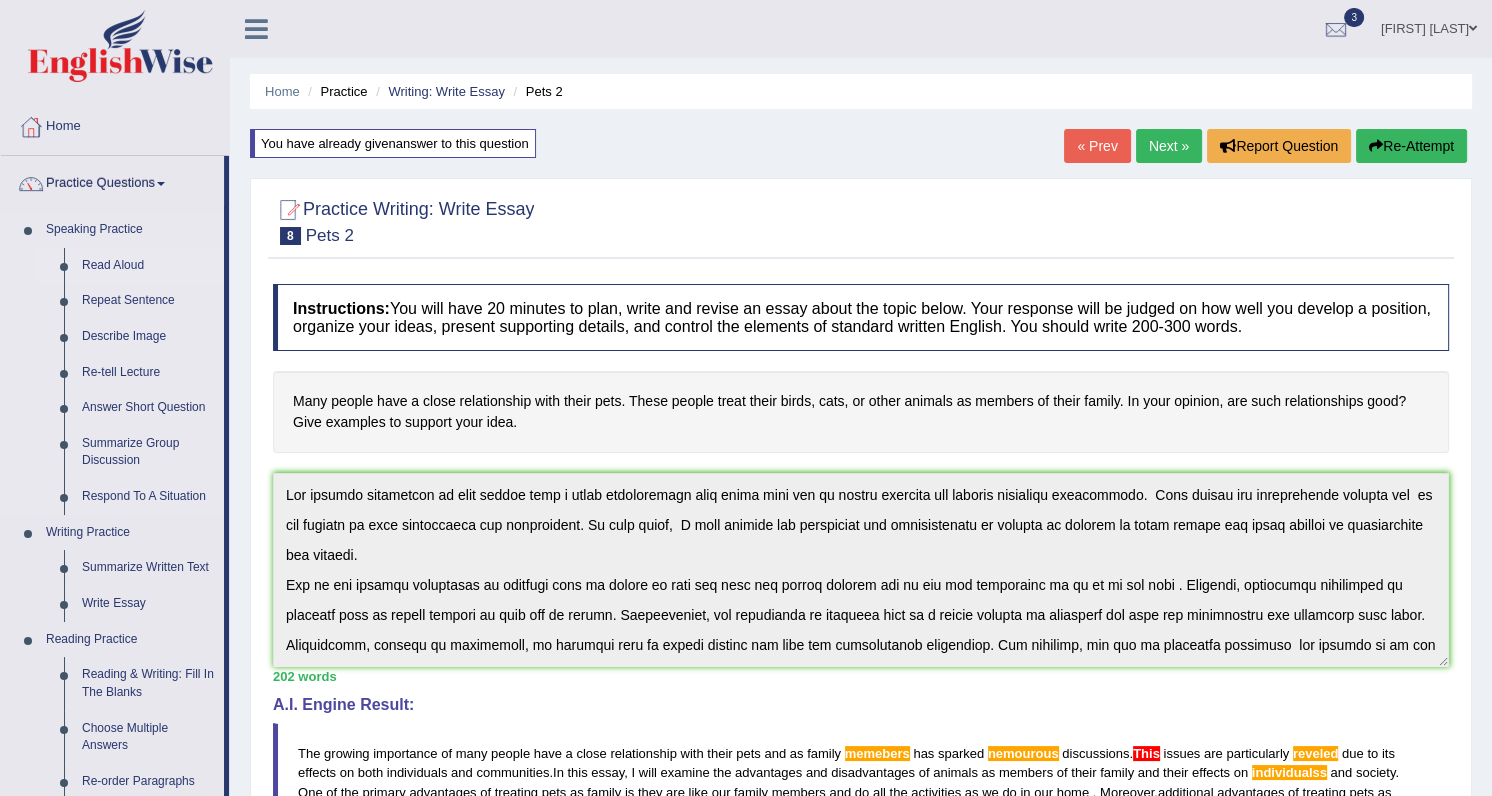 click on "Read Aloud" at bounding box center [148, 266] 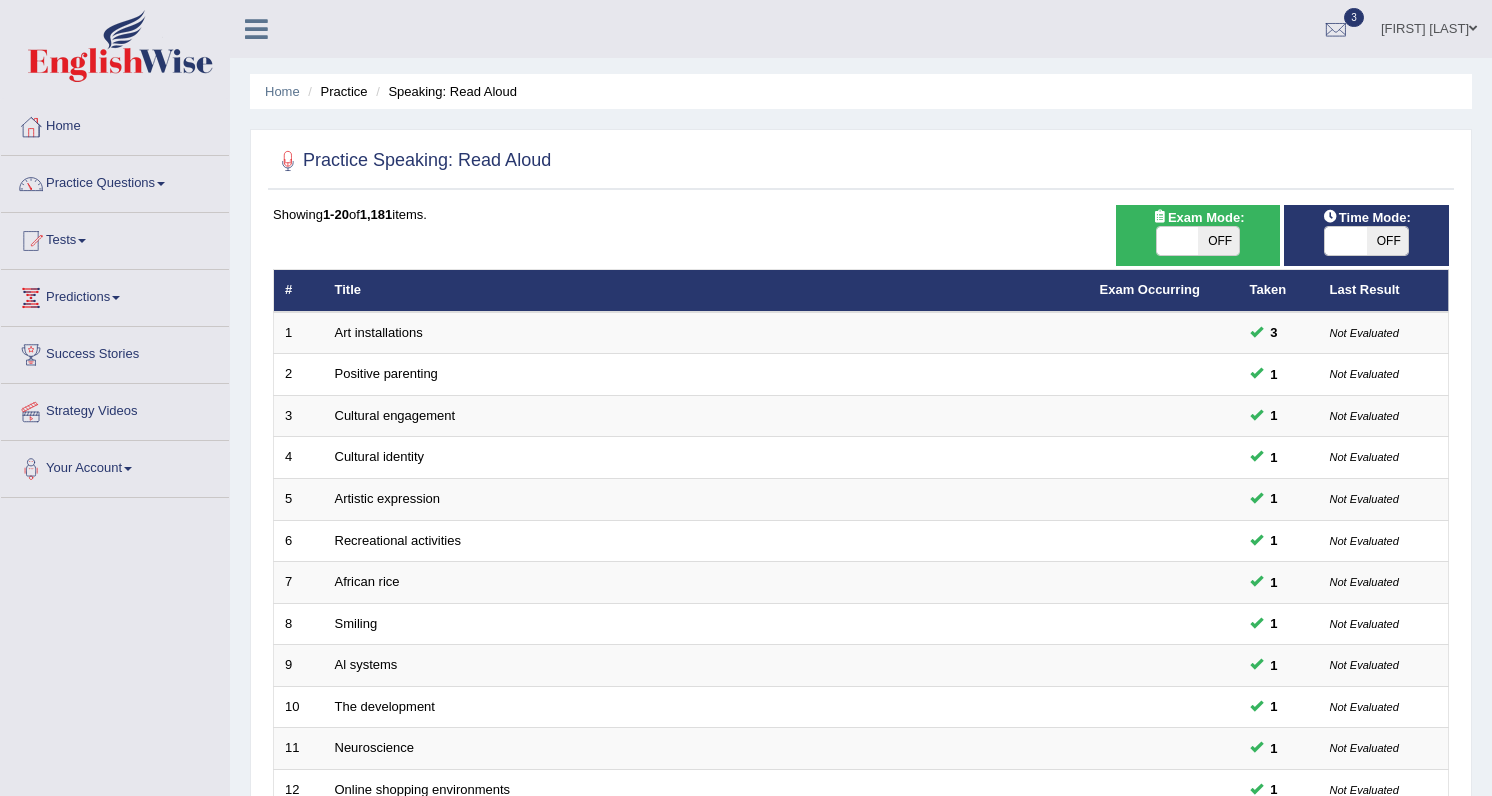 scroll, scrollTop: 164, scrollLeft: 0, axis: vertical 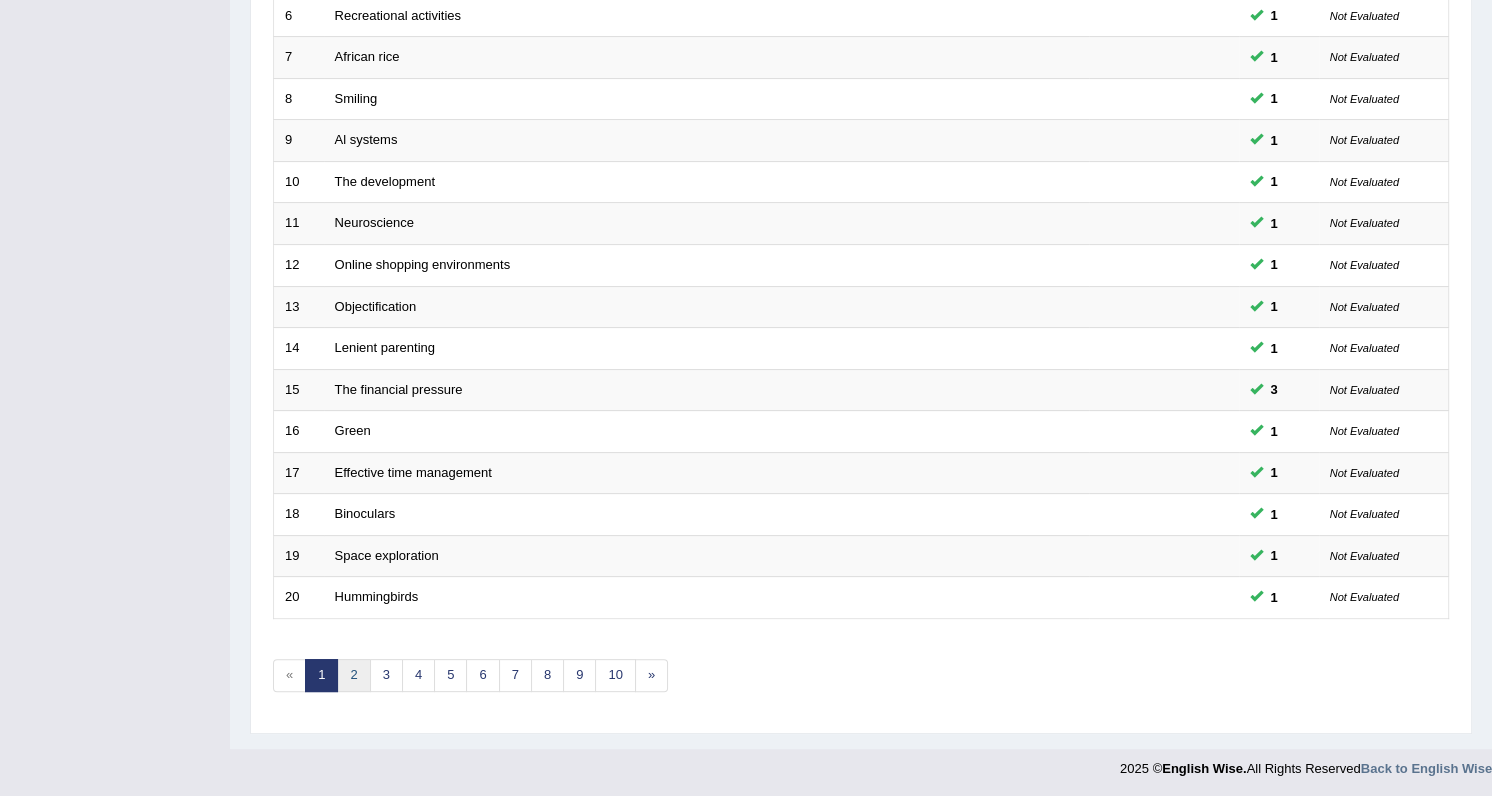 click on "2" at bounding box center (353, 675) 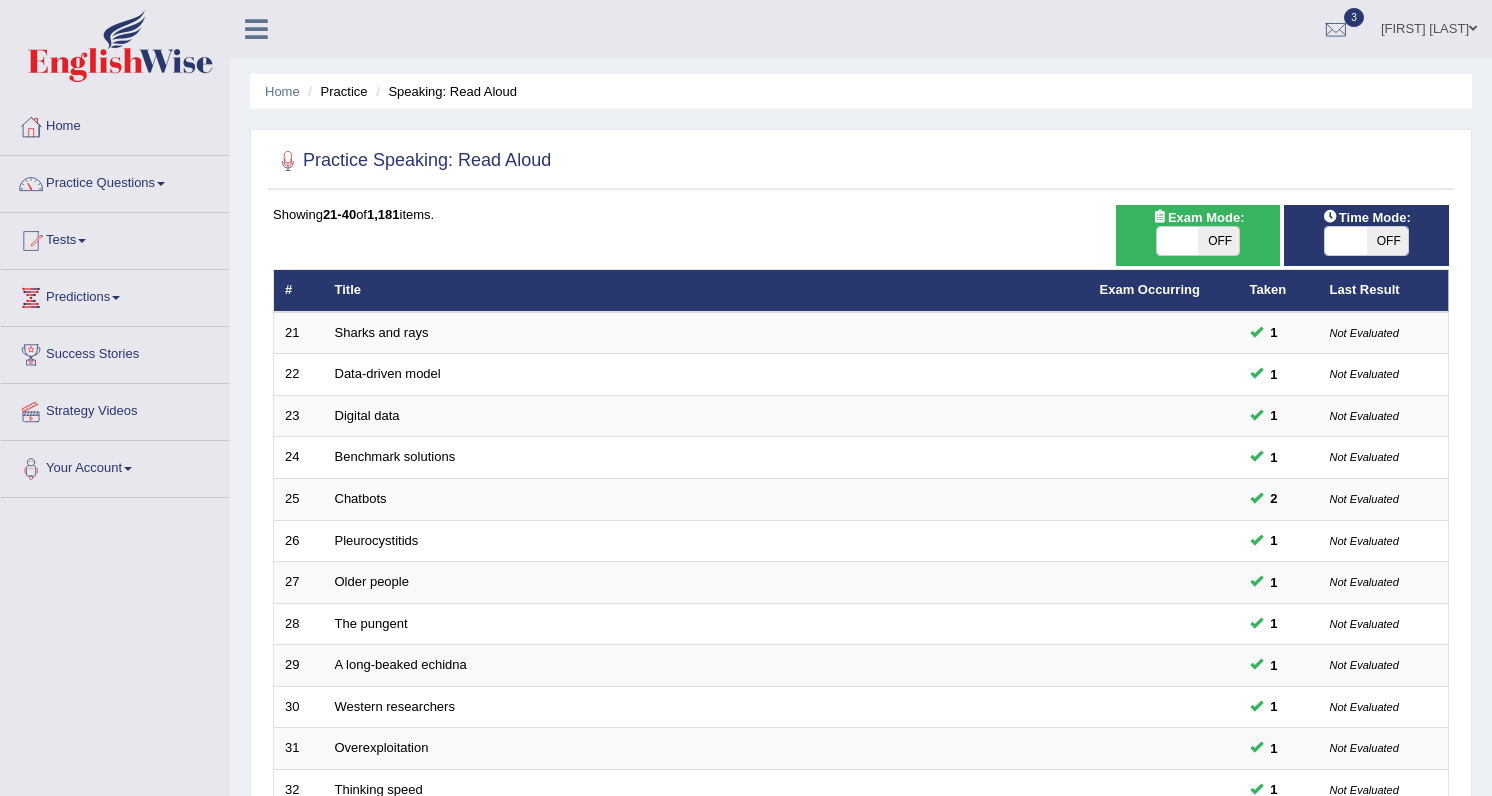 scroll, scrollTop: 272, scrollLeft: 0, axis: vertical 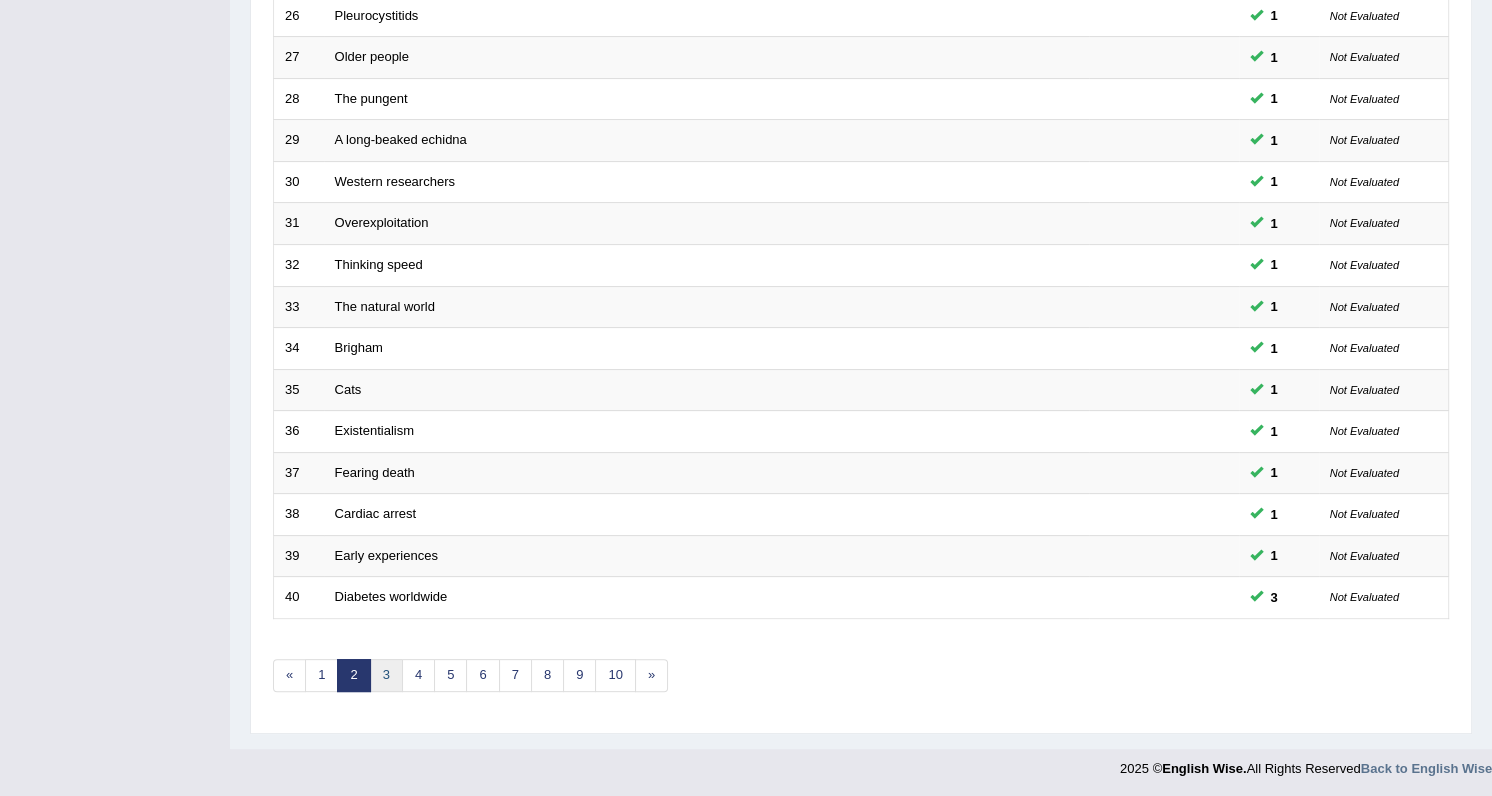 click on "3" at bounding box center [386, 675] 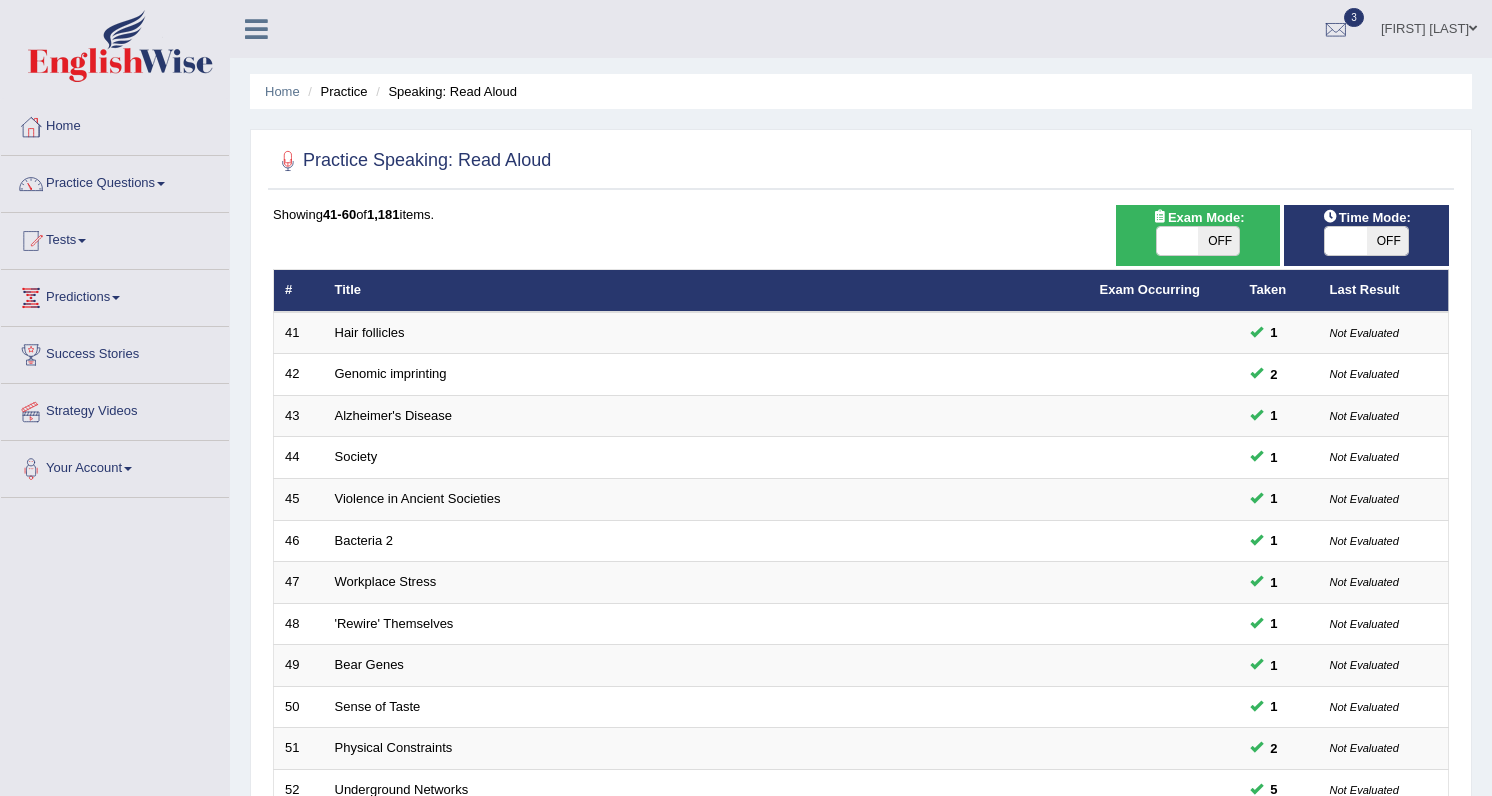 scroll, scrollTop: 272, scrollLeft: 0, axis: vertical 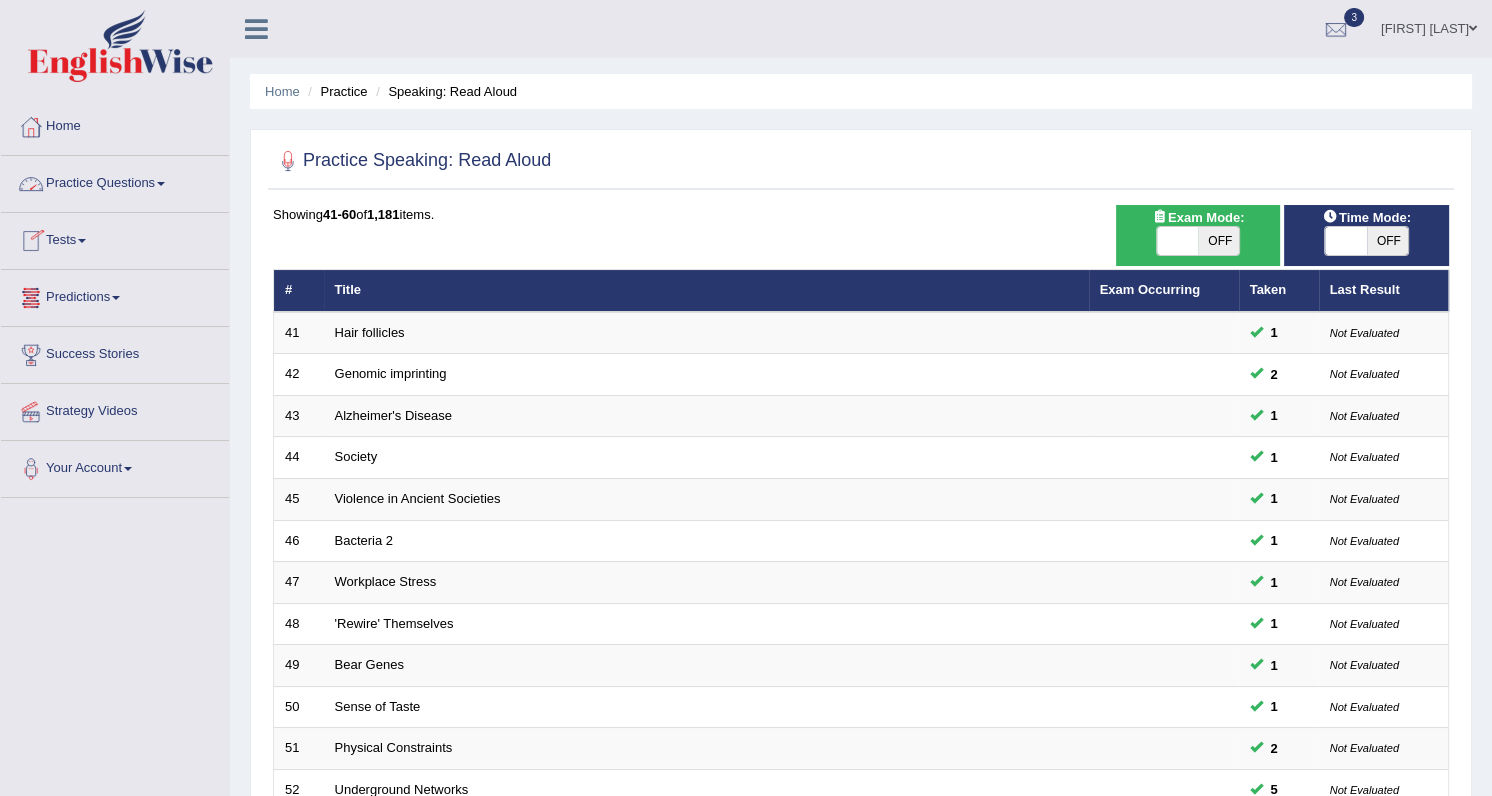 click on "Practice Questions" at bounding box center [115, 181] 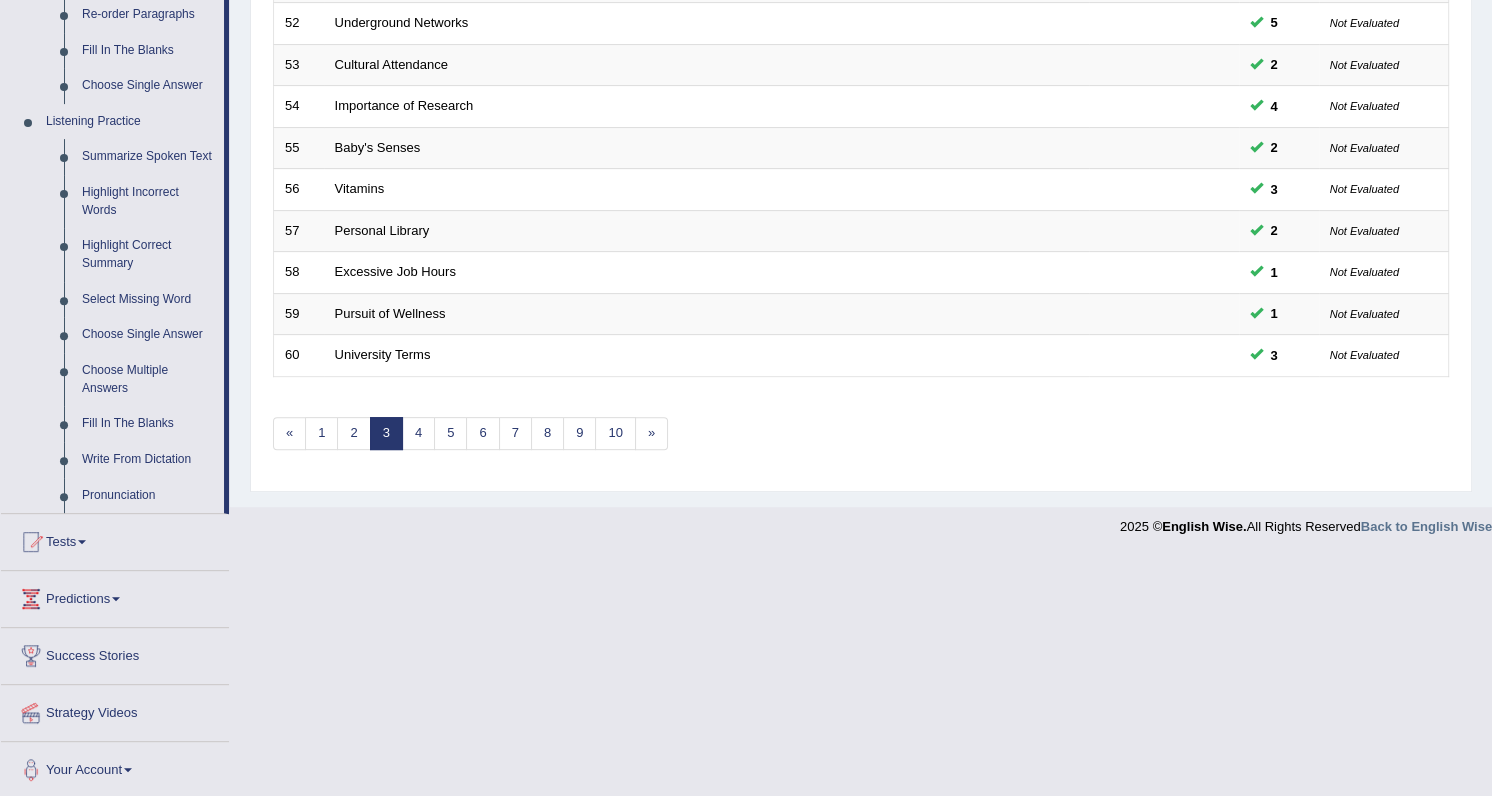 scroll, scrollTop: 769, scrollLeft: 0, axis: vertical 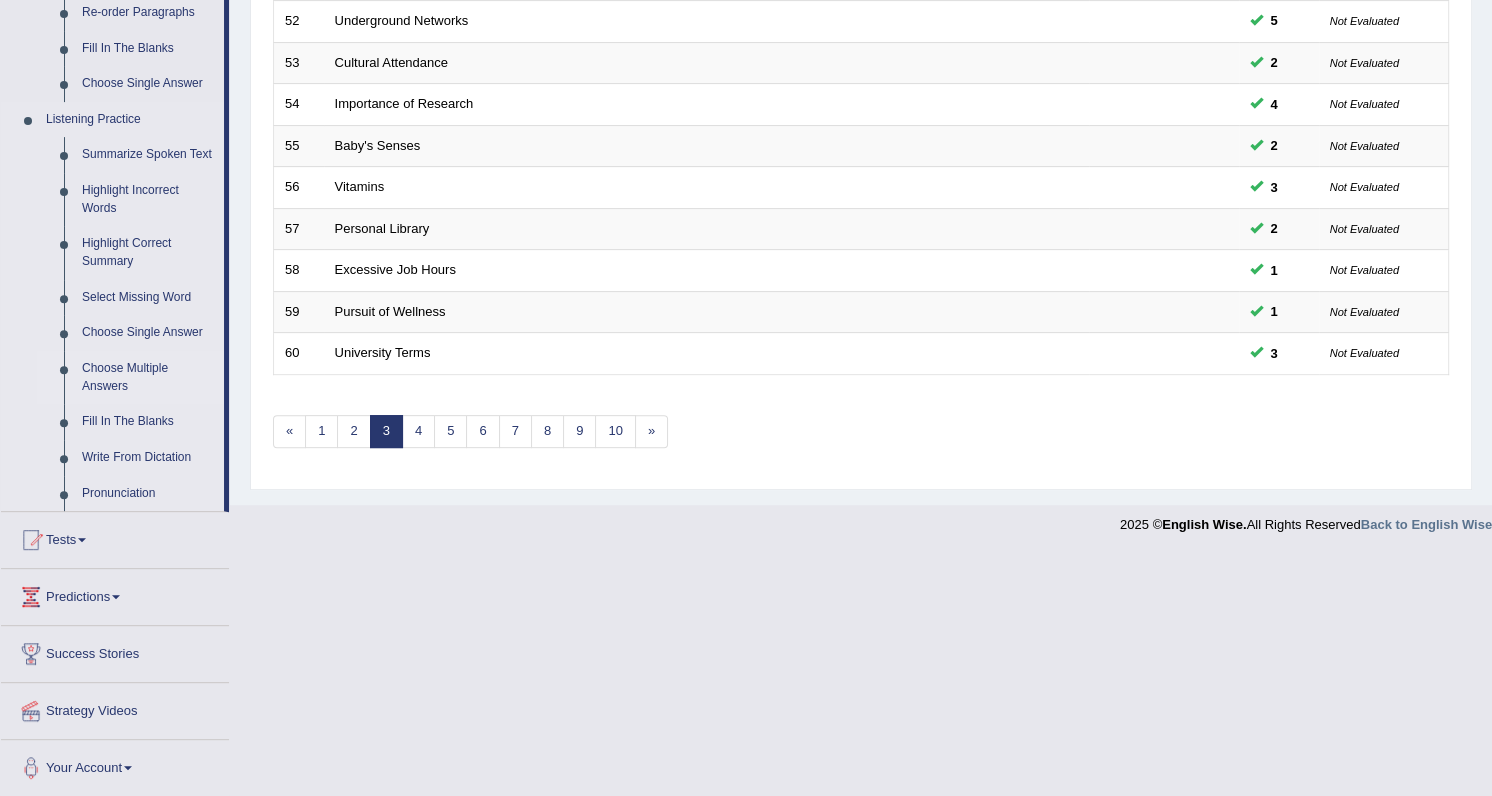 click on "Choose Multiple Answers" at bounding box center [148, 377] 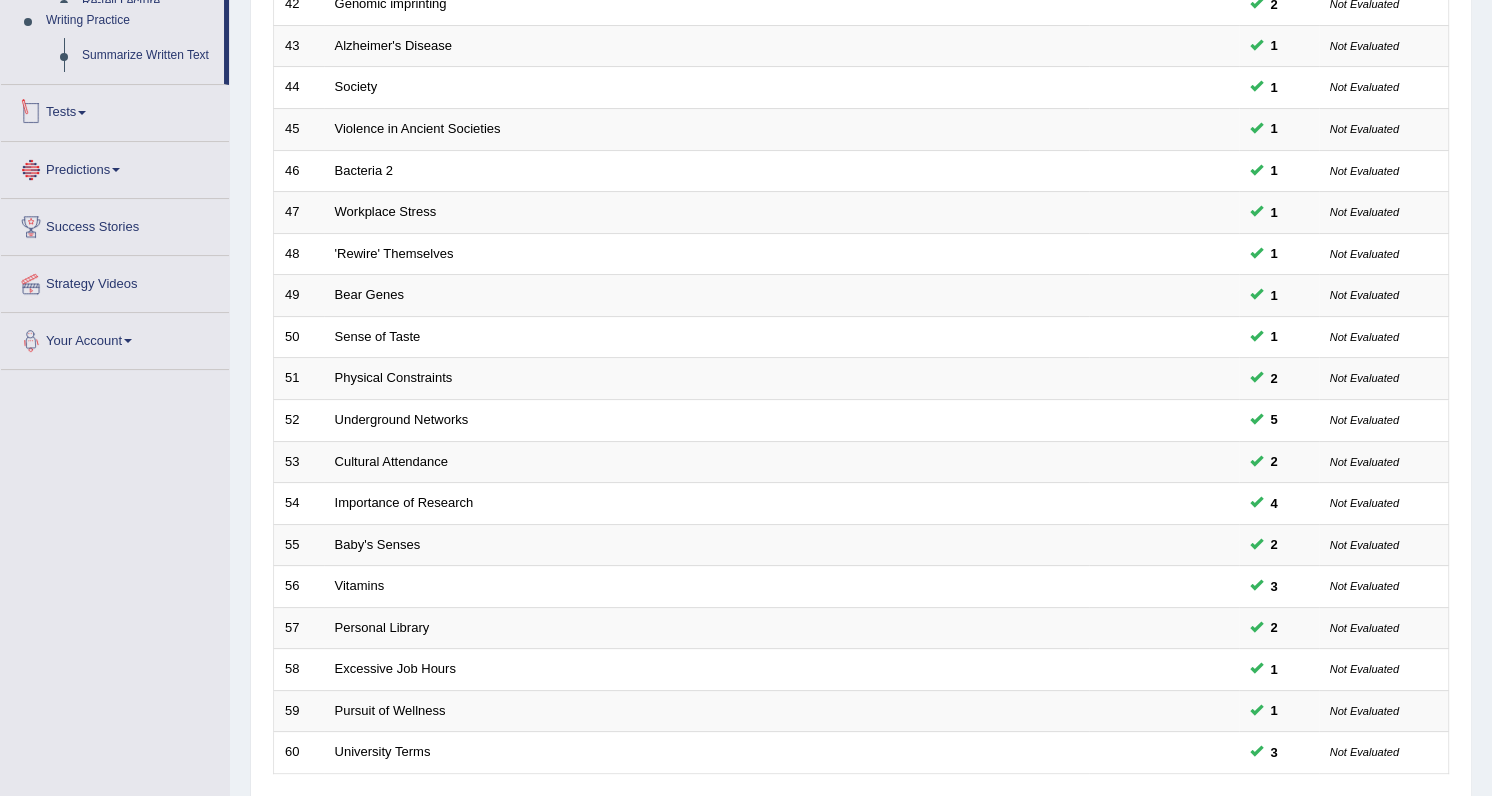 scroll, scrollTop: 525, scrollLeft: 0, axis: vertical 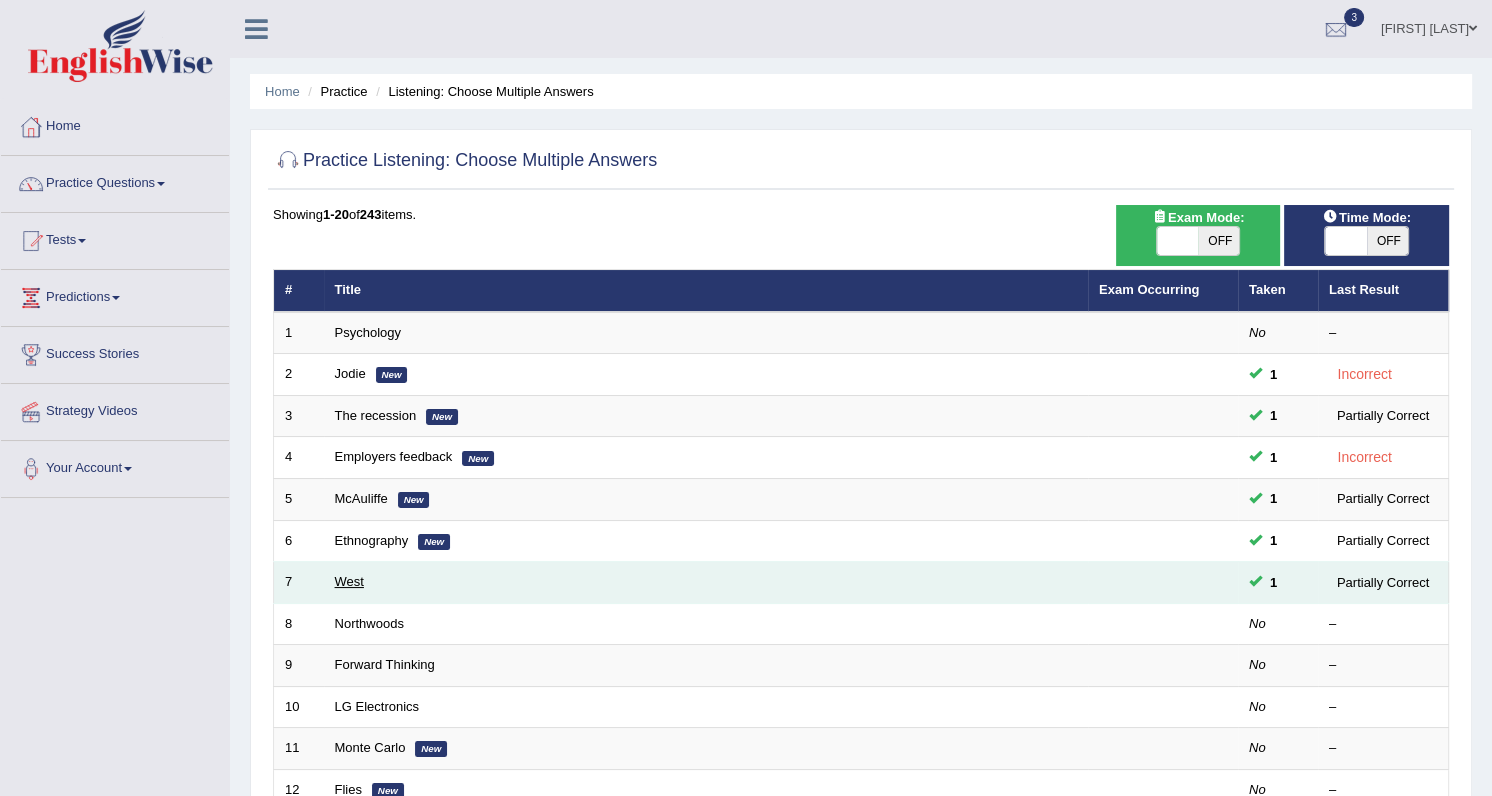 click on "West" at bounding box center [349, 581] 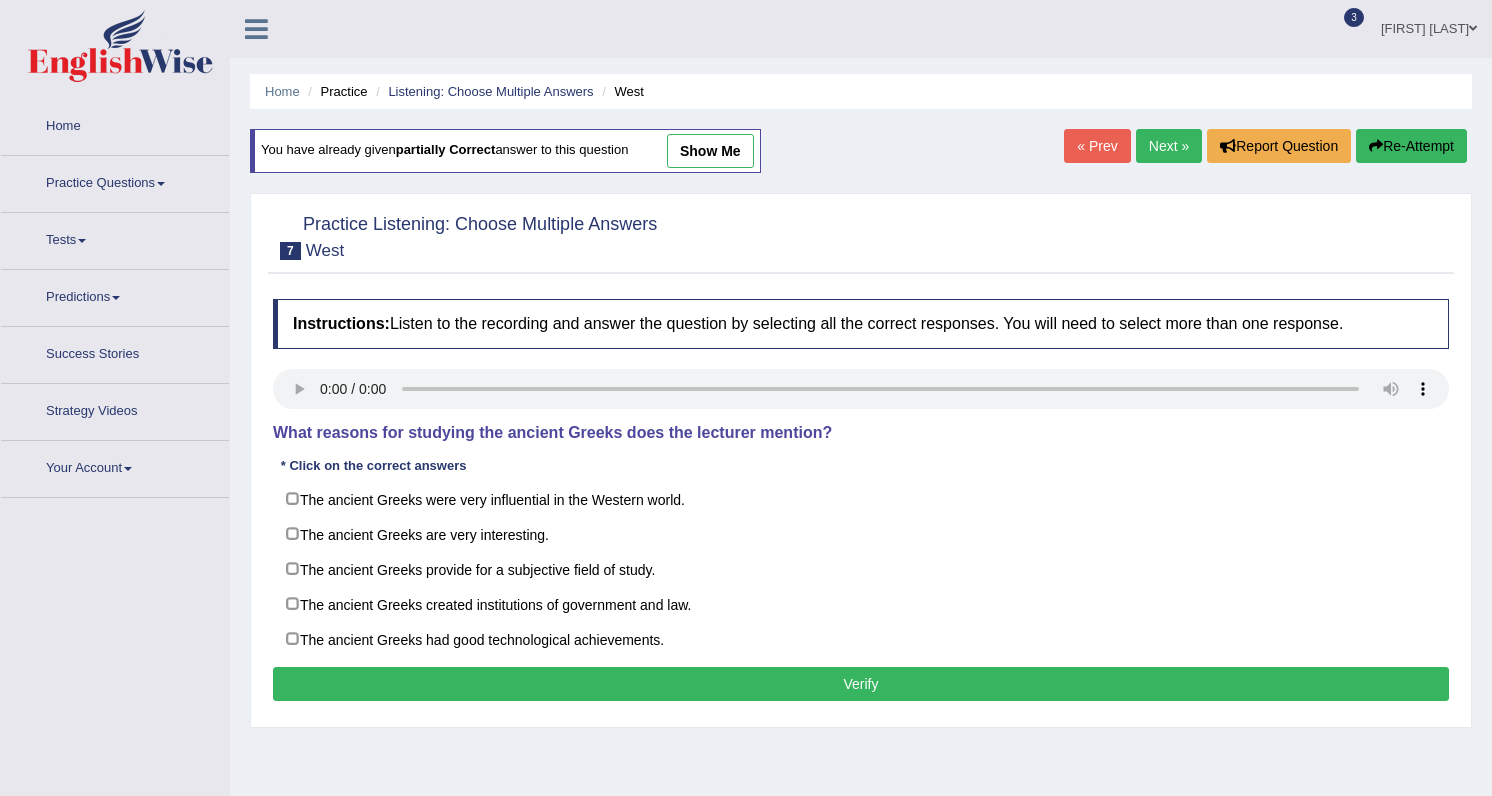scroll, scrollTop: 0, scrollLeft: 0, axis: both 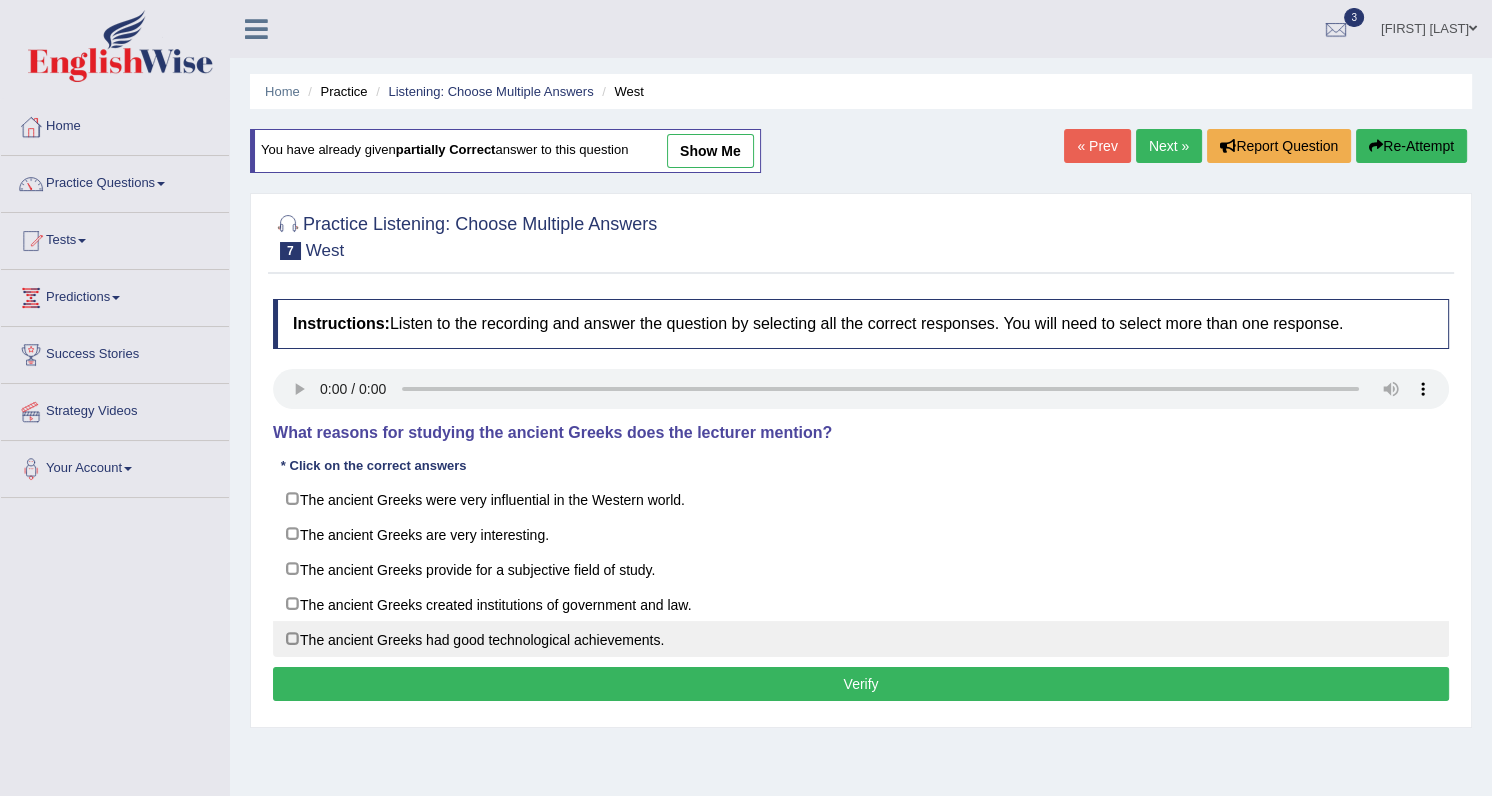 click on "The ancient Greeks had good technological achievements." at bounding box center (861, 639) 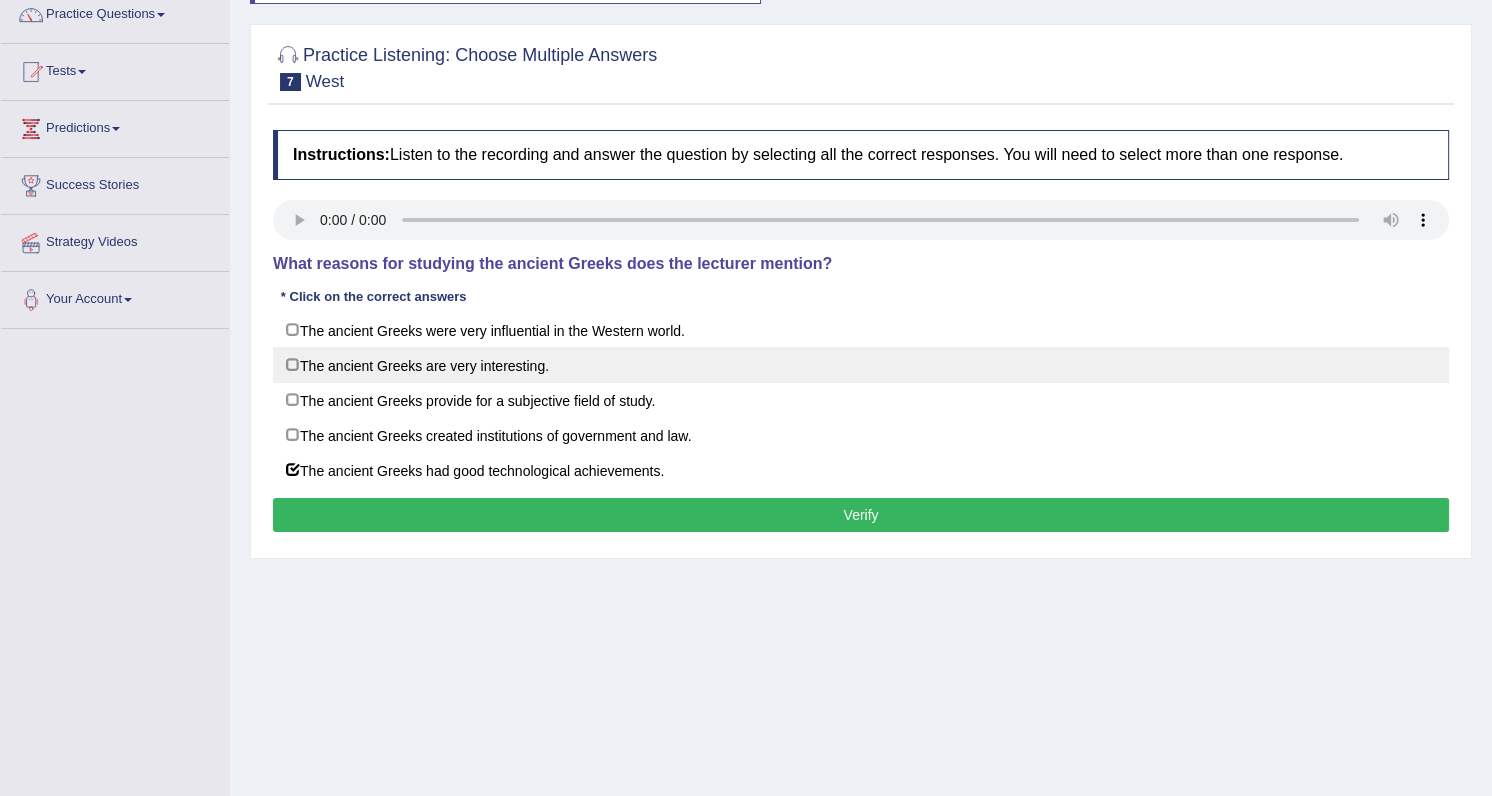 scroll, scrollTop: 181, scrollLeft: 0, axis: vertical 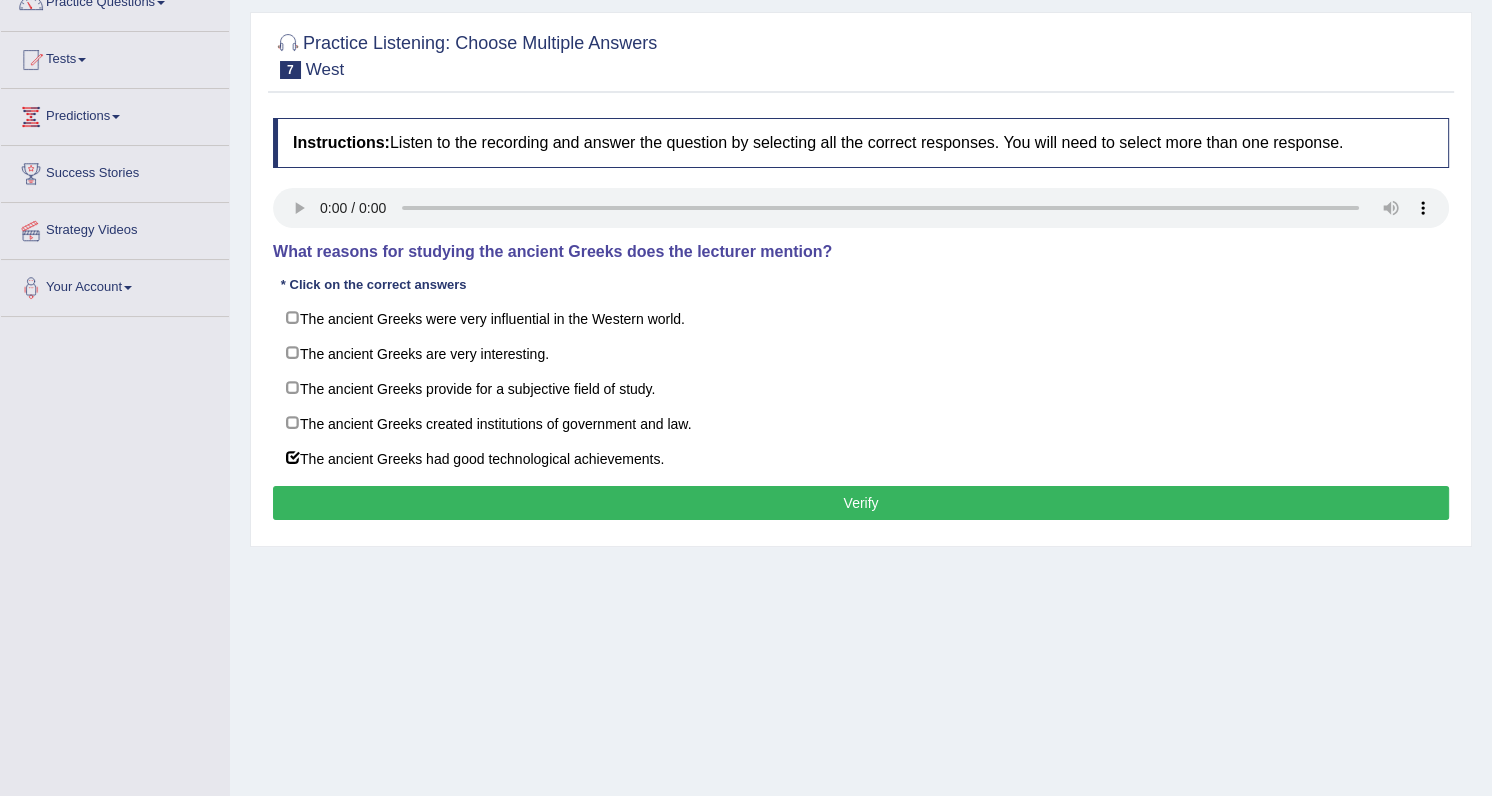 click on "Verify" at bounding box center (861, 503) 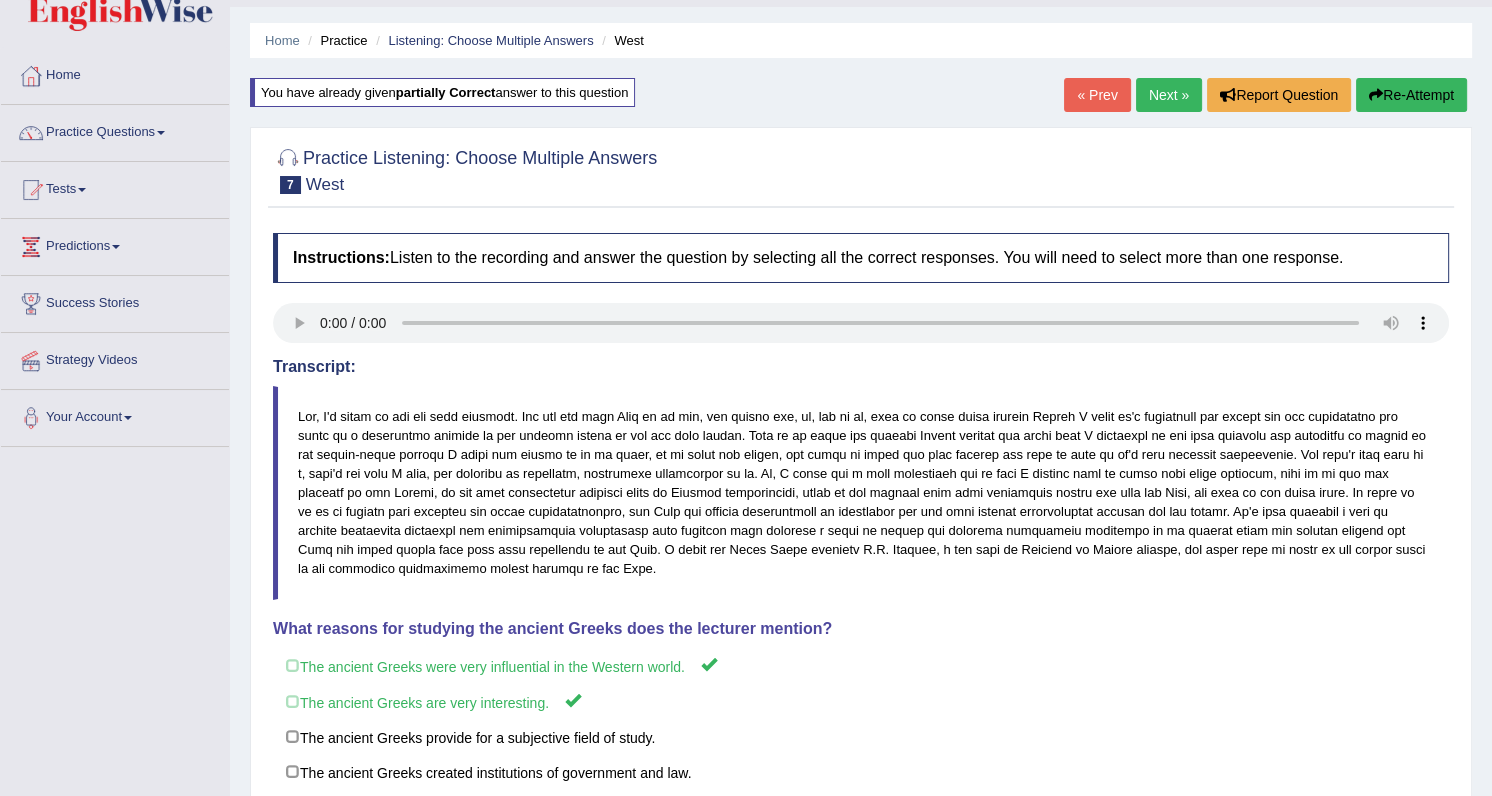 scroll, scrollTop: 40, scrollLeft: 0, axis: vertical 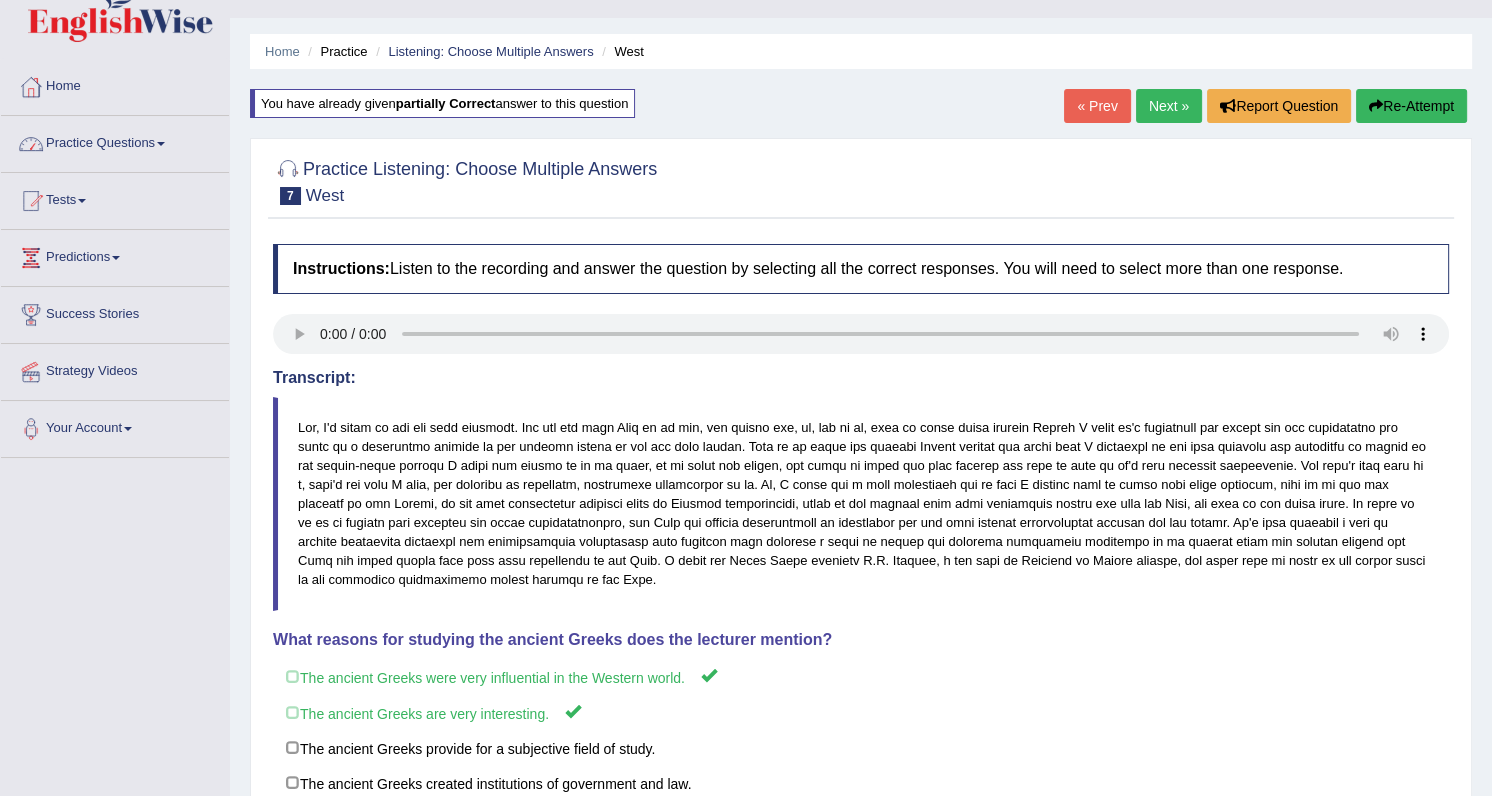 click at bounding box center (161, 144) 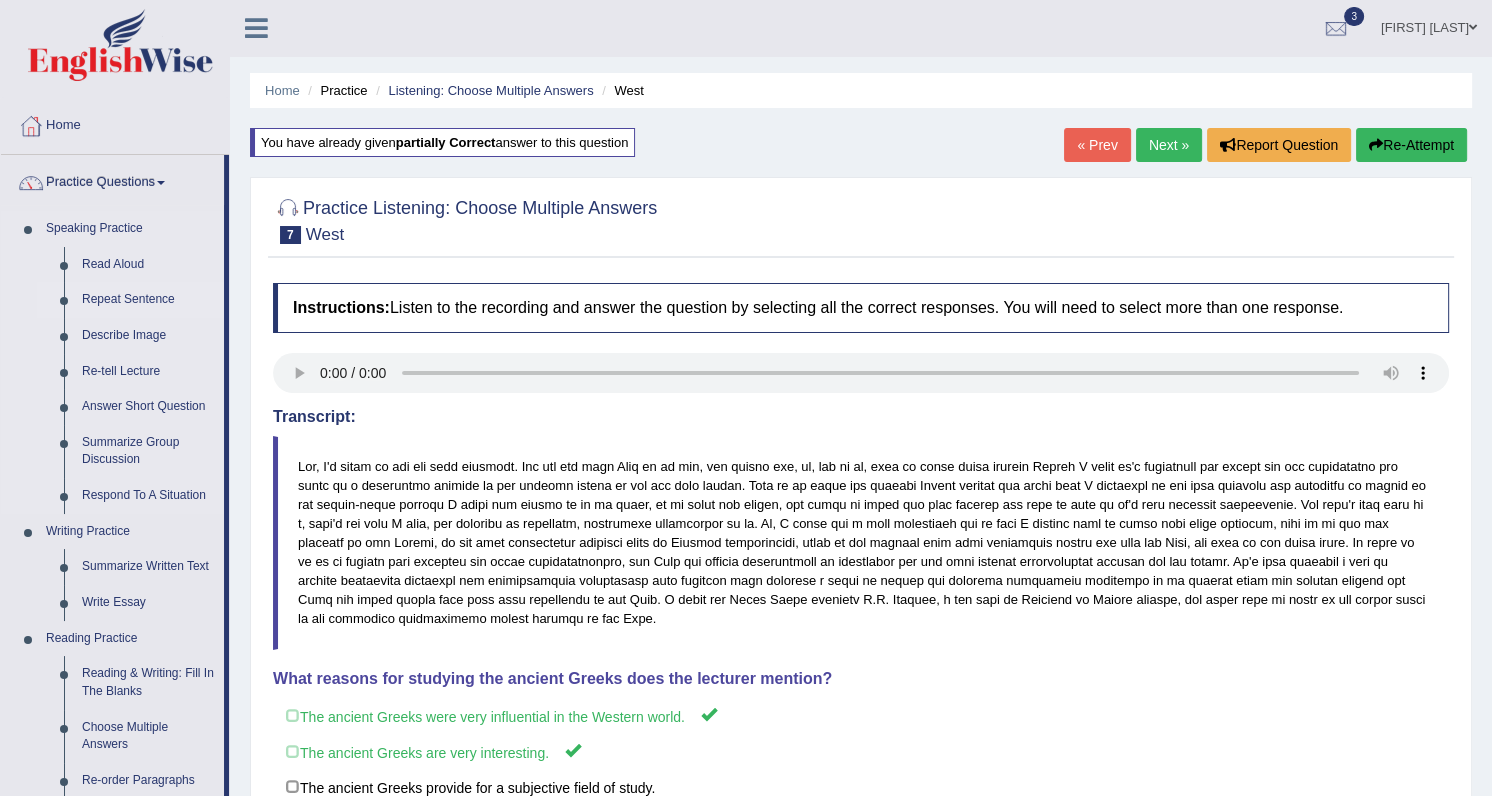 scroll, scrollTop: 0, scrollLeft: 0, axis: both 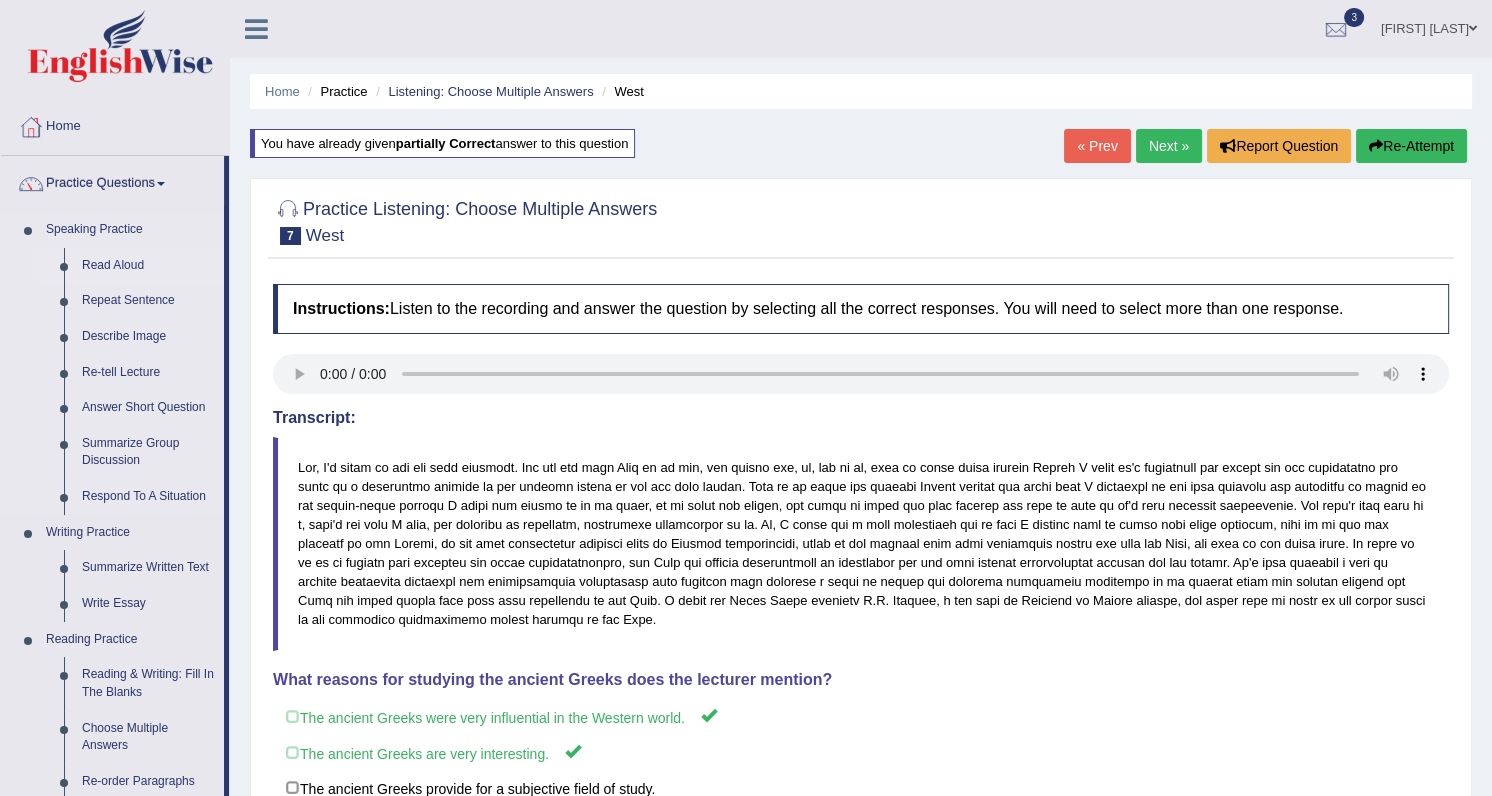 click on "Read Aloud" at bounding box center (148, 266) 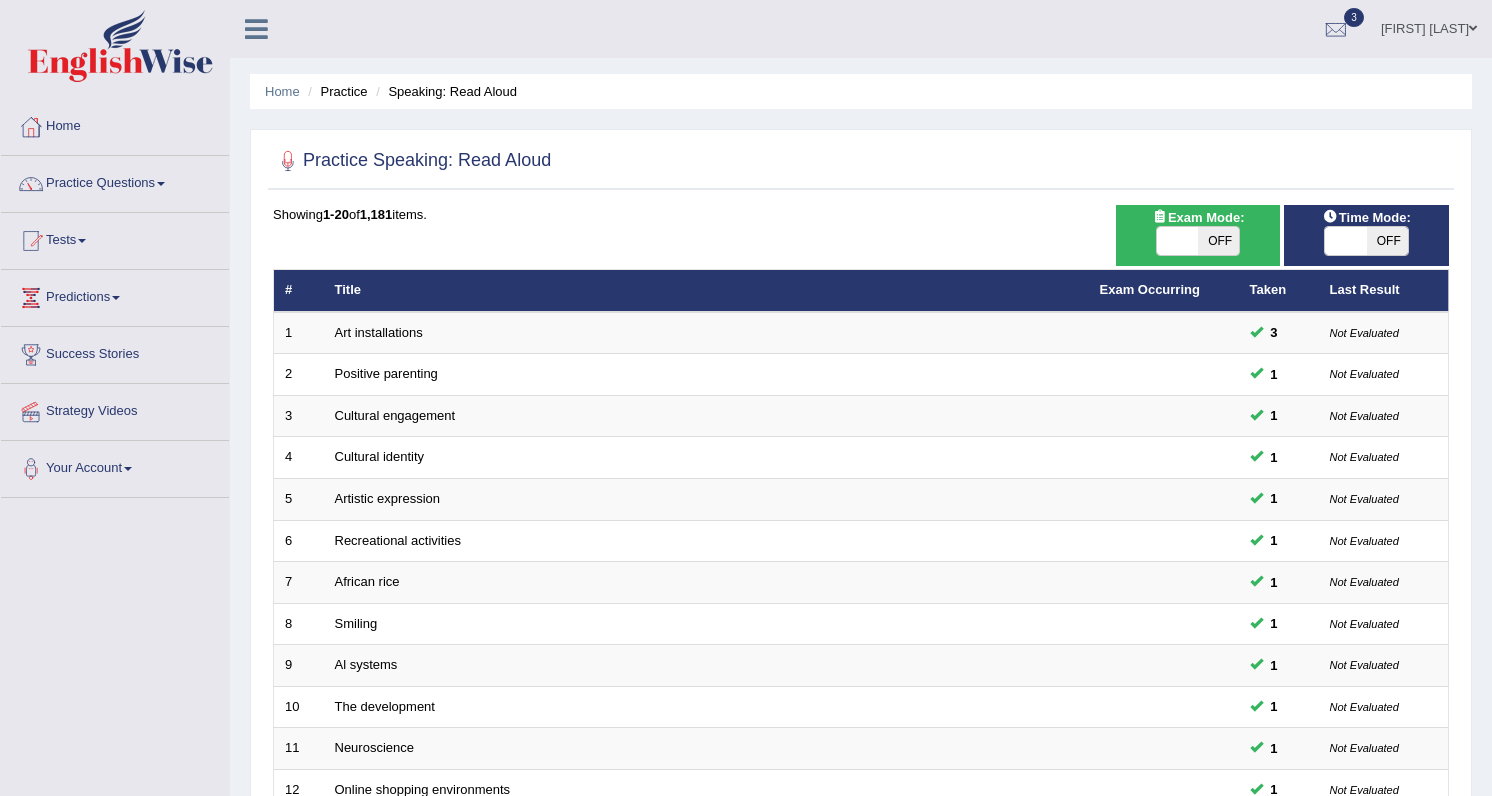 scroll, scrollTop: 181, scrollLeft: 0, axis: vertical 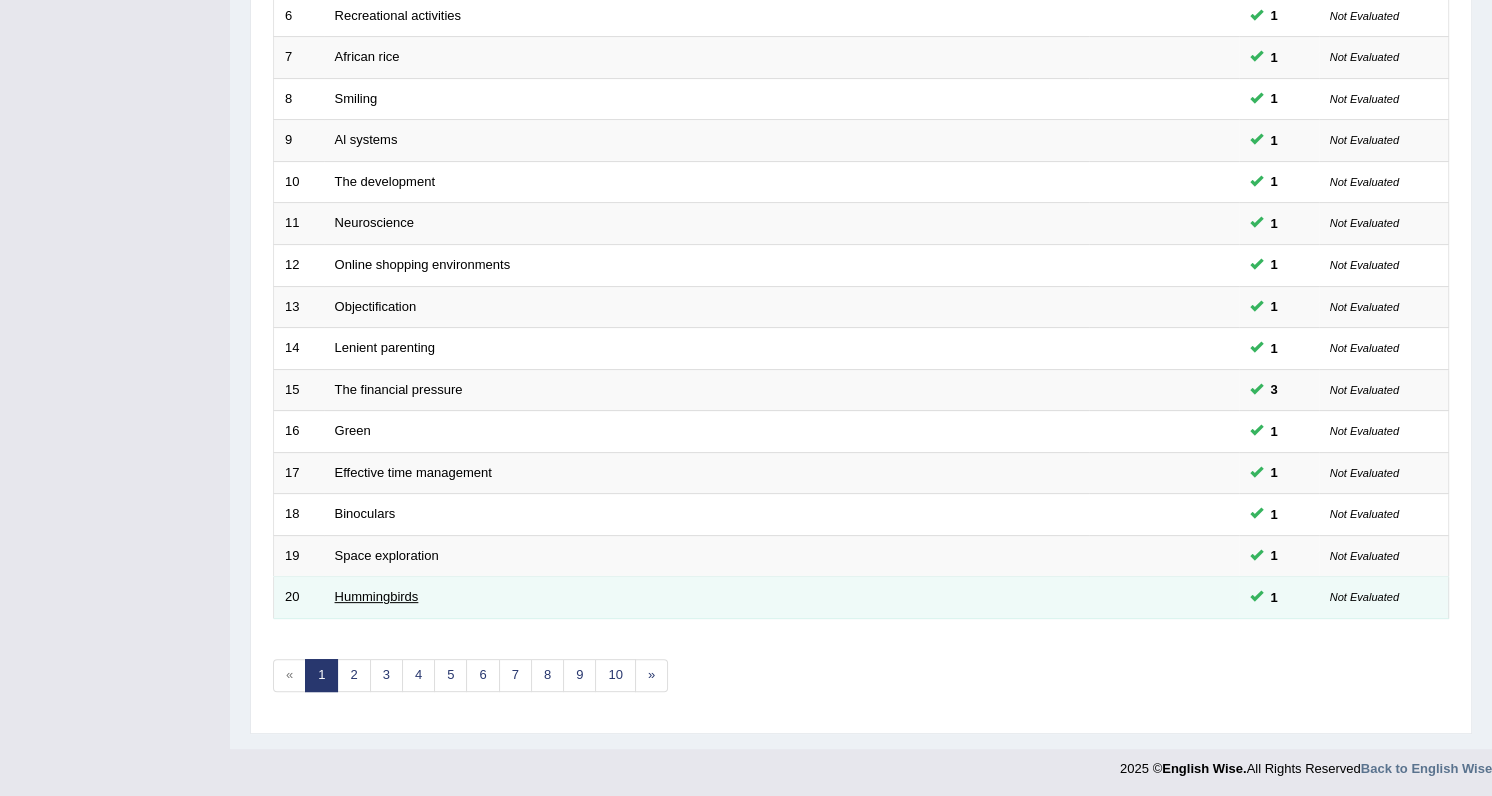 click on "Hummingbirds" at bounding box center (377, 596) 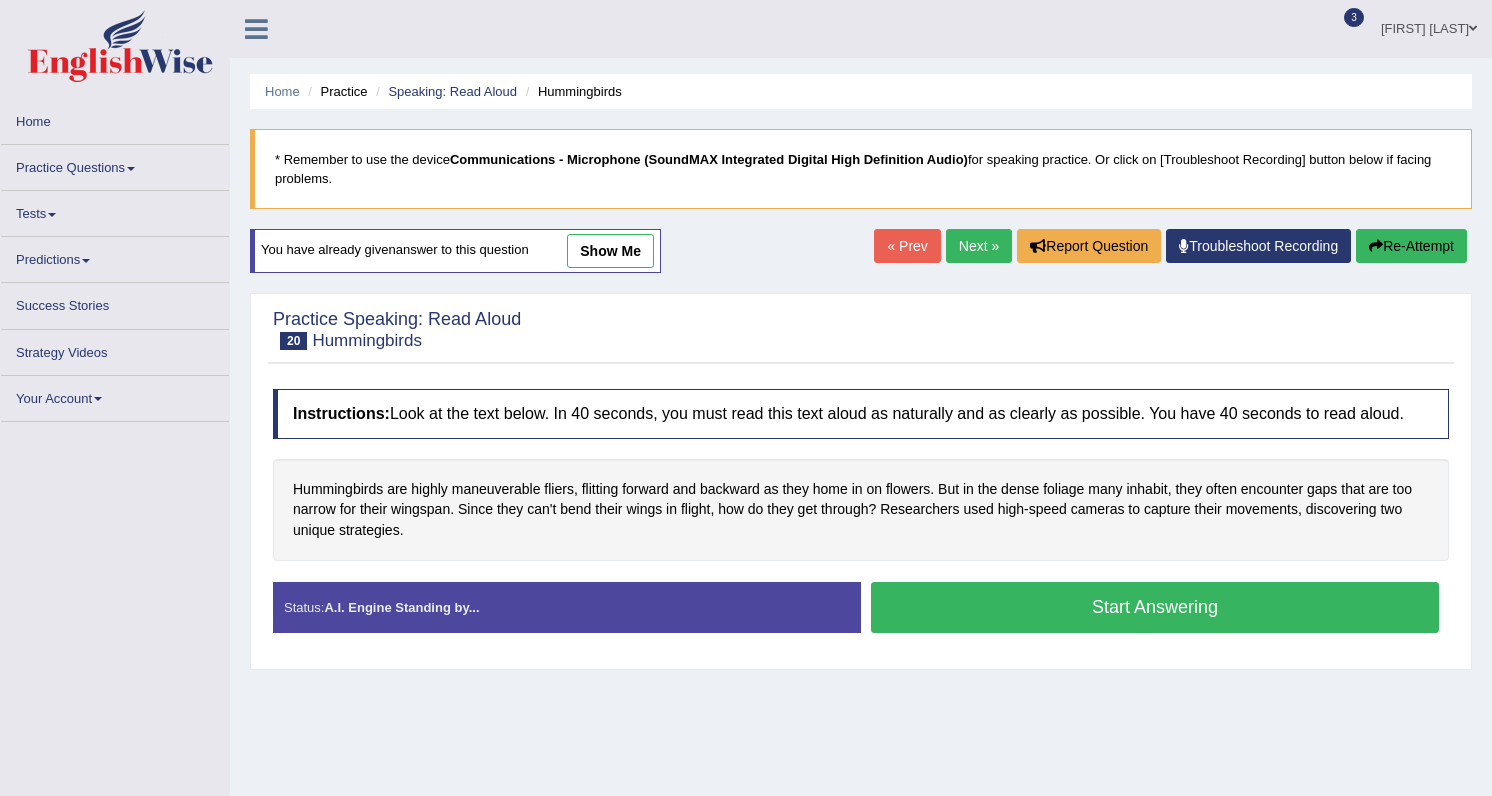 scroll, scrollTop: 0, scrollLeft: 0, axis: both 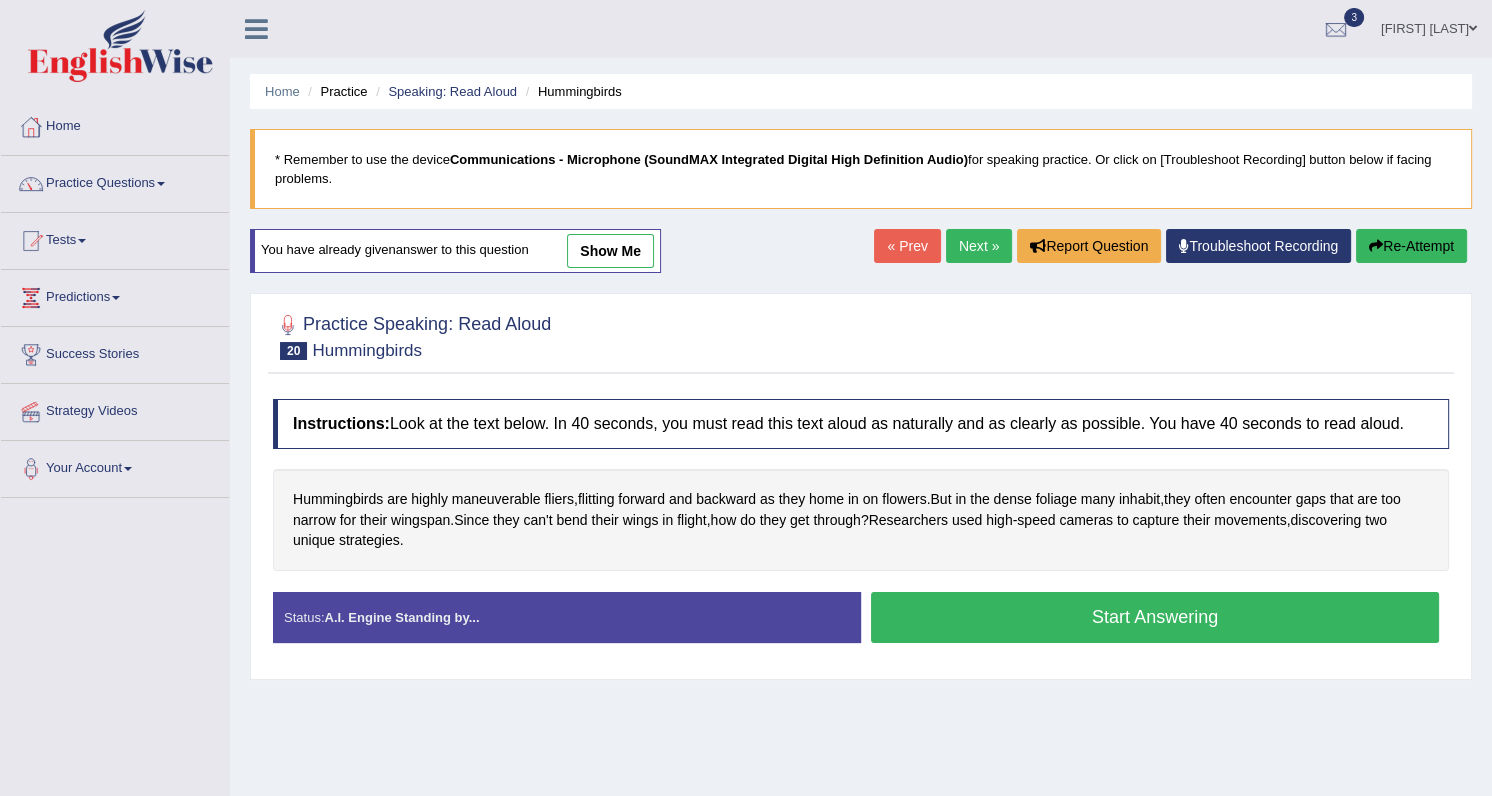 click on "Start Answering" at bounding box center [1155, 617] 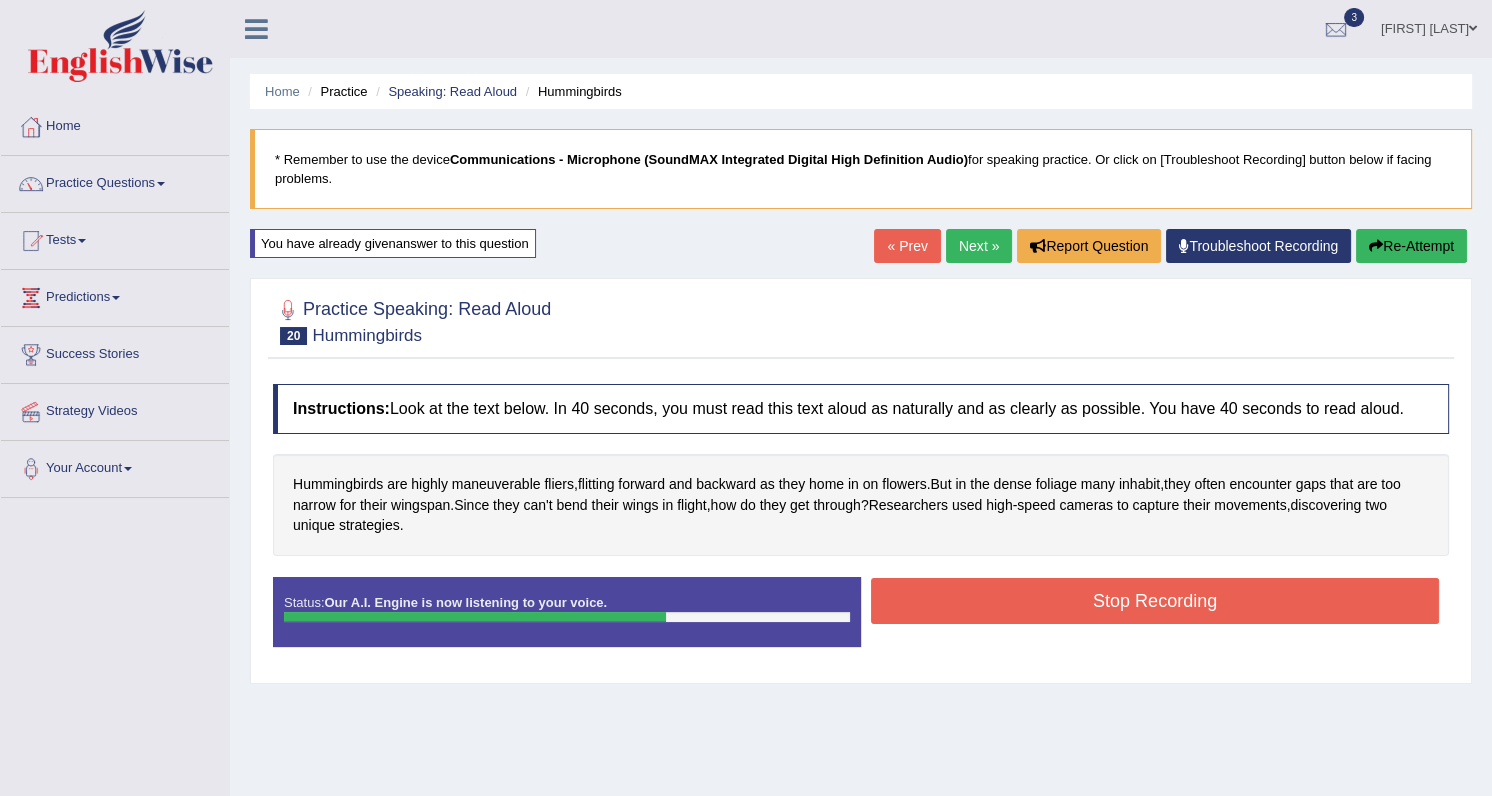 click on "Stop Recording" at bounding box center [1155, 601] 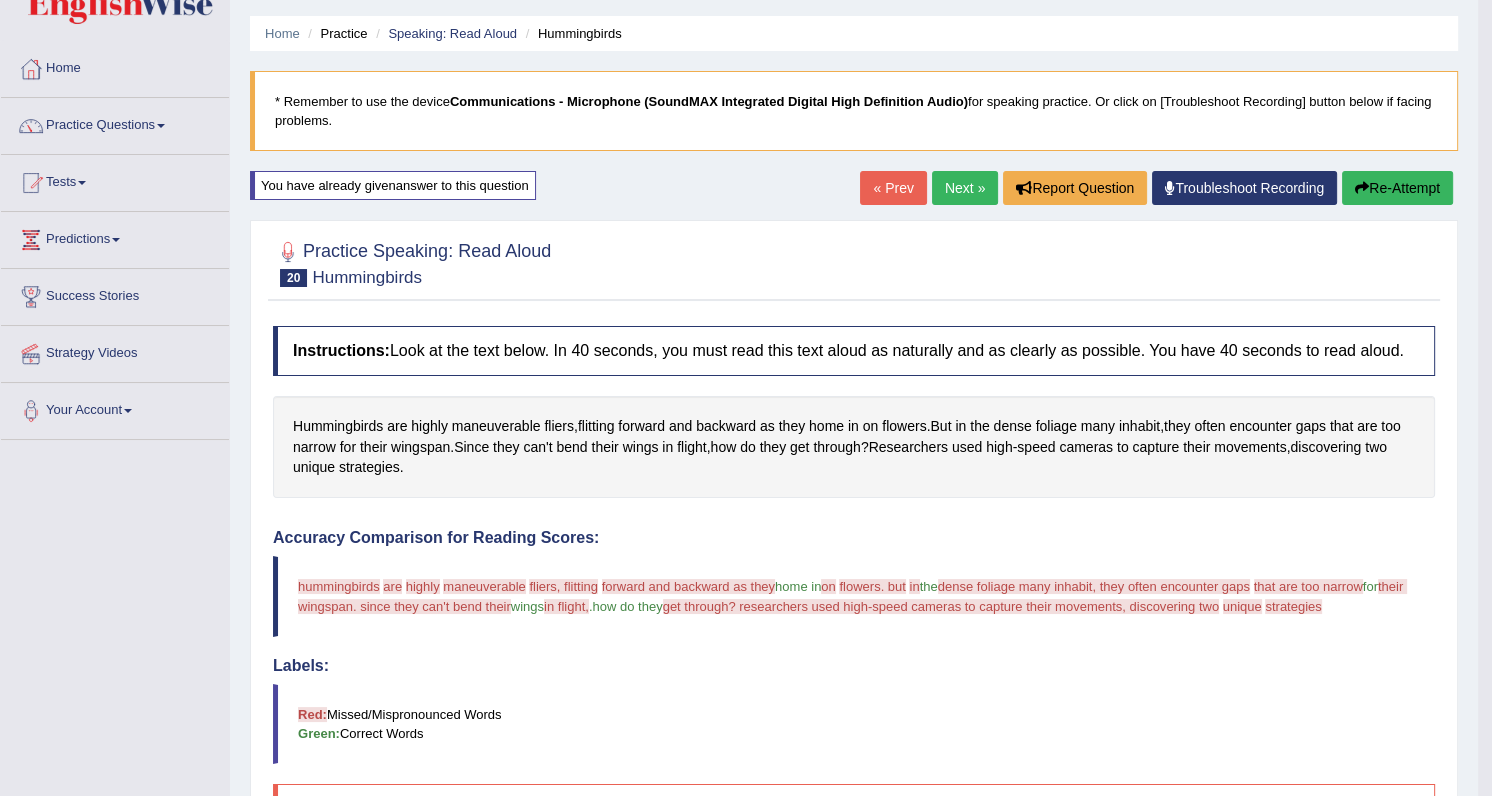 scroll, scrollTop: 90, scrollLeft: 0, axis: vertical 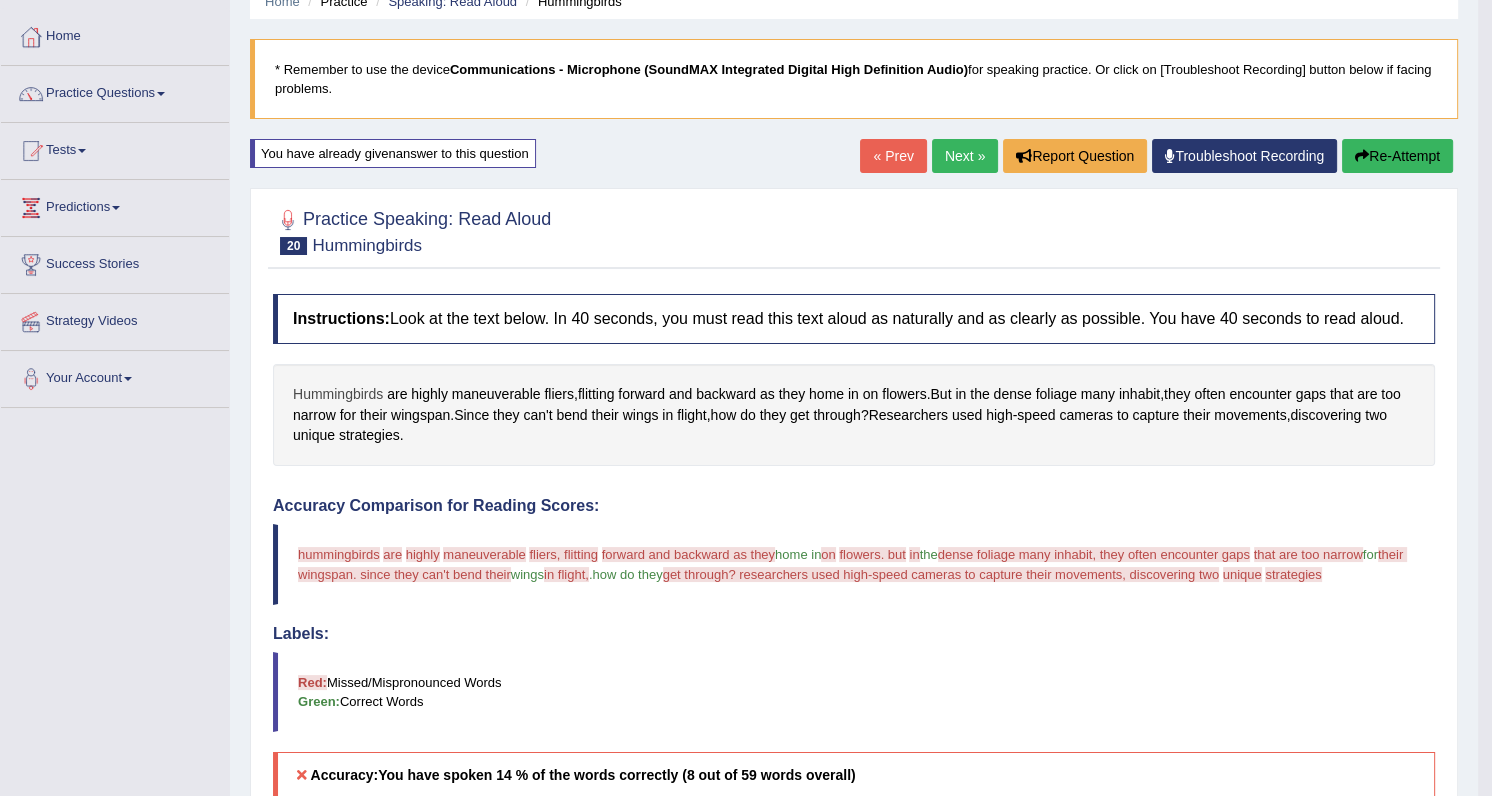click on "Hummingbirds" at bounding box center (338, 394) 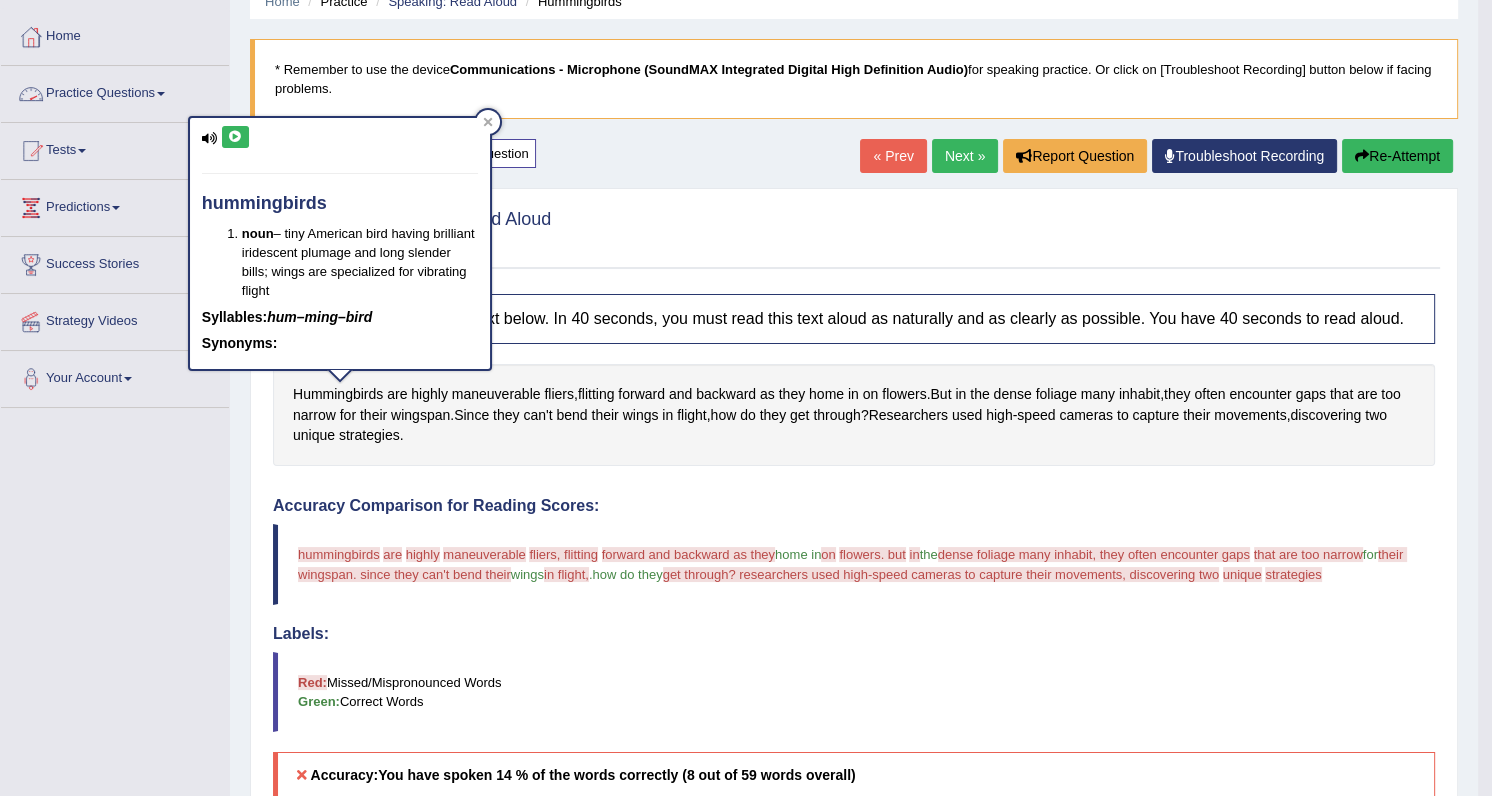 click at bounding box center (235, 137) 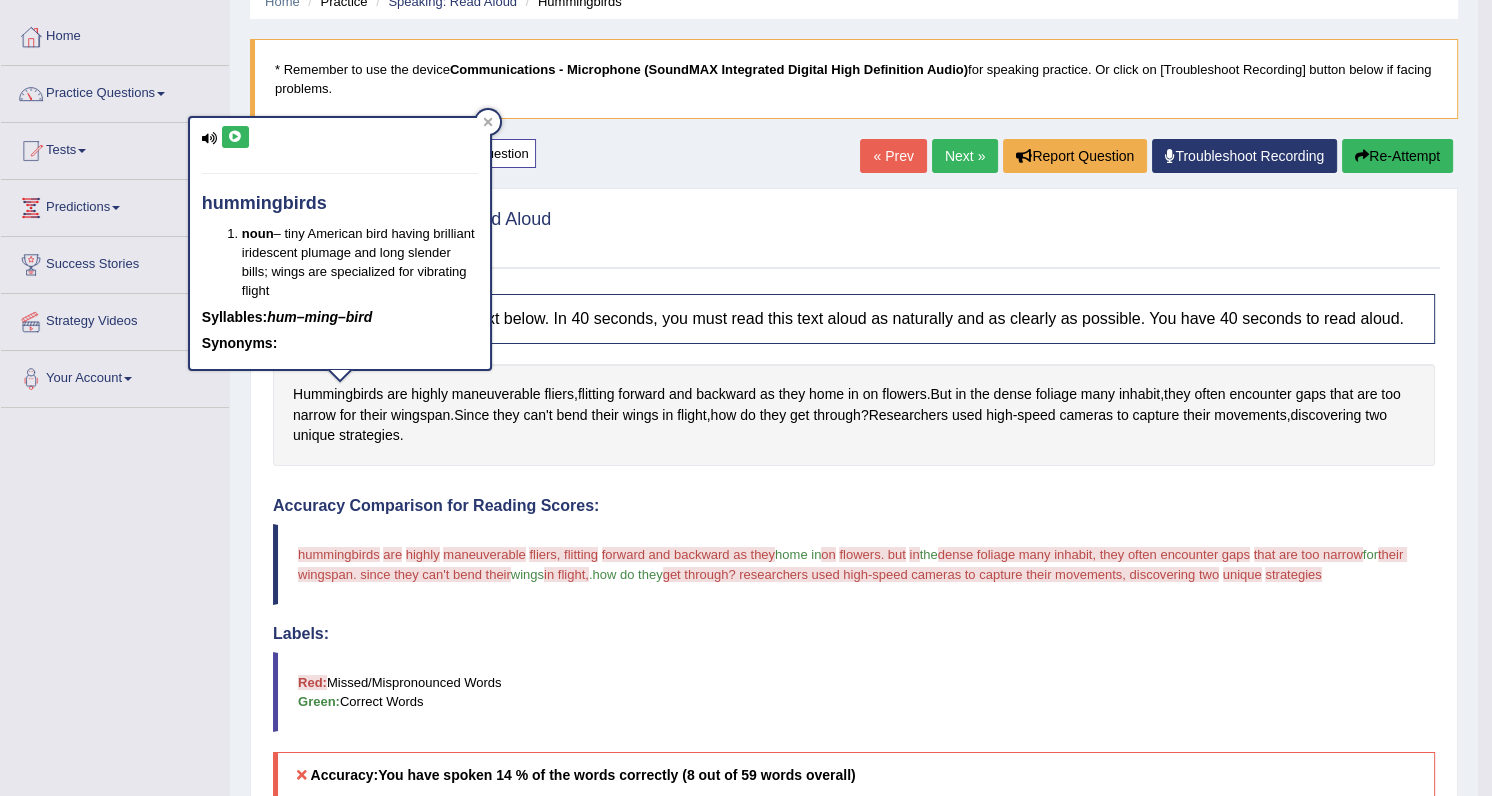 click on "Instructions:  Look at the text below. In 40 seconds, you must read this text aloud as naturally and as clearly as possible. You have 40 seconds to read aloud.
Hummingbirds   are   highly   maneuverable   fliers ,  flitting   forward   and   backward   as   they   home   in   on   flowers .  But   in   the   dense   foliage   many   inhabit ,  they   often   encounter   gaps   that   are   too   narrow   for   their   wingspan .  Since   they   can't   bend   their   wings   in   flight ,  how   do   they   get   through ?  Researchers   used   high - speed   cameras   to   capture   their   movements ,  discovering   two   unique   strategies . Created with Highcharts 7.1.2 Too low Too high Time Pitch meter: 0 5 10 15 20 25 30 35 40 Created with Highcharts 7.1.2 Great Too slow Too fast Time Speech pace meter: 0 5 10 15 20 25 30 35 40 Accuracy Comparison for Reading Scores: hummingbirds even   are borderline.feeding   highly over   maneuverable the   fliers, flitting bank   holiday  home in  on" at bounding box center [854, 737] 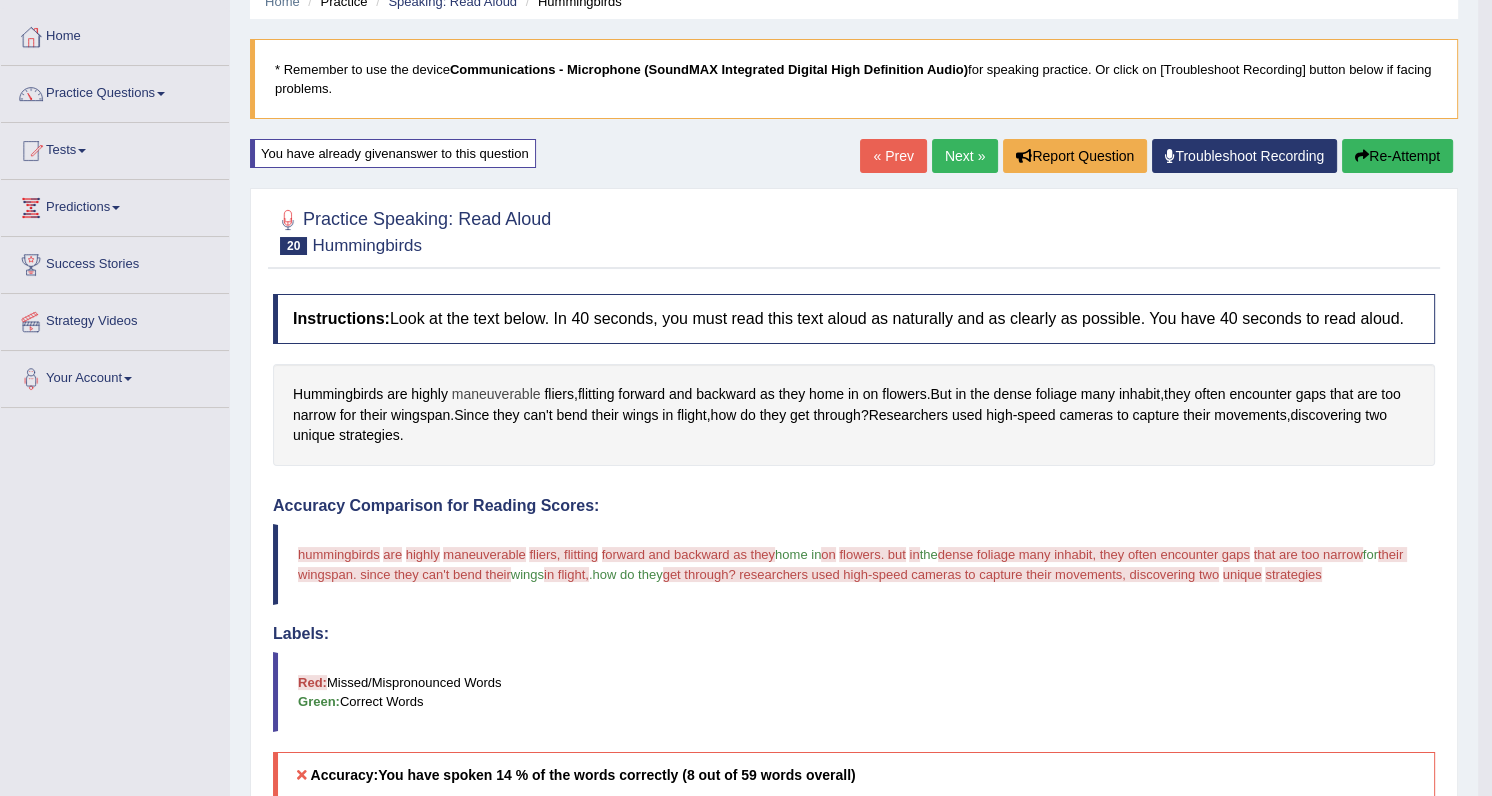 click on "maneuverable" at bounding box center (496, 394) 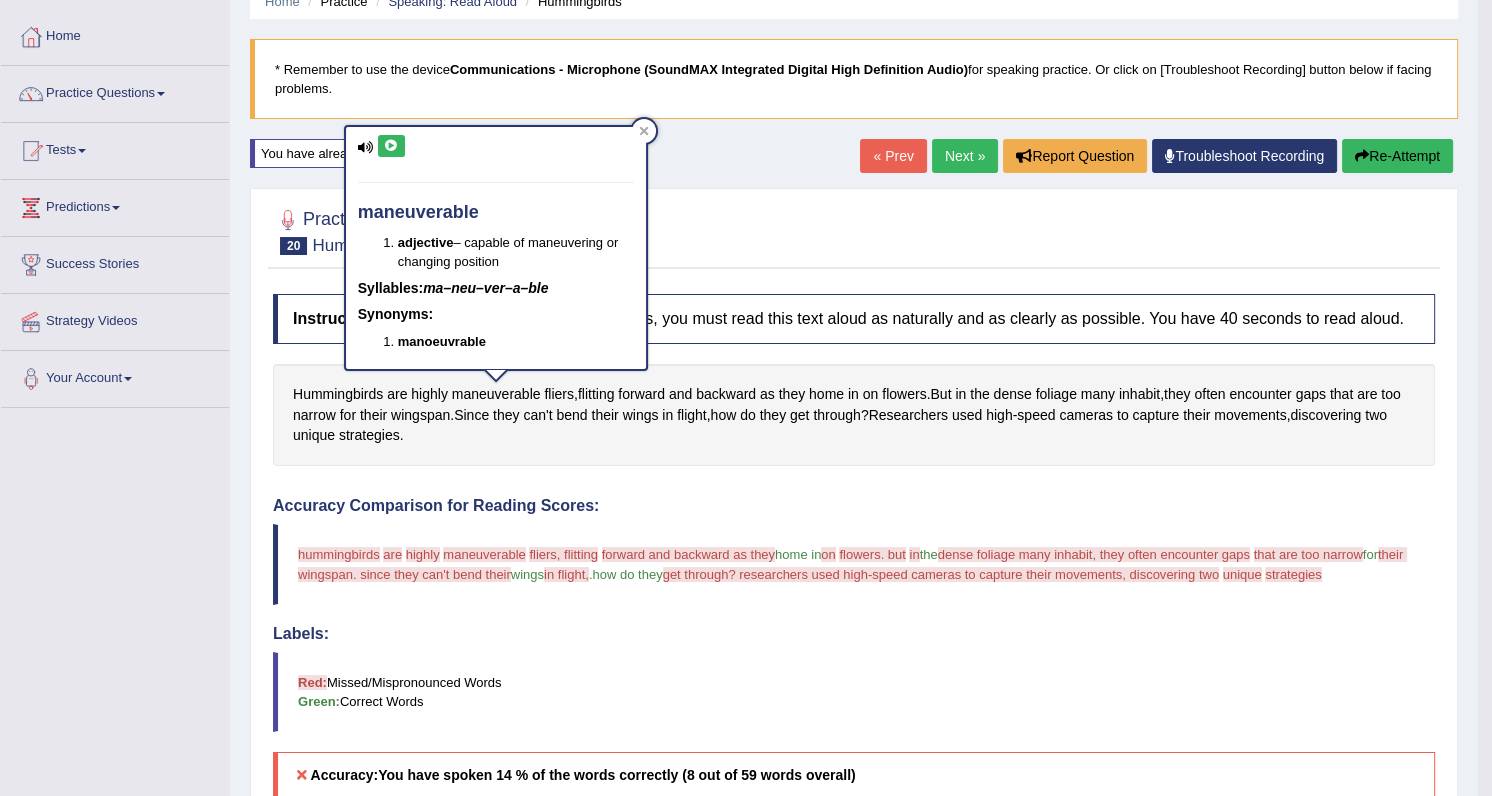click at bounding box center [391, 146] 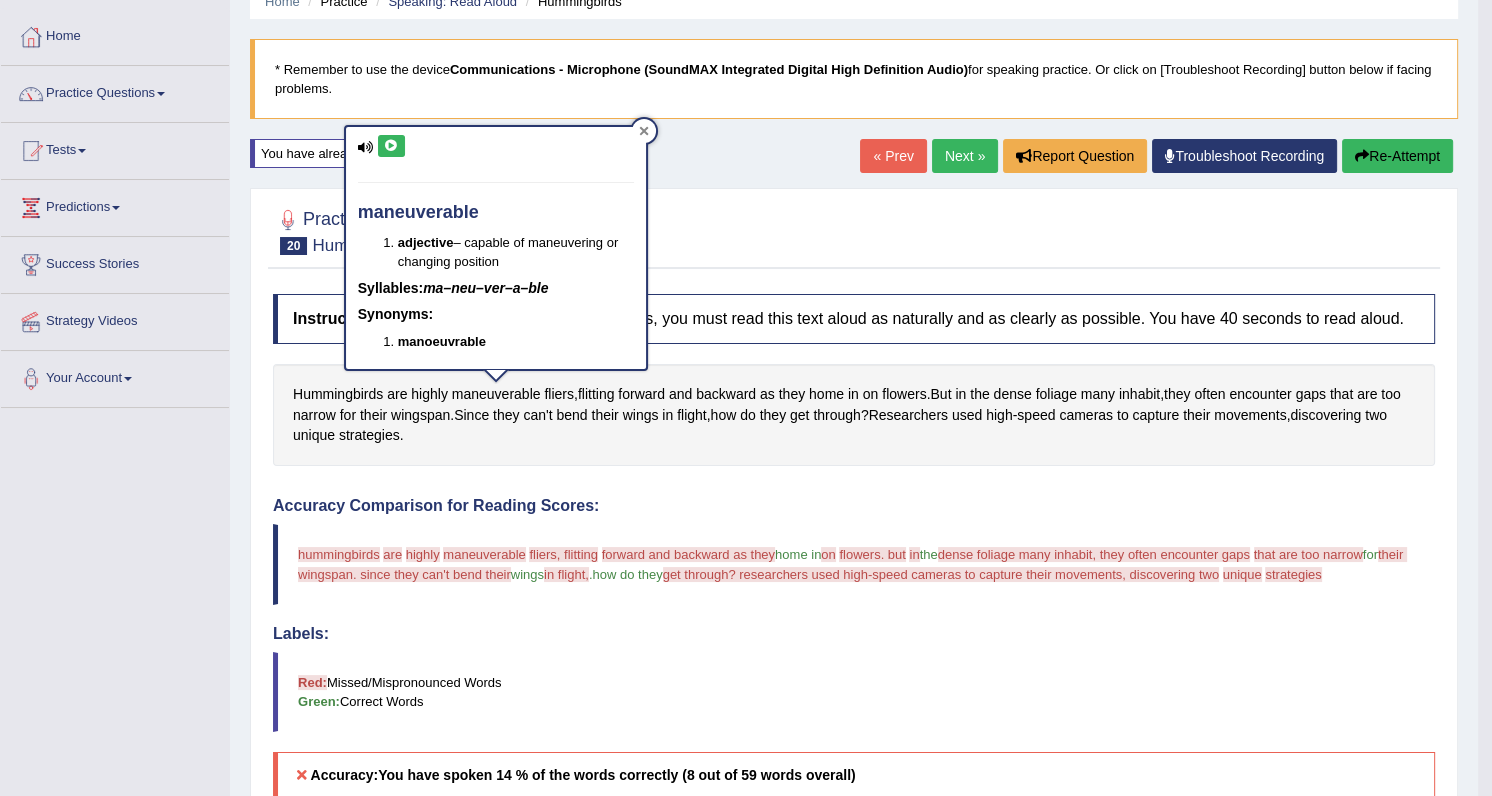 click 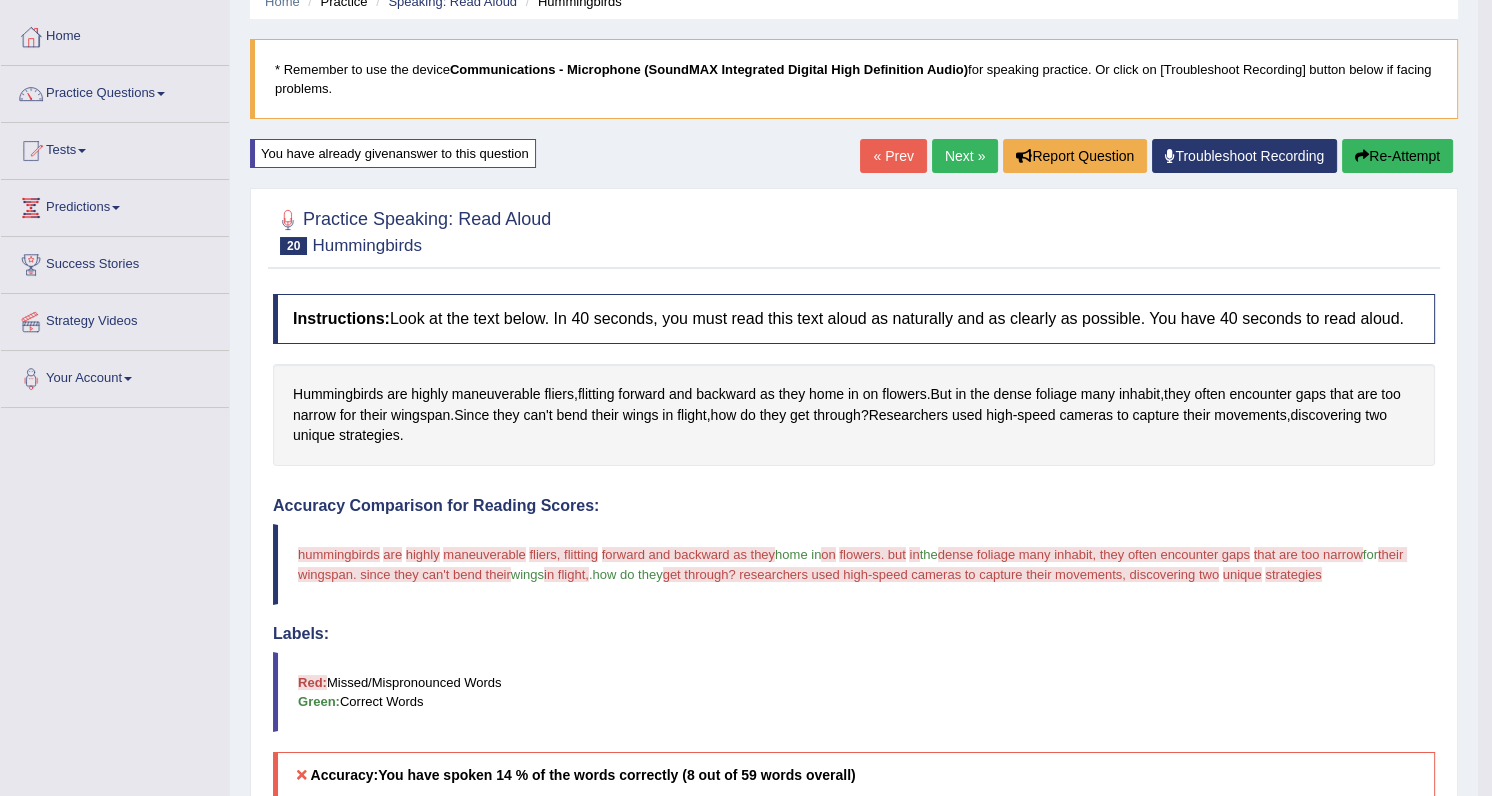 scroll, scrollTop: 0, scrollLeft: 0, axis: both 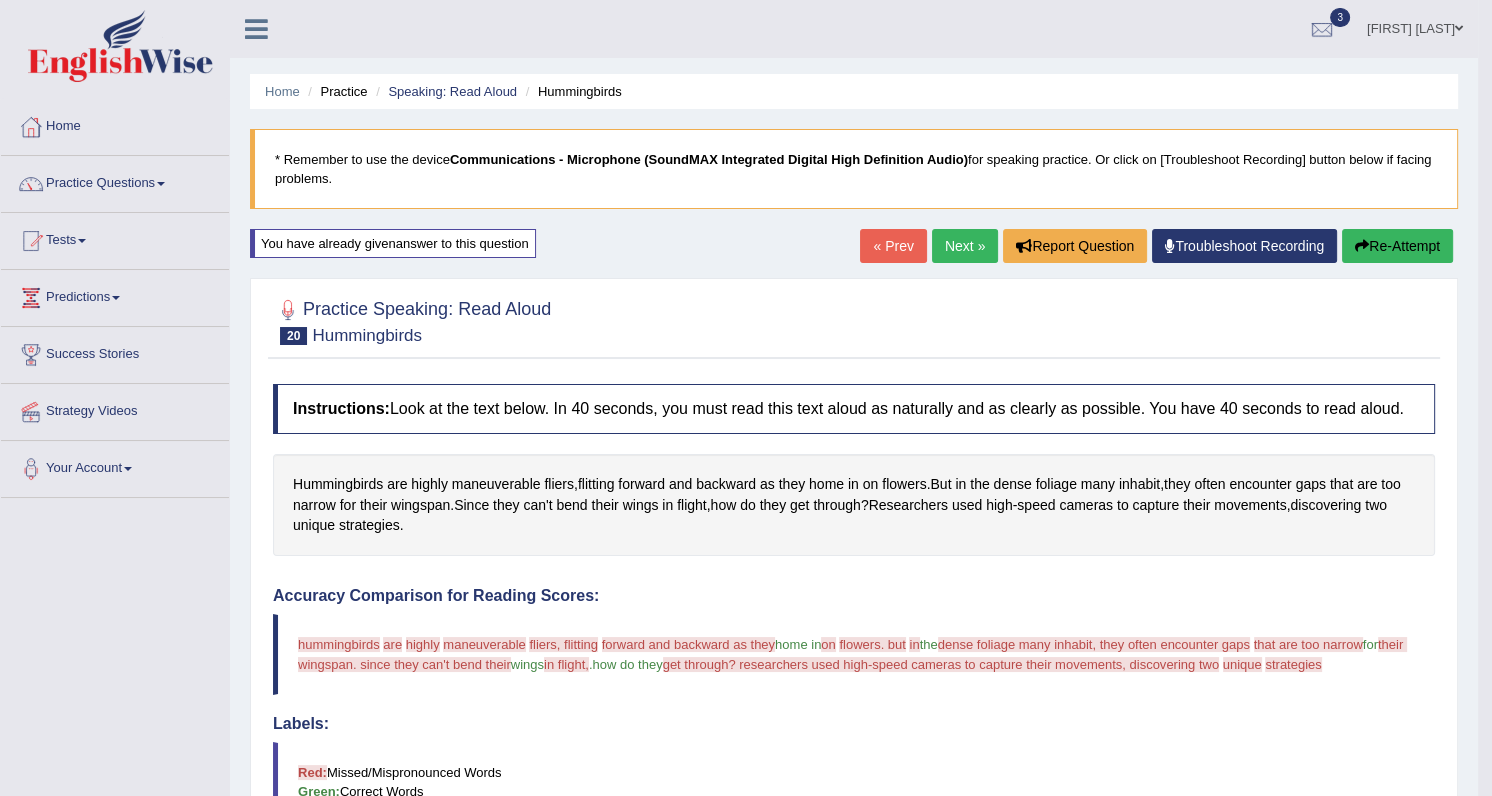 click at bounding box center (161, 184) 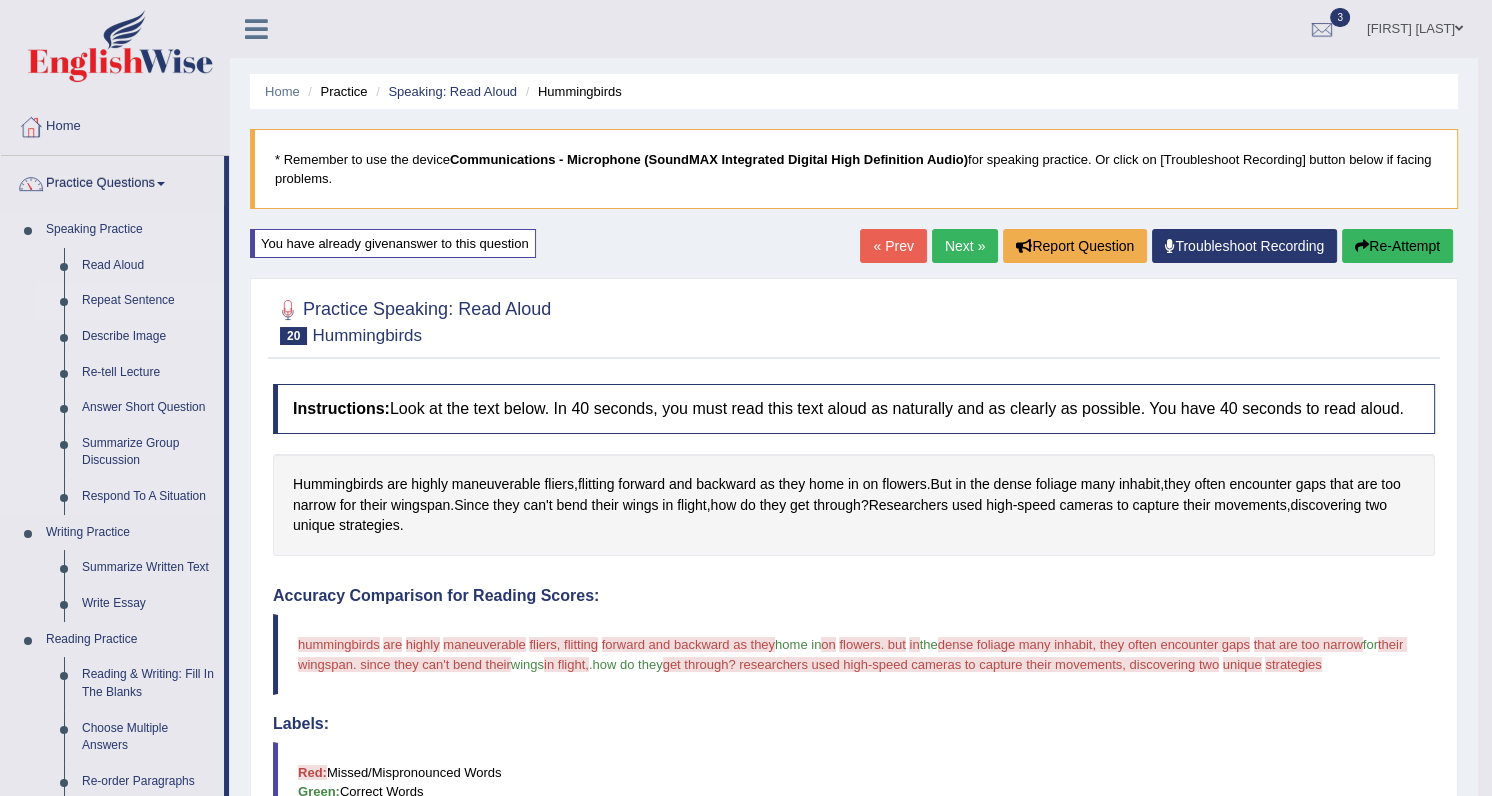 click on "Repeat Sentence" at bounding box center [148, 301] 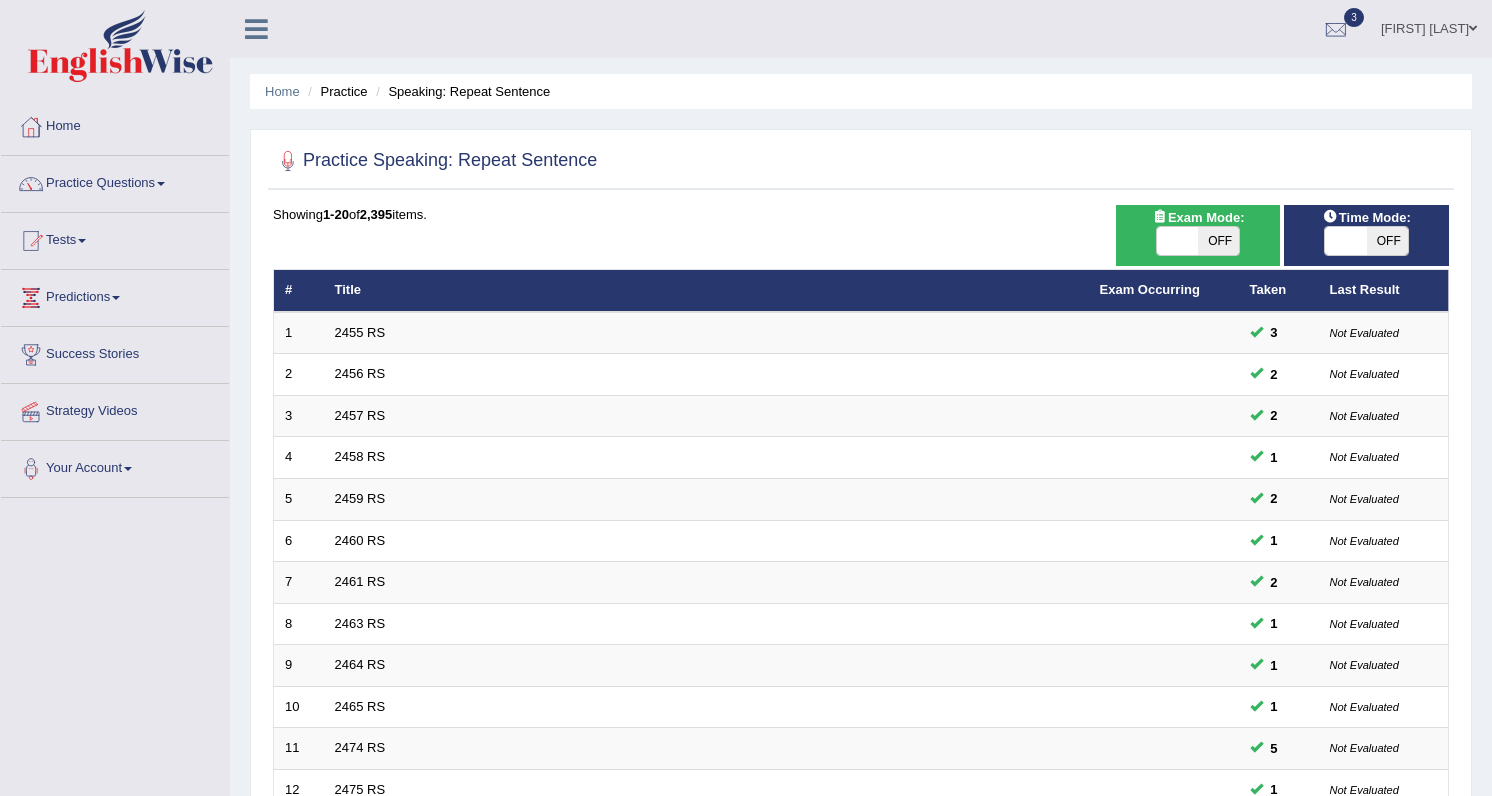 scroll, scrollTop: 0, scrollLeft: 0, axis: both 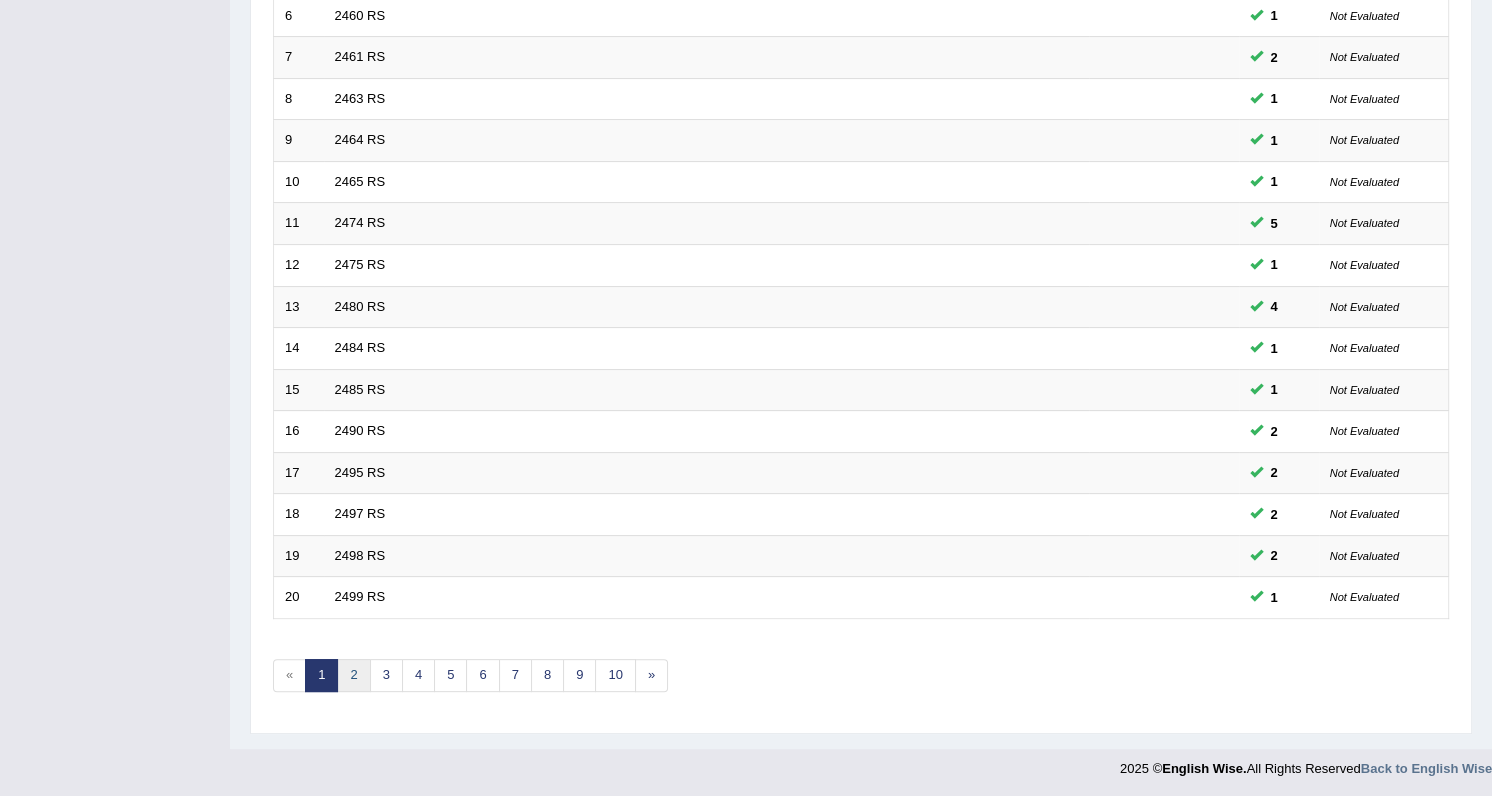click on "2" at bounding box center [353, 675] 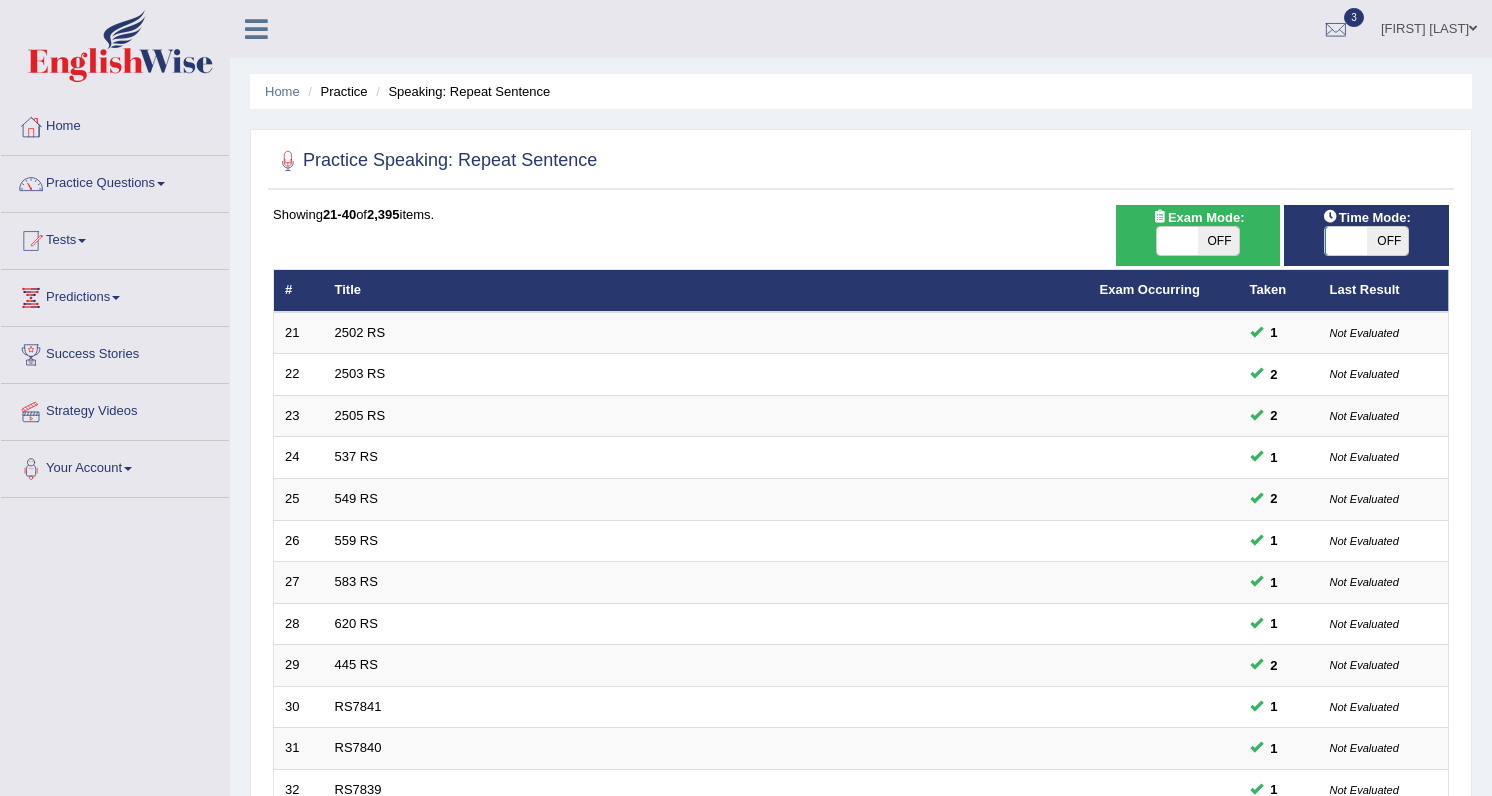 scroll, scrollTop: 0, scrollLeft: 0, axis: both 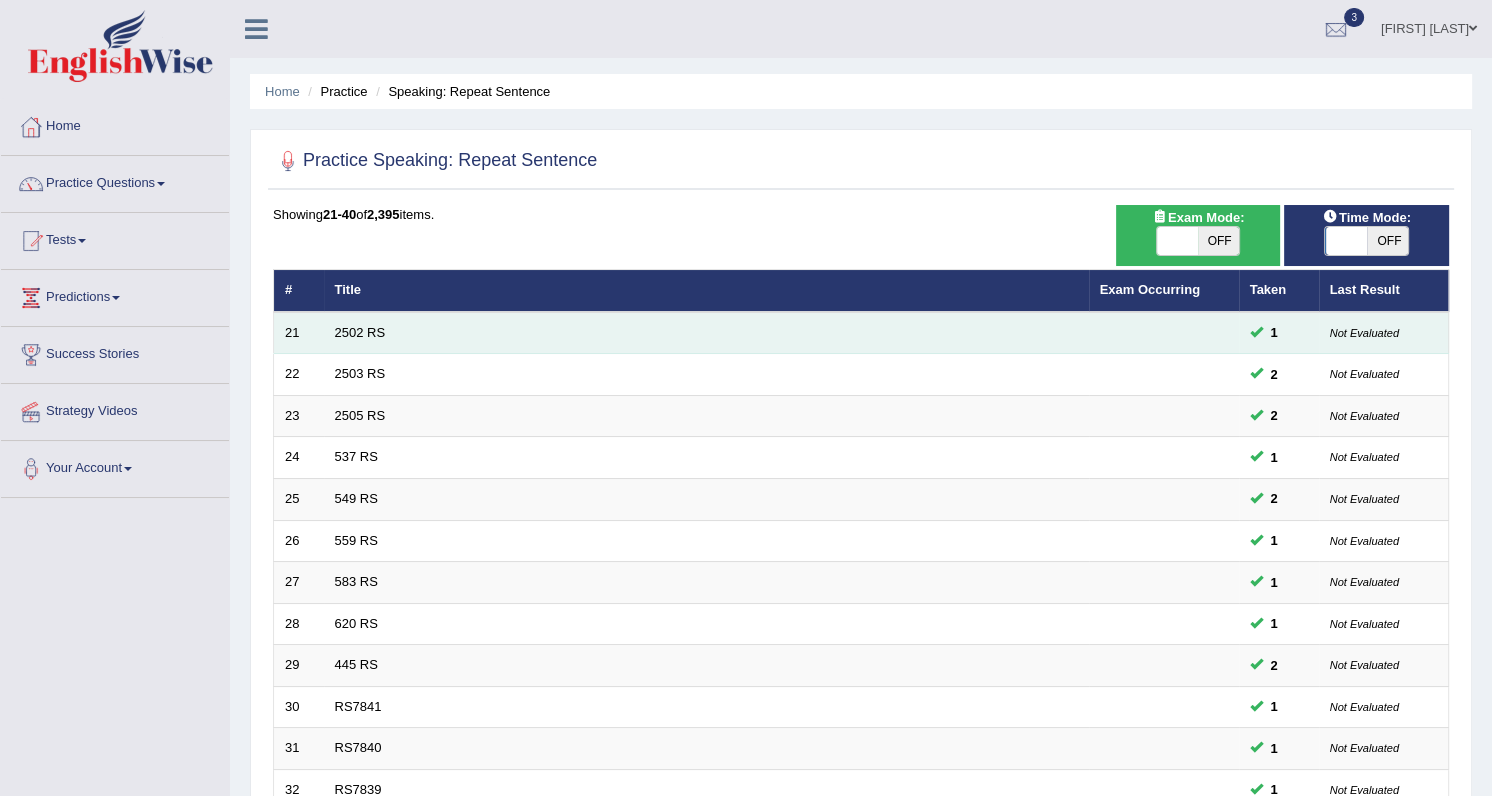 click on "2502 RS" at bounding box center [706, 333] 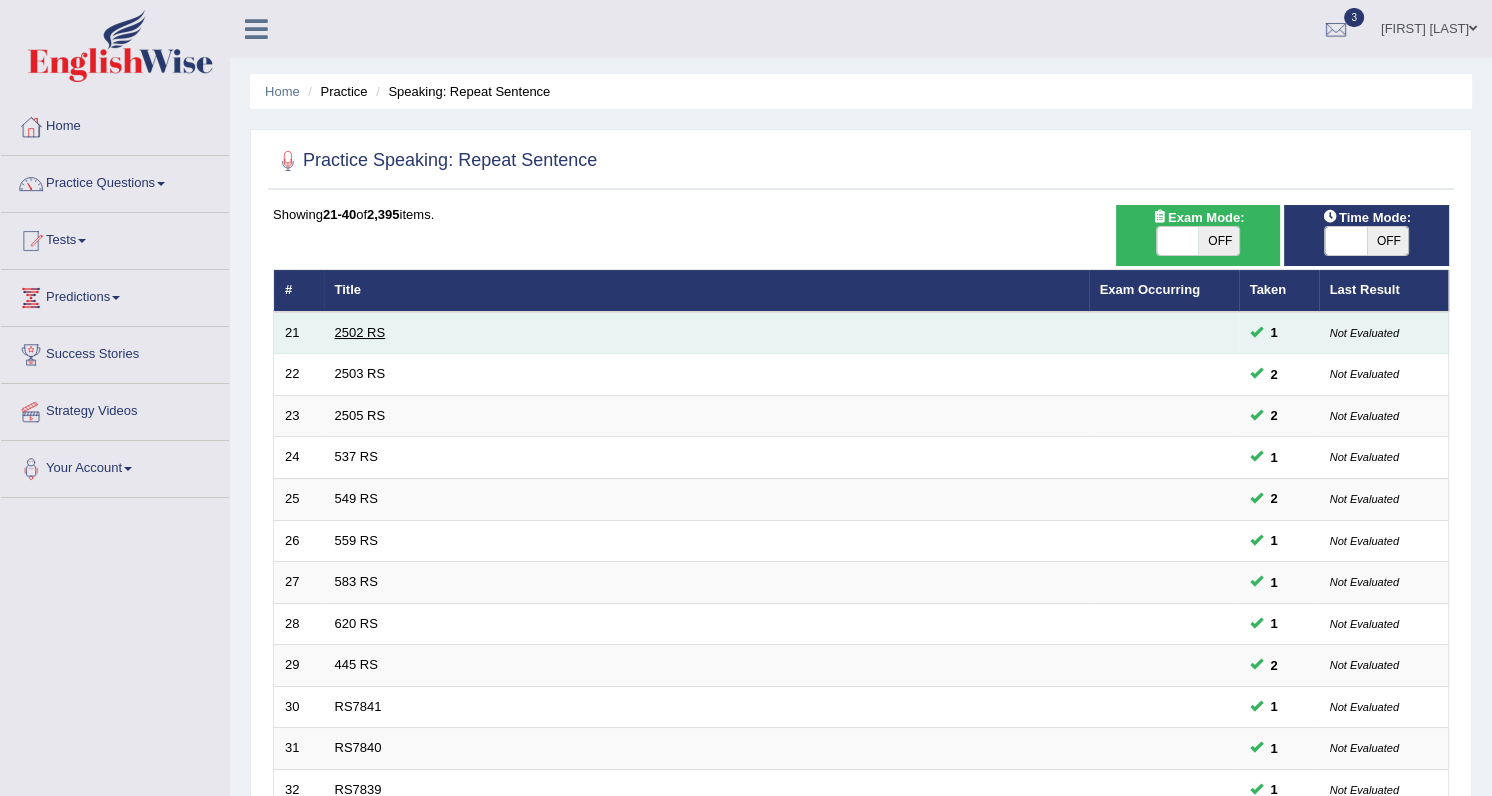 click on "2502 RS" at bounding box center (360, 332) 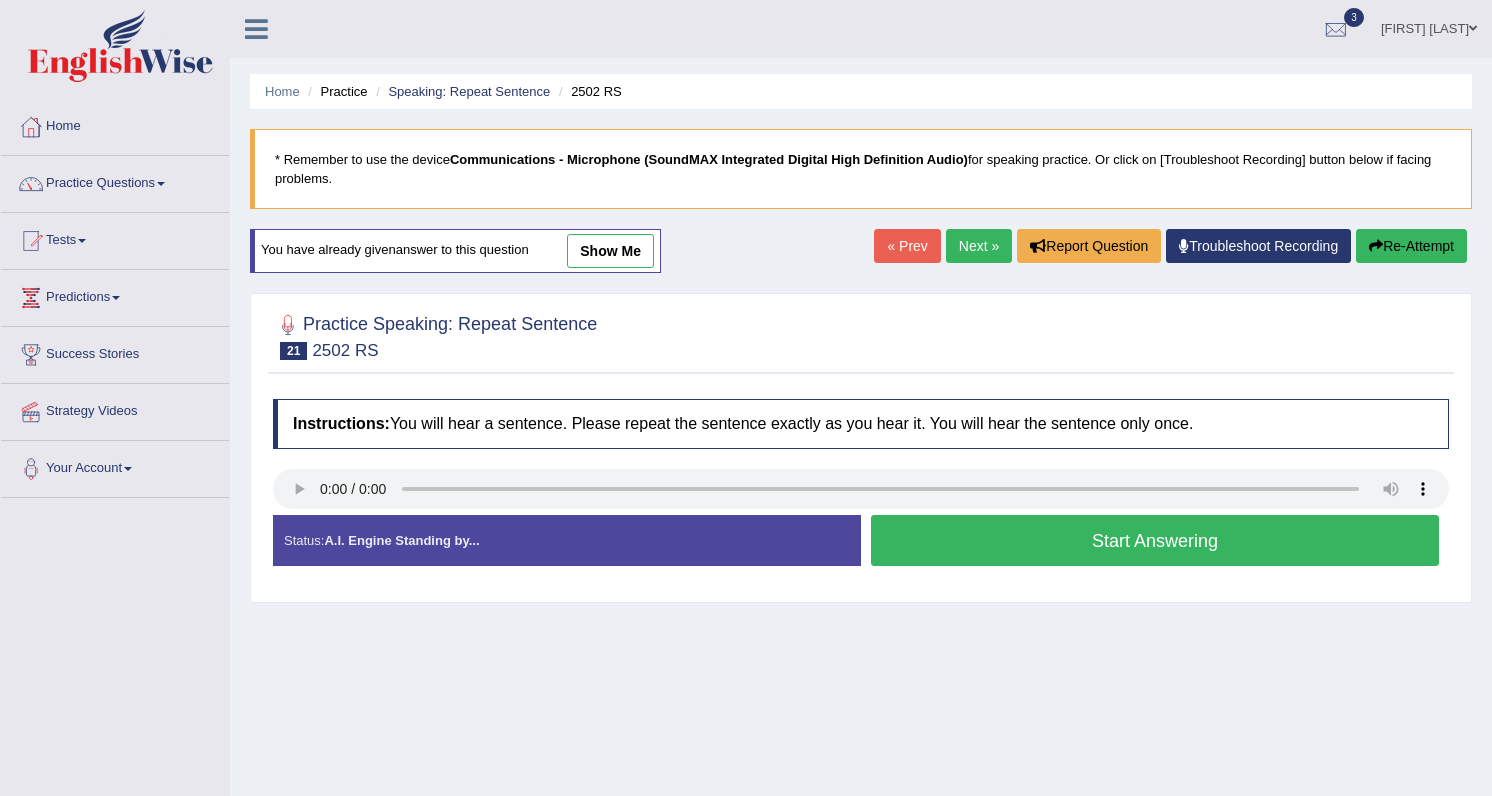 scroll, scrollTop: 0, scrollLeft: 0, axis: both 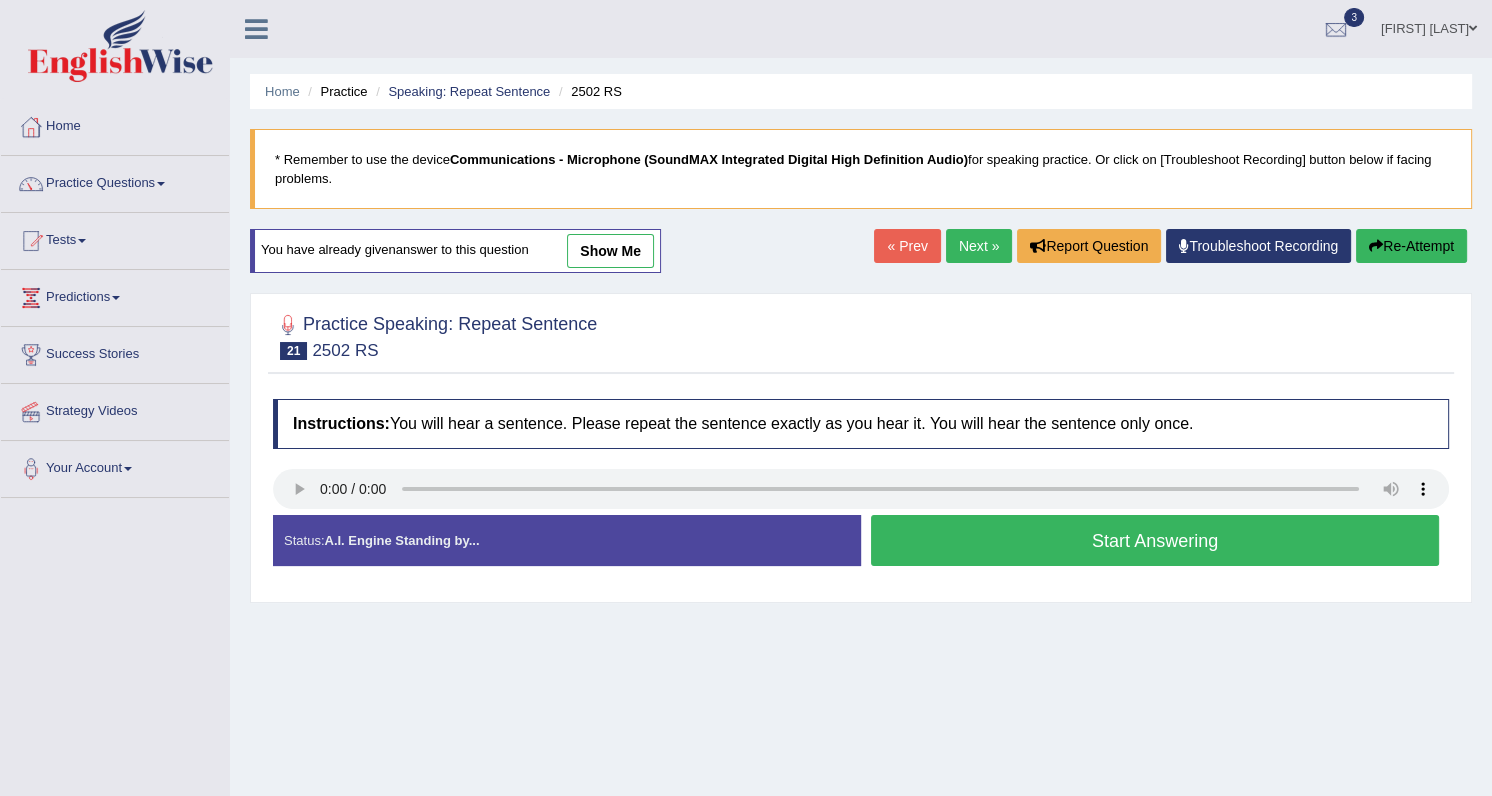 click on "Start Answering" at bounding box center [1155, 540] 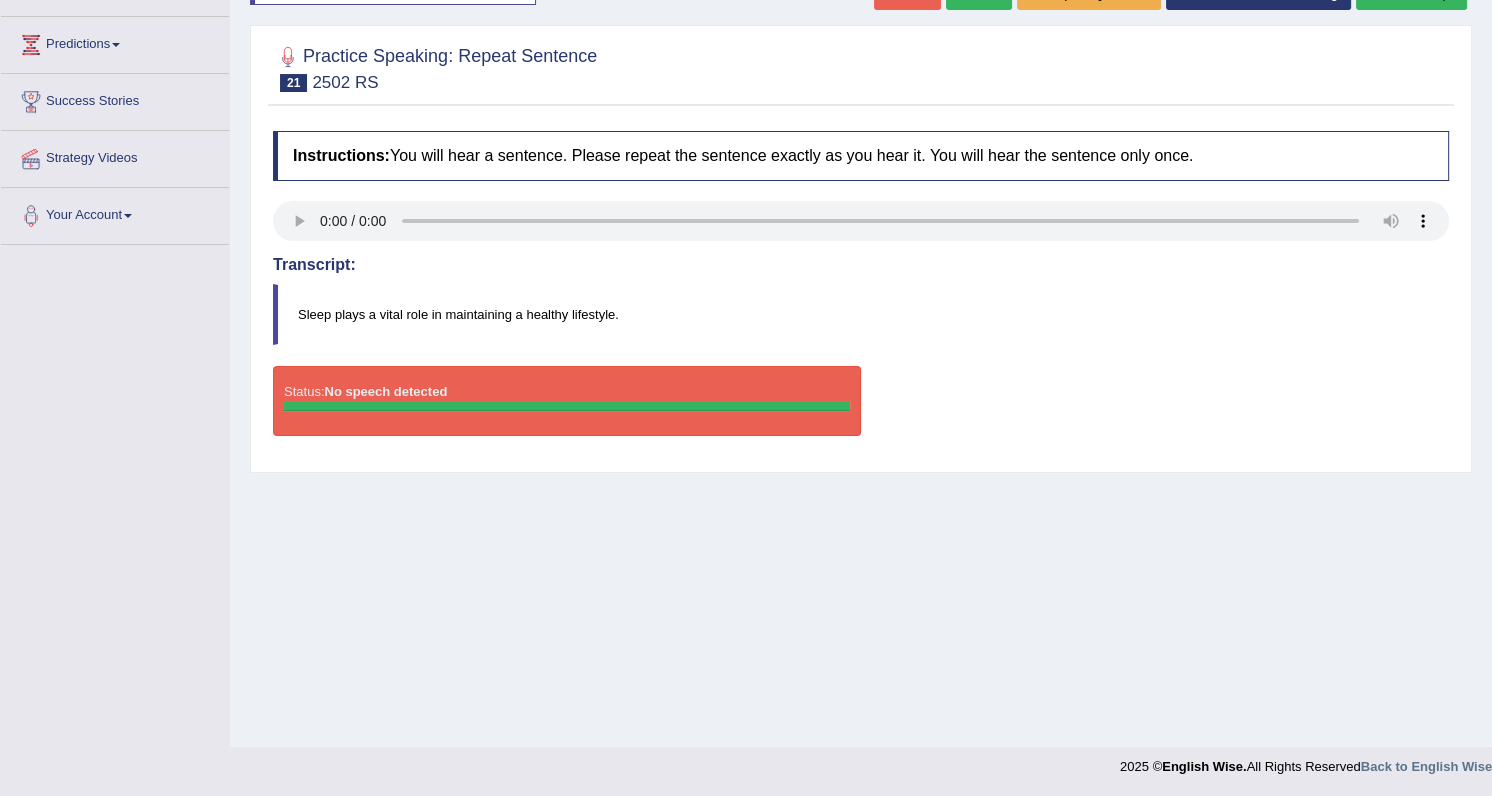 scroll, scrollTop: 71, scrollLeft: 0, axis: vertical 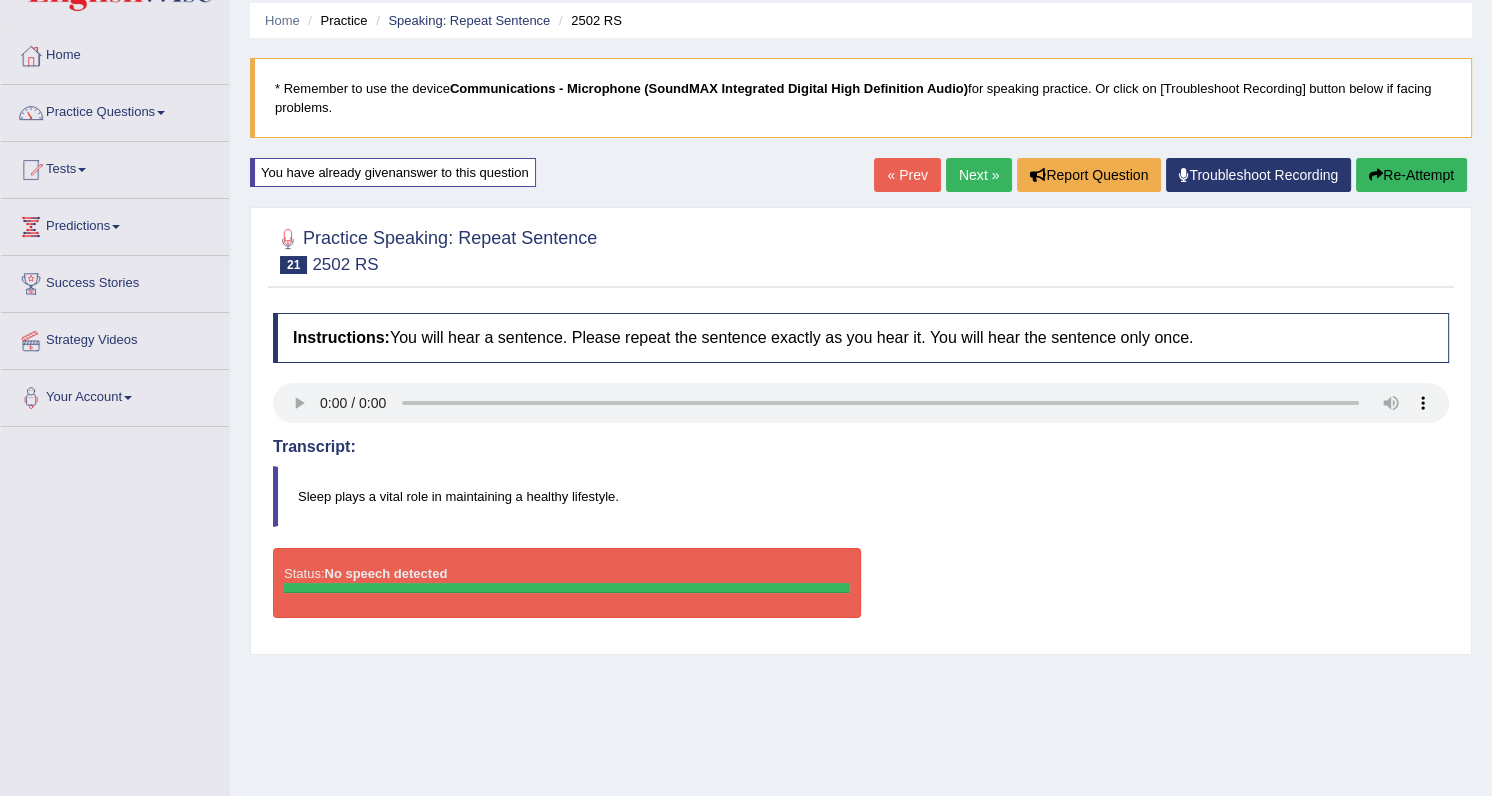 click on "Next »" at bounding box center (979, 175) 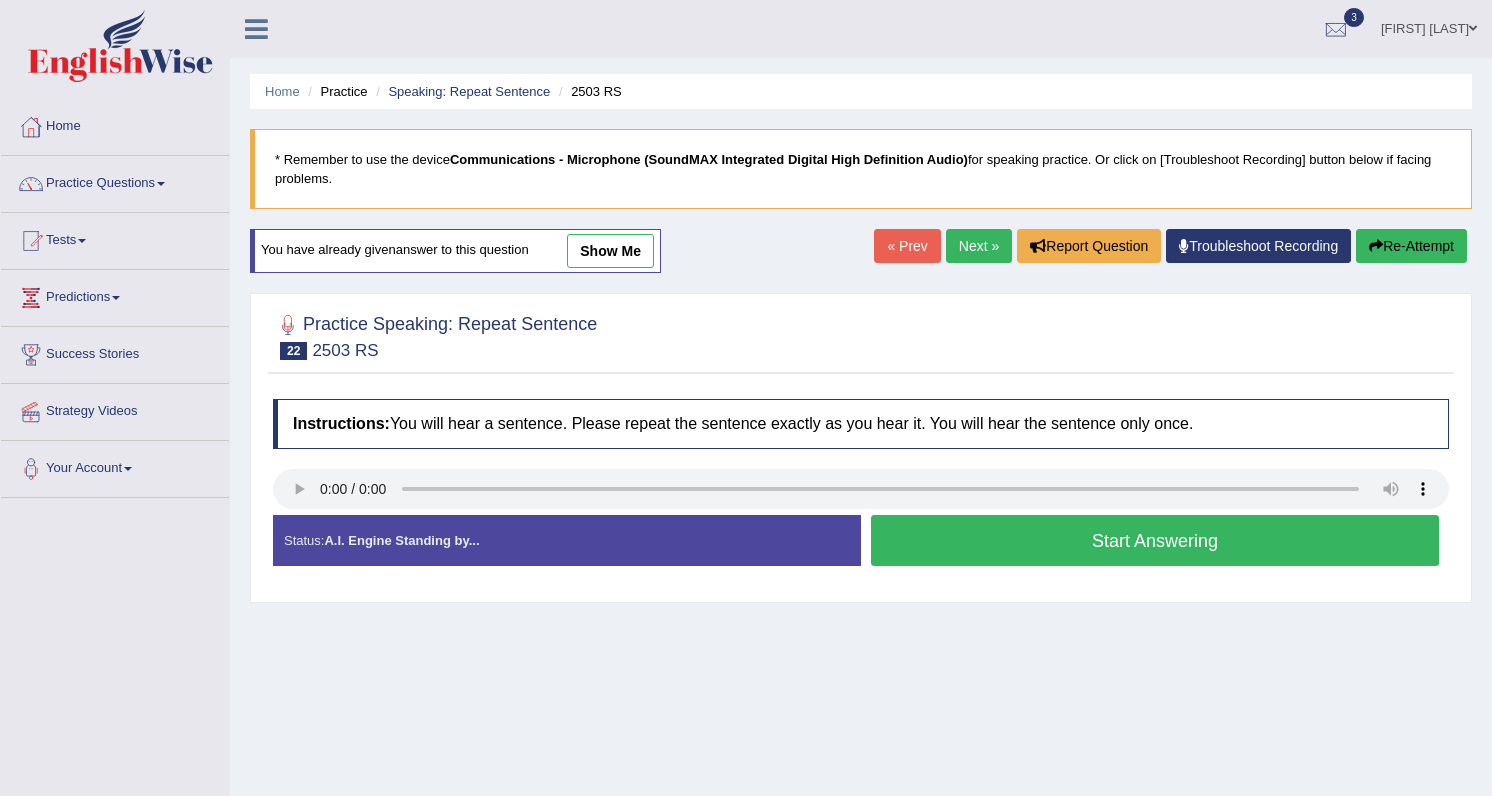 scroll, scrollTop: 0, scrollLeft: 0, axis: both 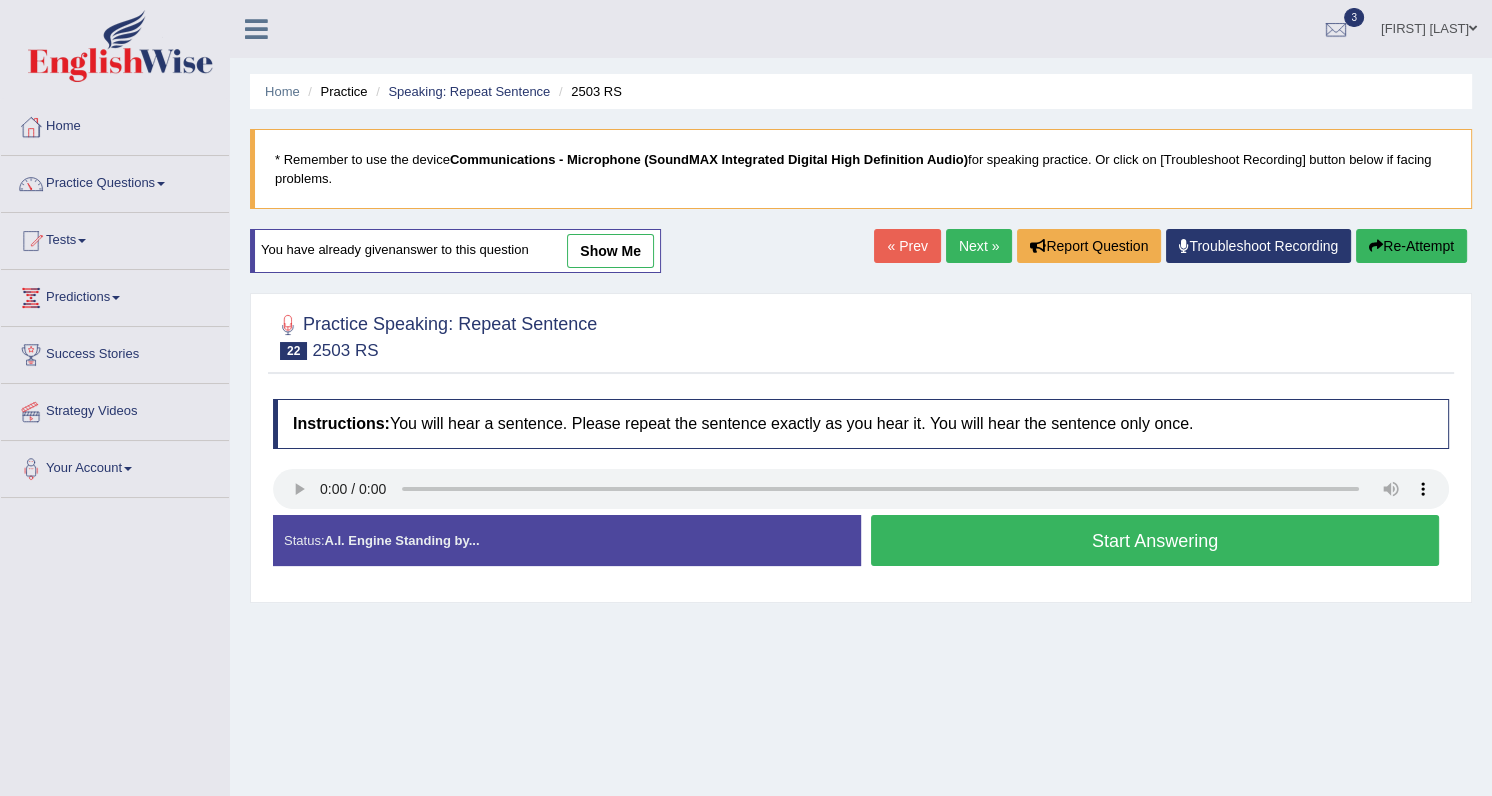 click on "Start Answering" at bounding box center [1155, 540] 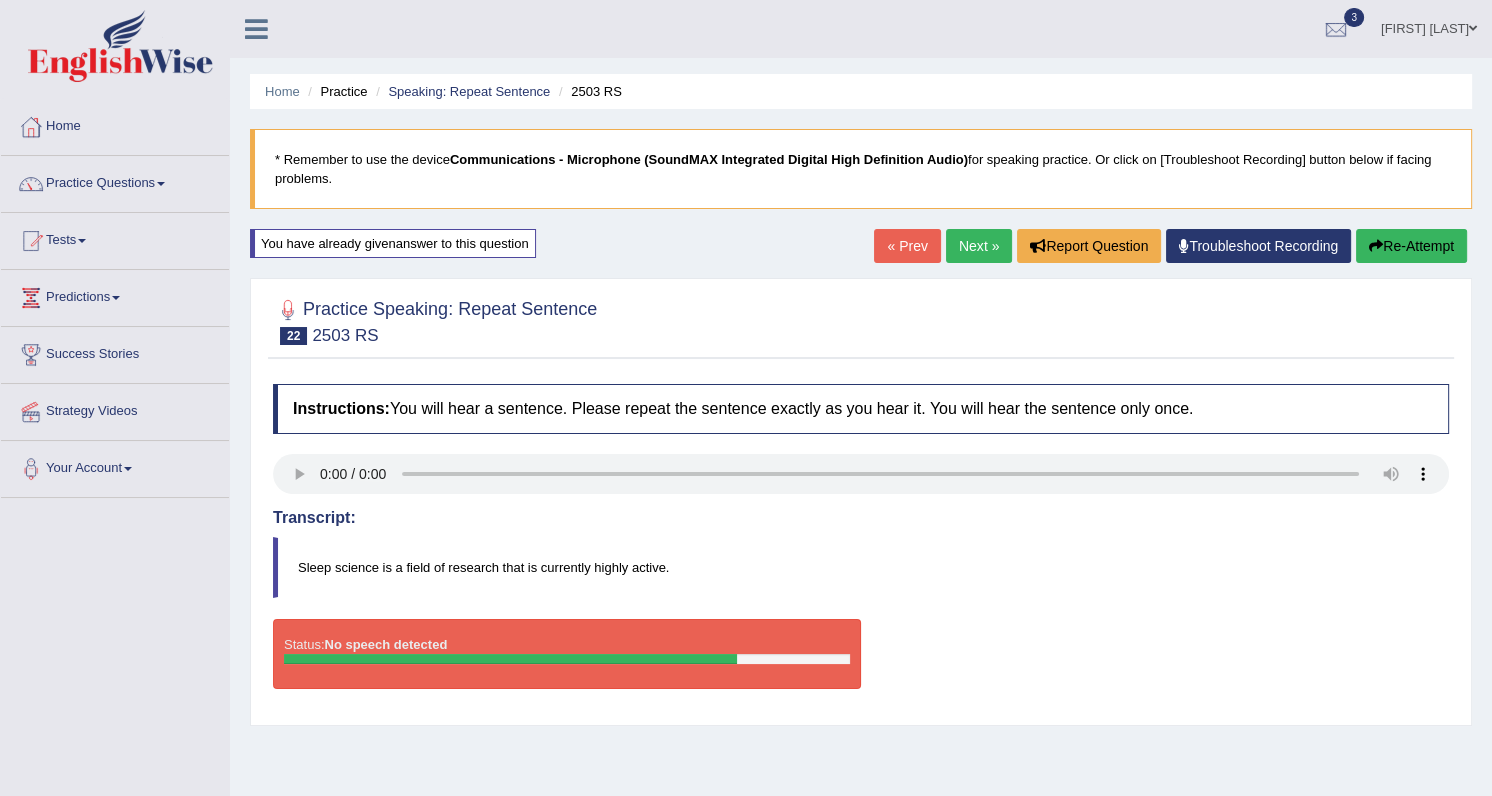 click on "Next »" at bounding box center (979, 246) 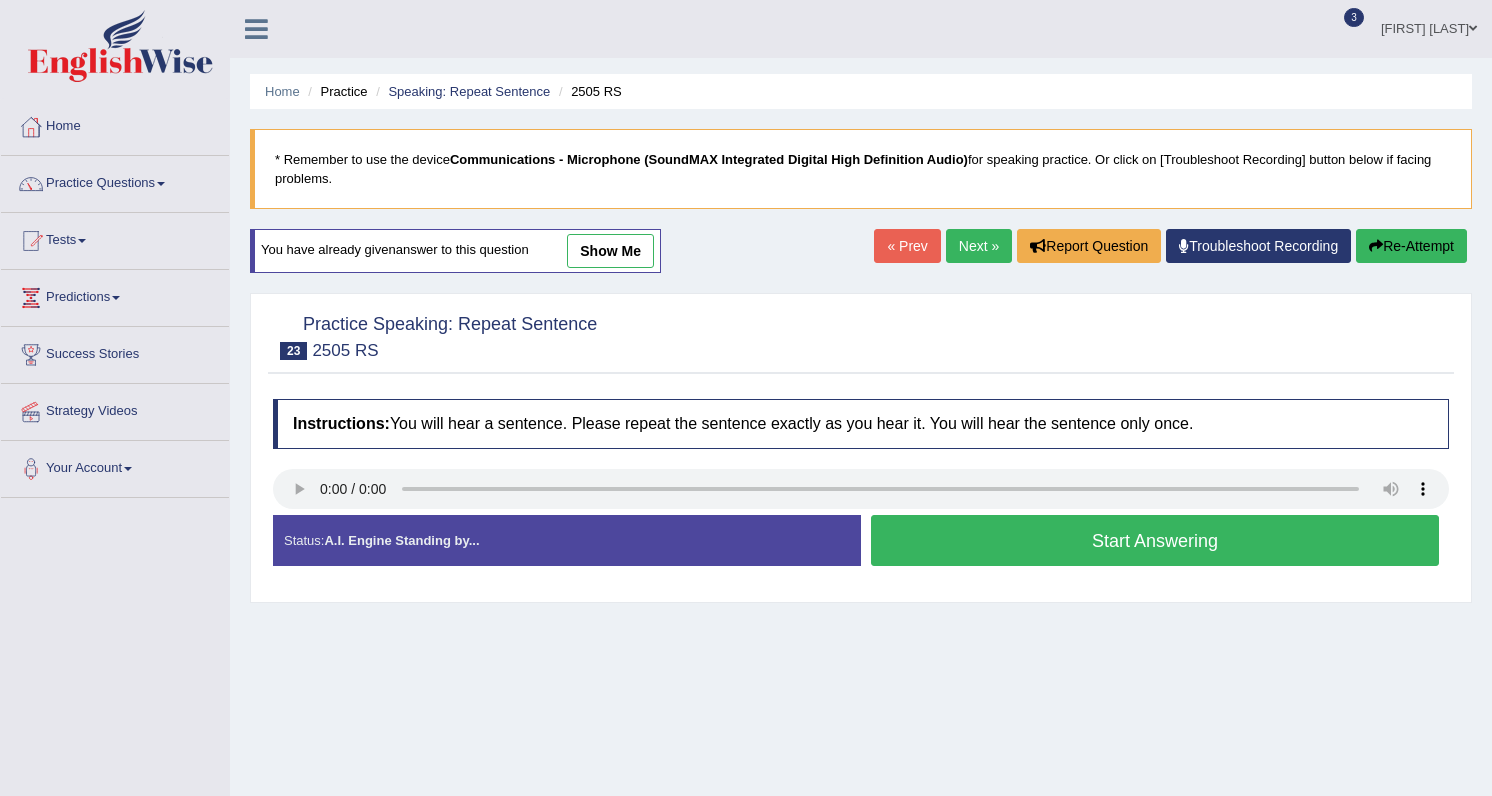 scroll, scrollTop: 0, scrollLeft: 0, axis: both 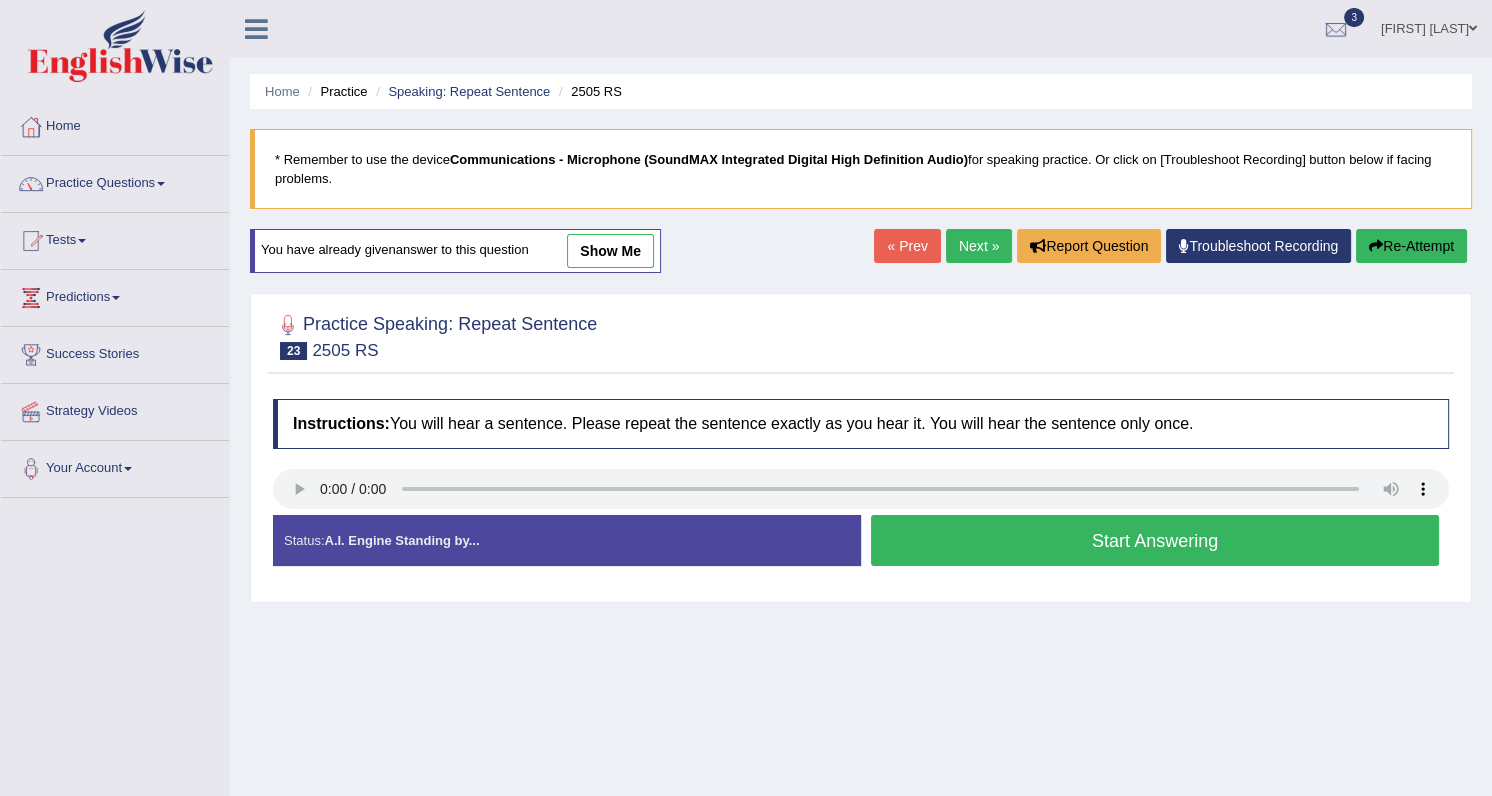 click on "Start Answering" at bounding box center (1155, 540) 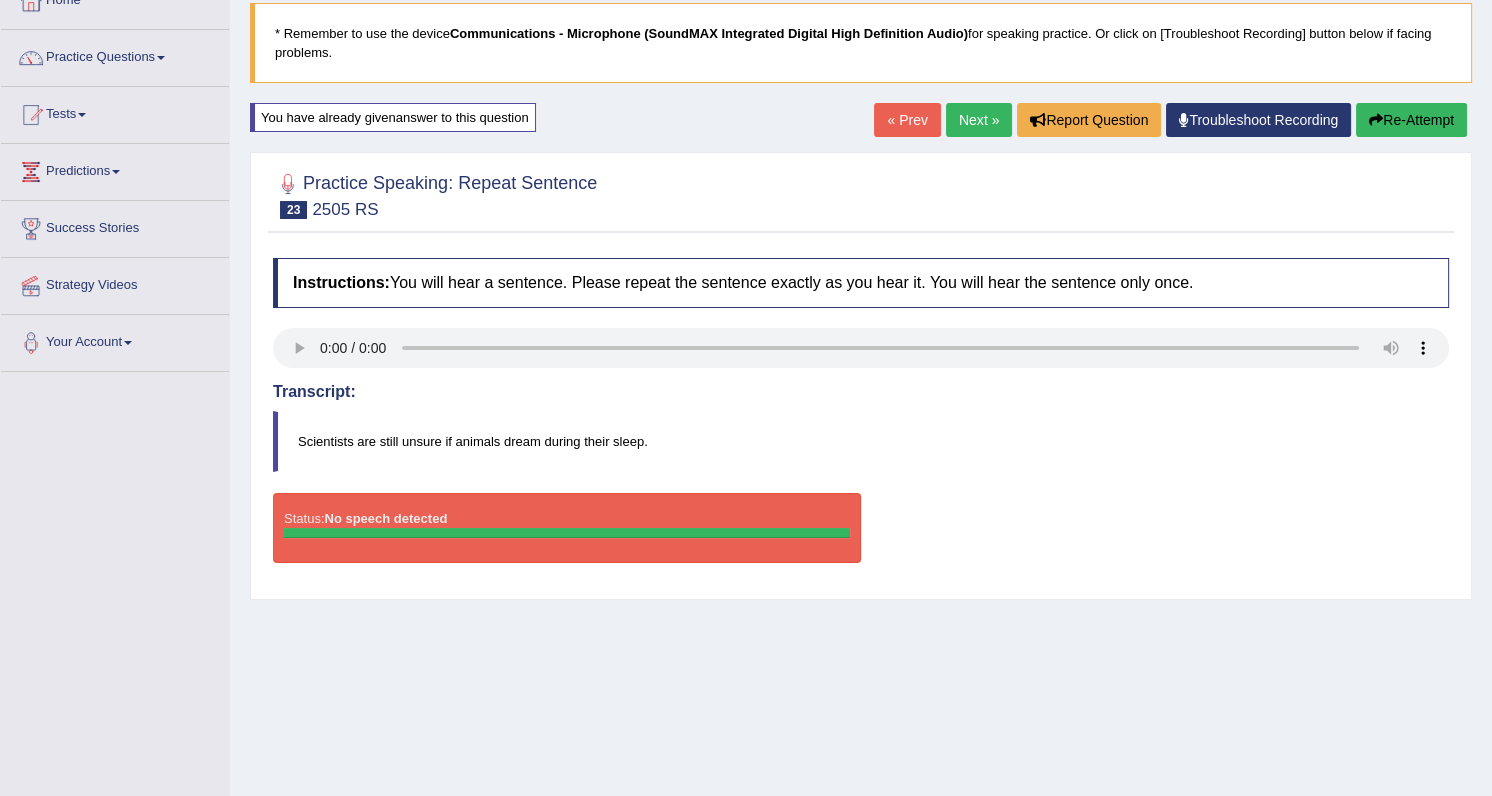 scroll, scrollTop: 71, scrollLeft: 0, axis: vertical 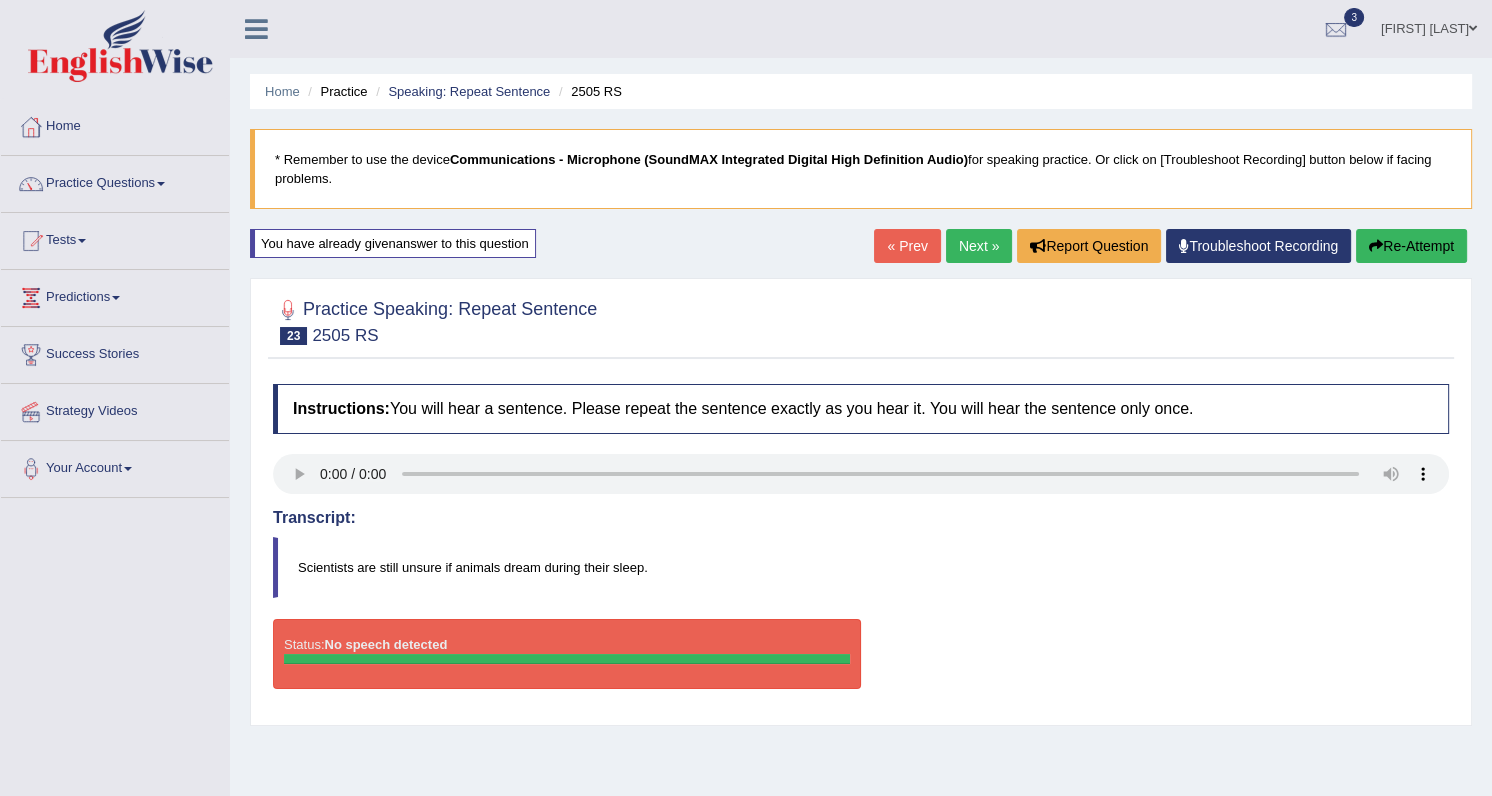 click on "Next »" at bounding box center [979, 246] 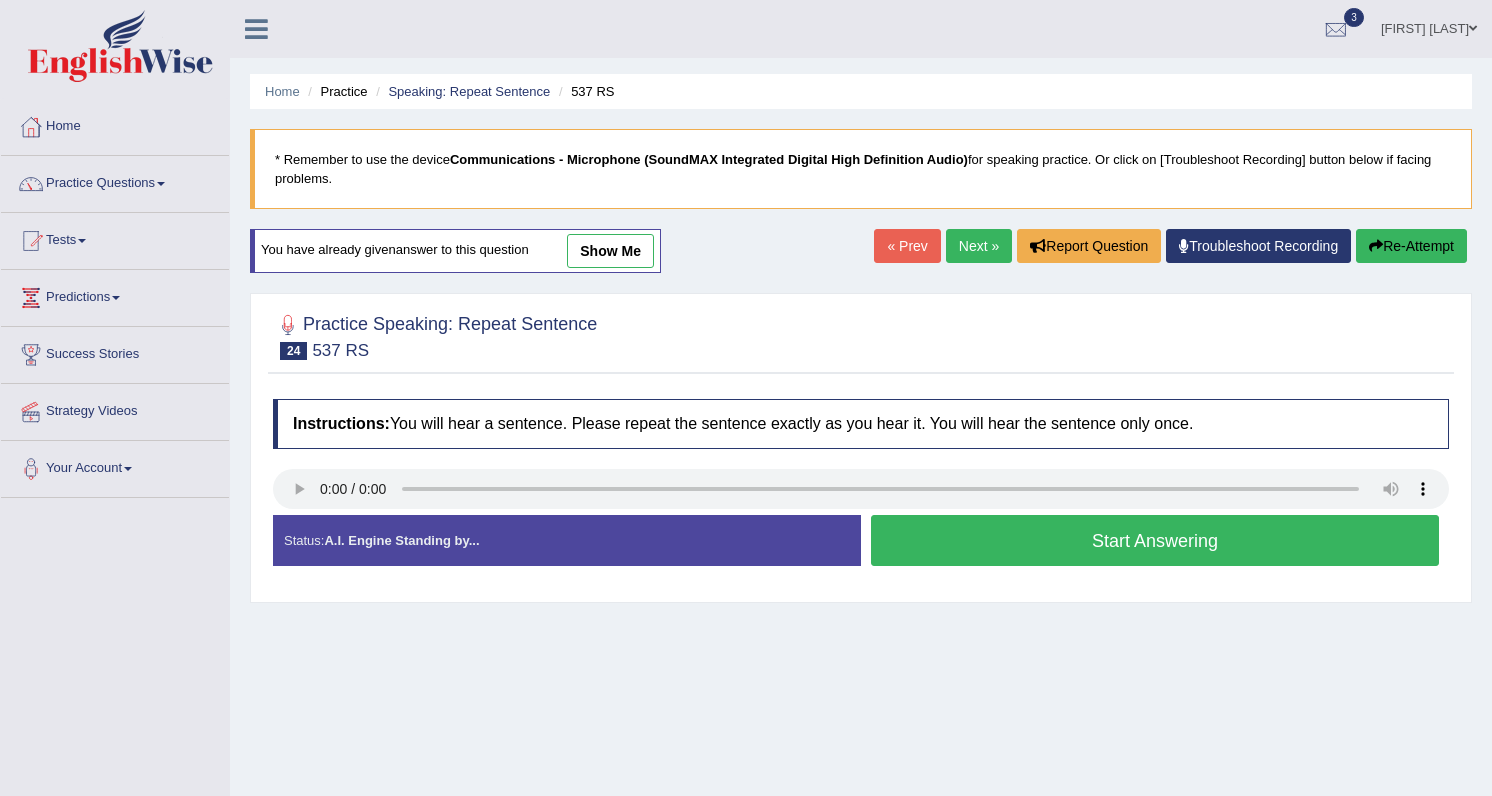 scroll, scrollTop: 0, scrollLeft: 0, axis: both 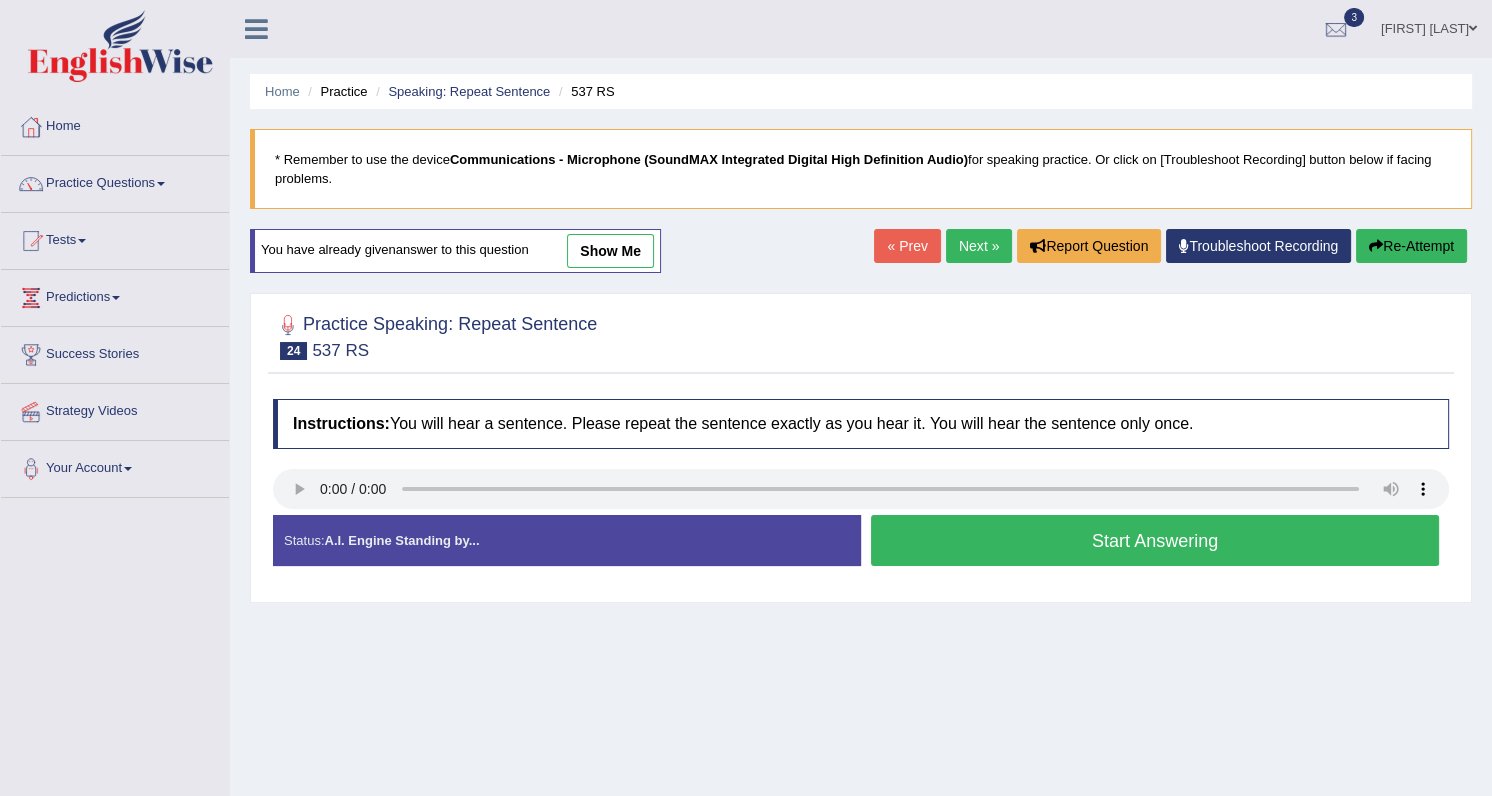 click on "Next »" at bounding box center [979, 246] 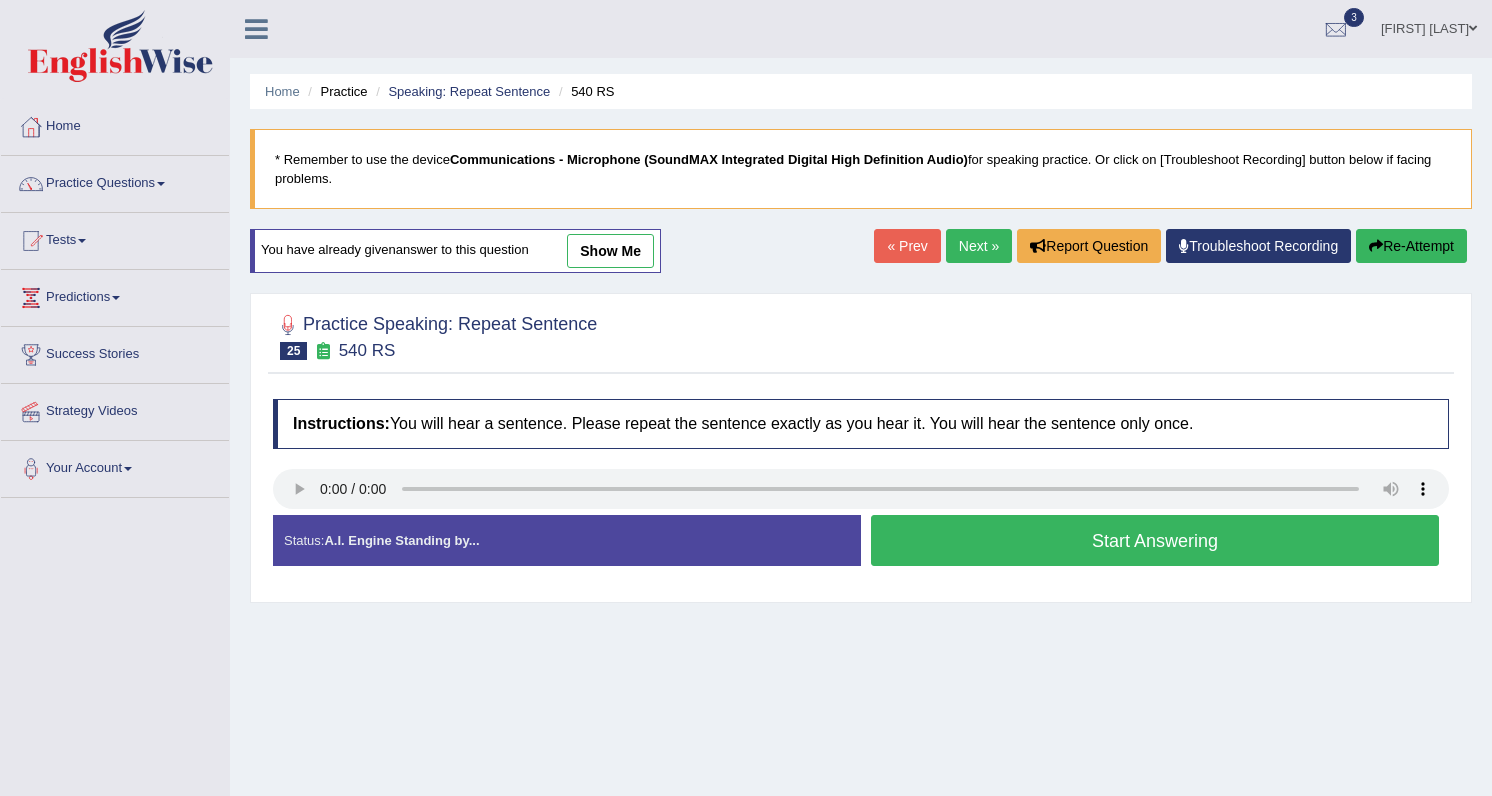 scroll, scrollTop: 0, scrollLeft: 0, axis: both 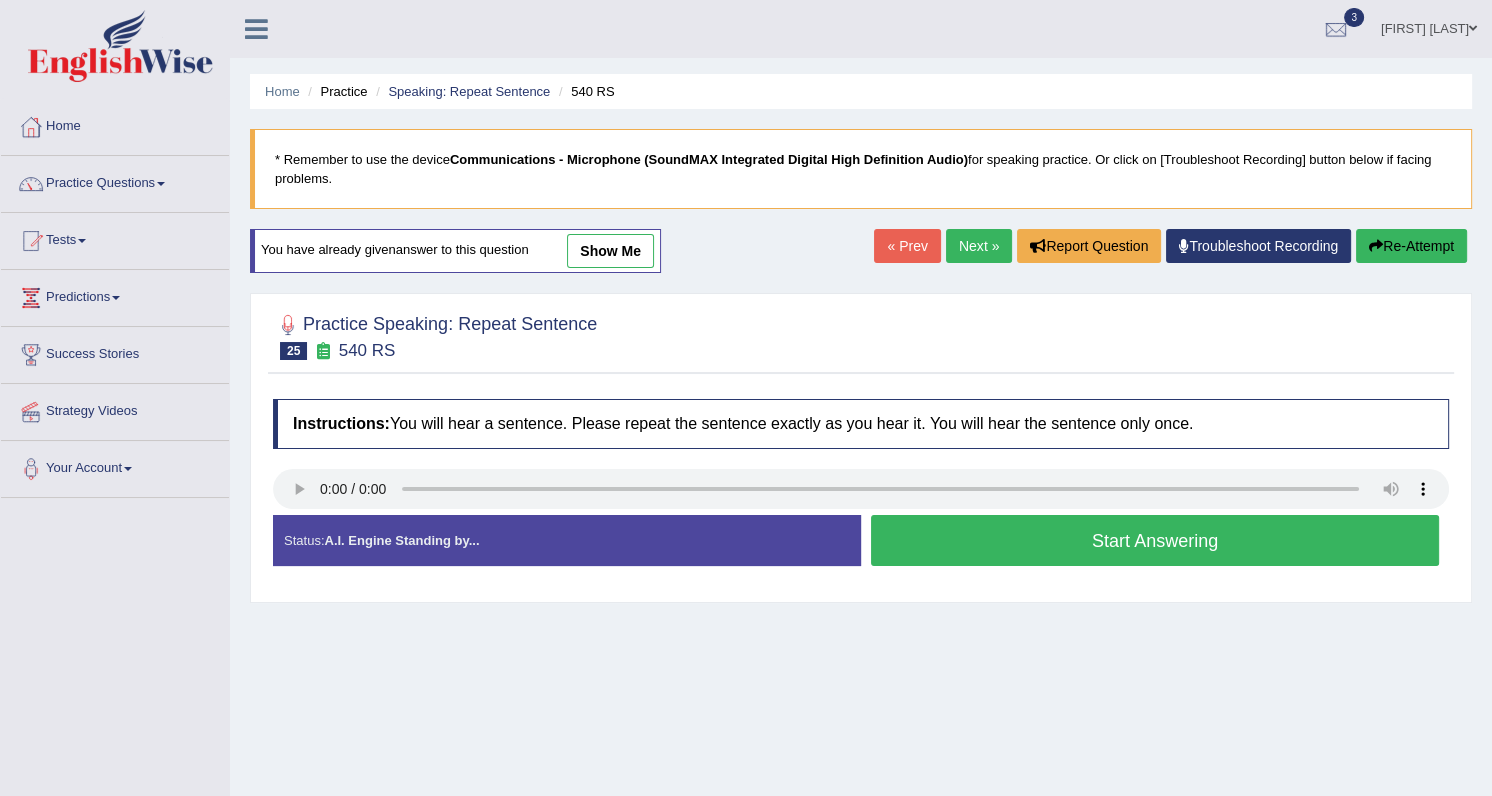click on "Next »" at bounding box center [979, 246] 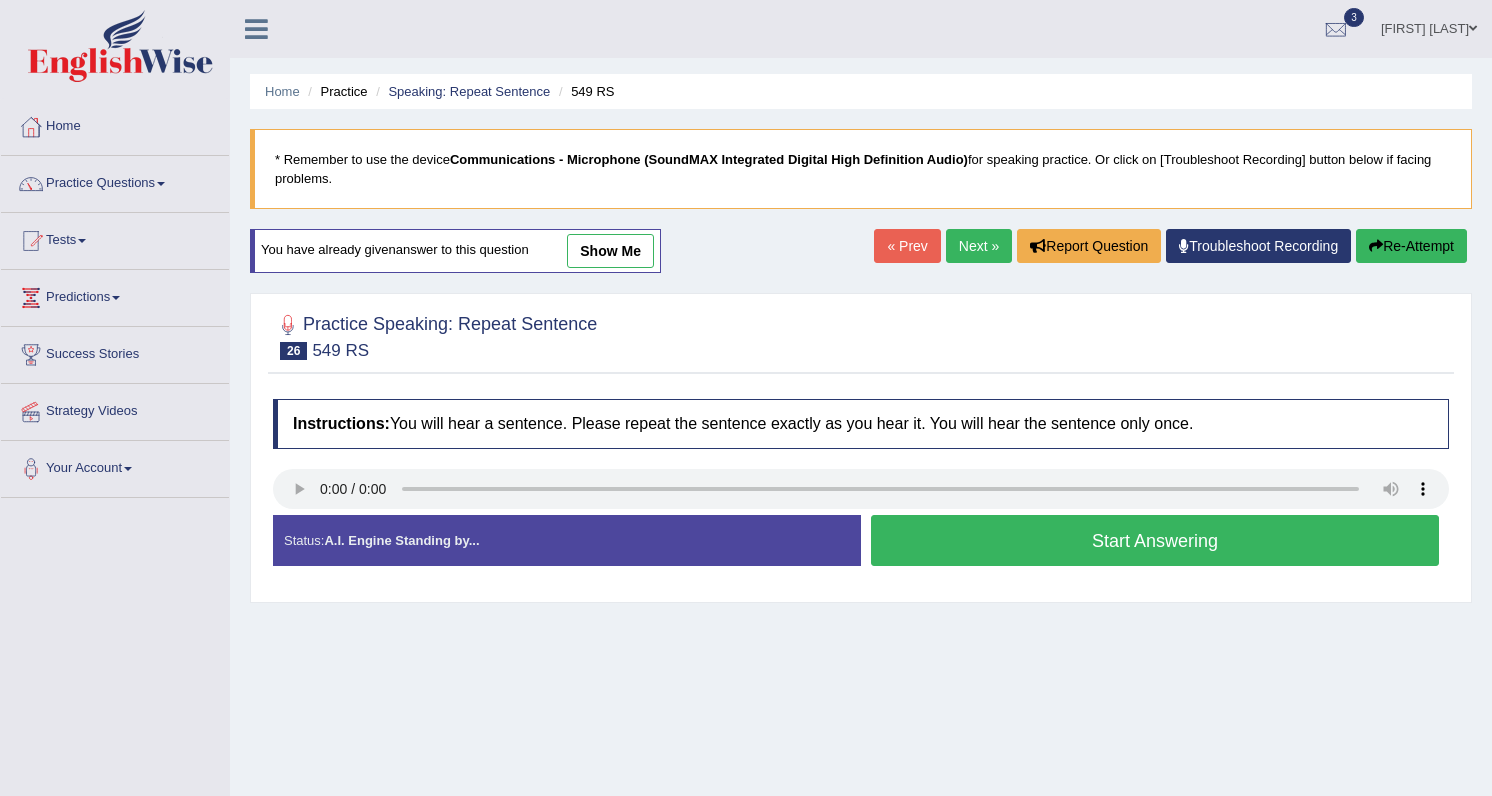 scroll, scrollTop: 0, scrollLeft: 0, axis: both 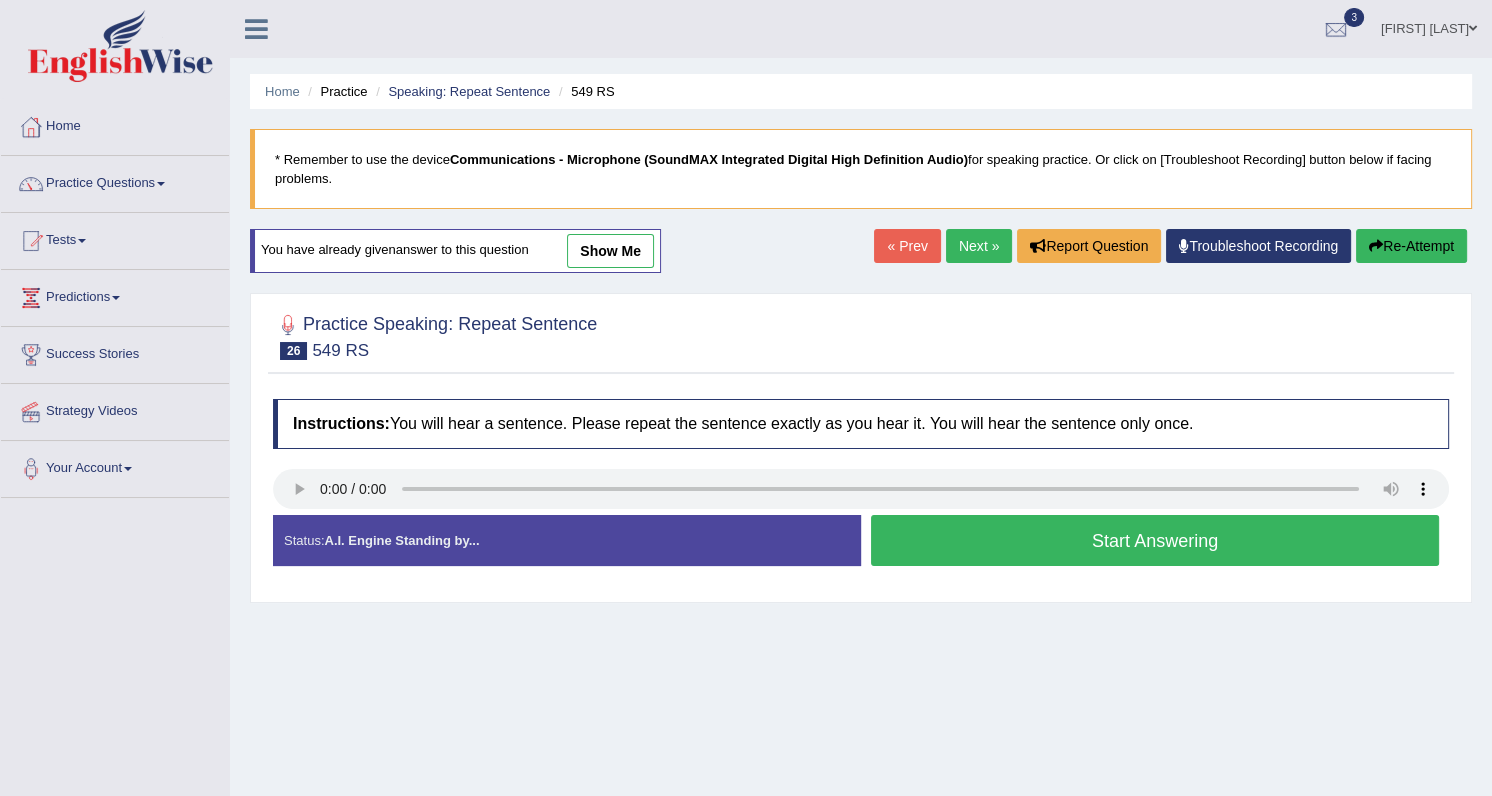 click on "Next »" at bounding box center (979, 246) 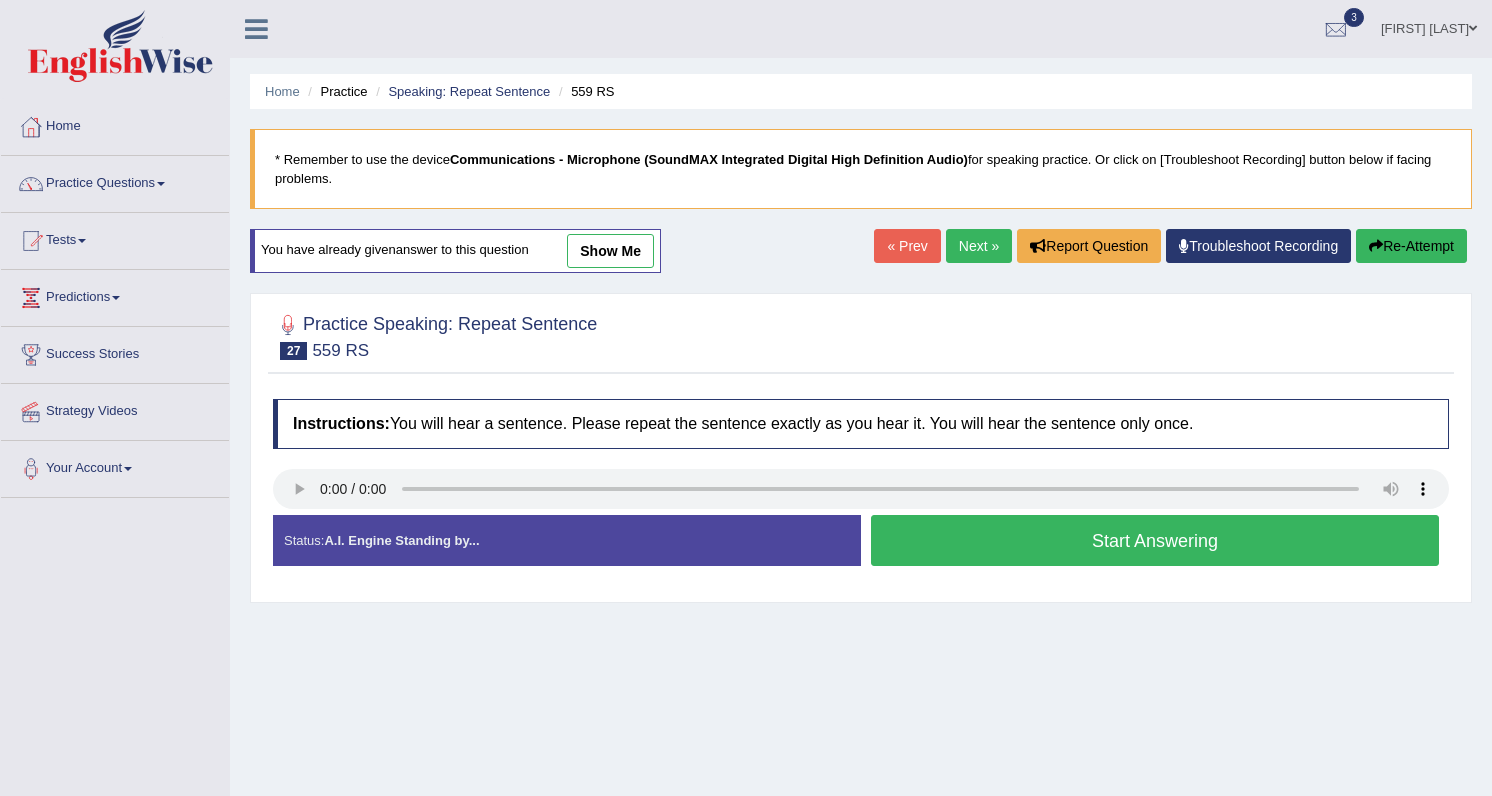 scroll, scrollTop: 0, scrollLeft: 0, axis: both 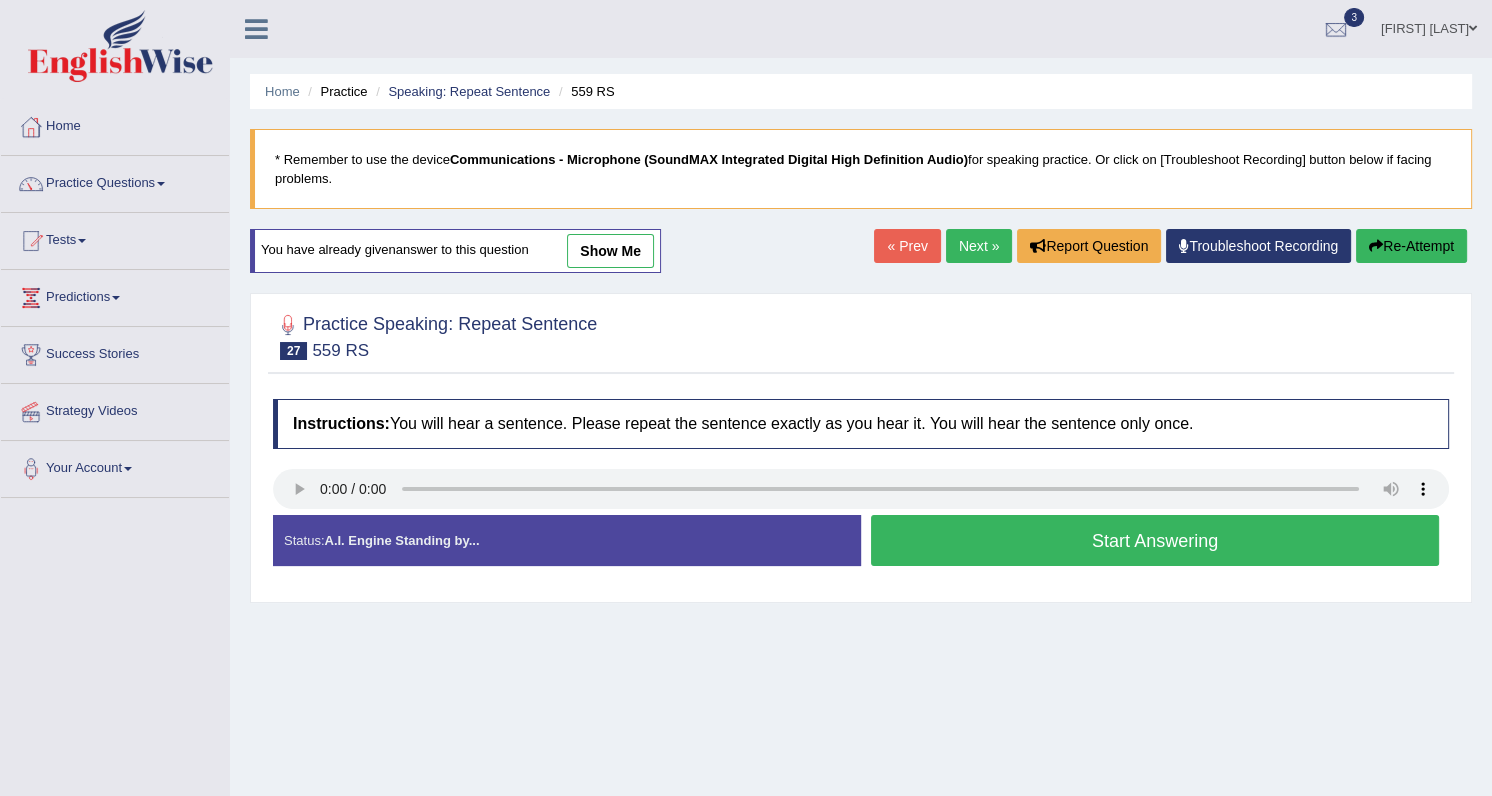 click on "Next »" at bounding box center [979, 246] 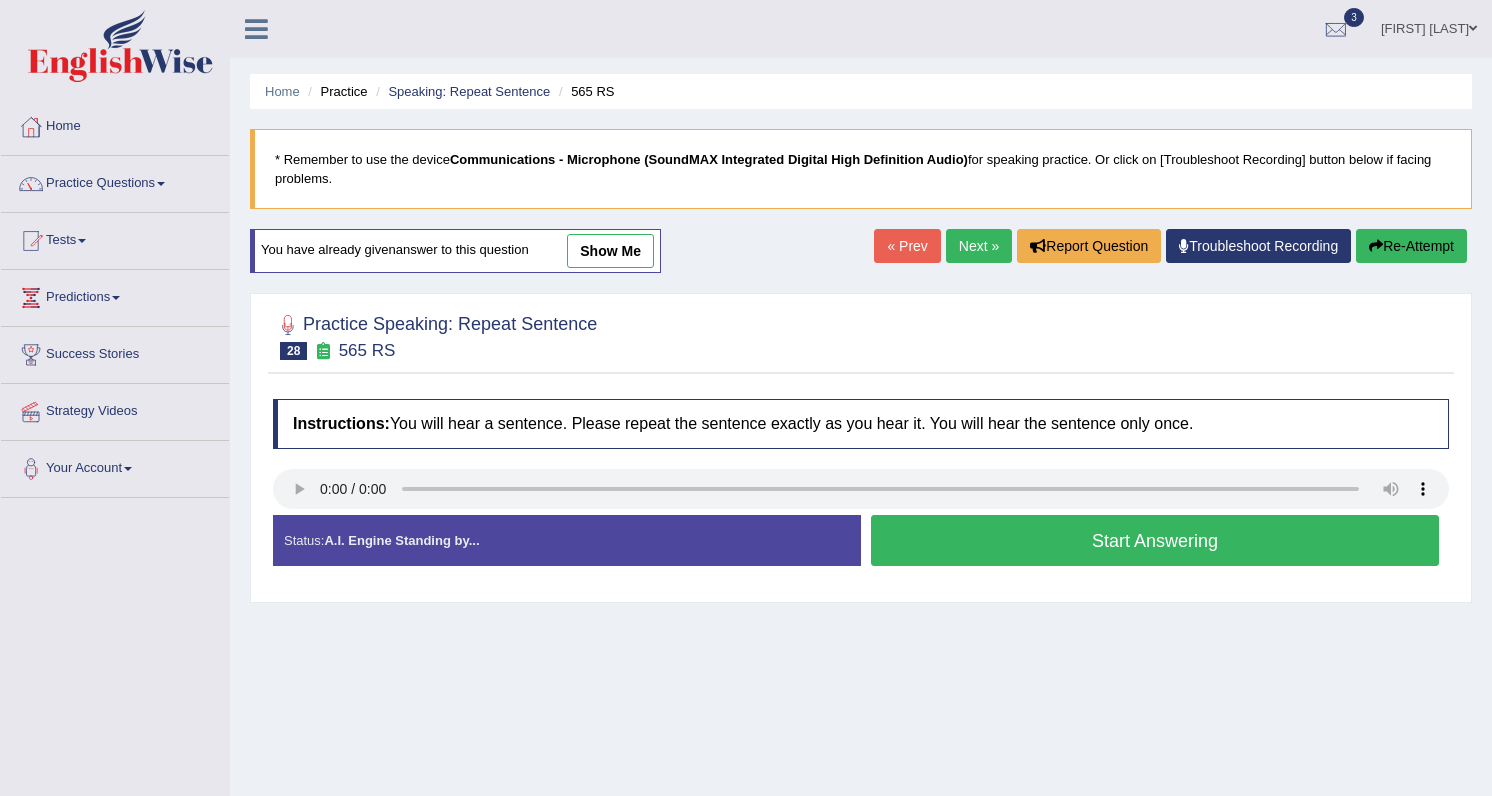 scroll, scrollTop: 0, scrollLeft: 0, axis: both 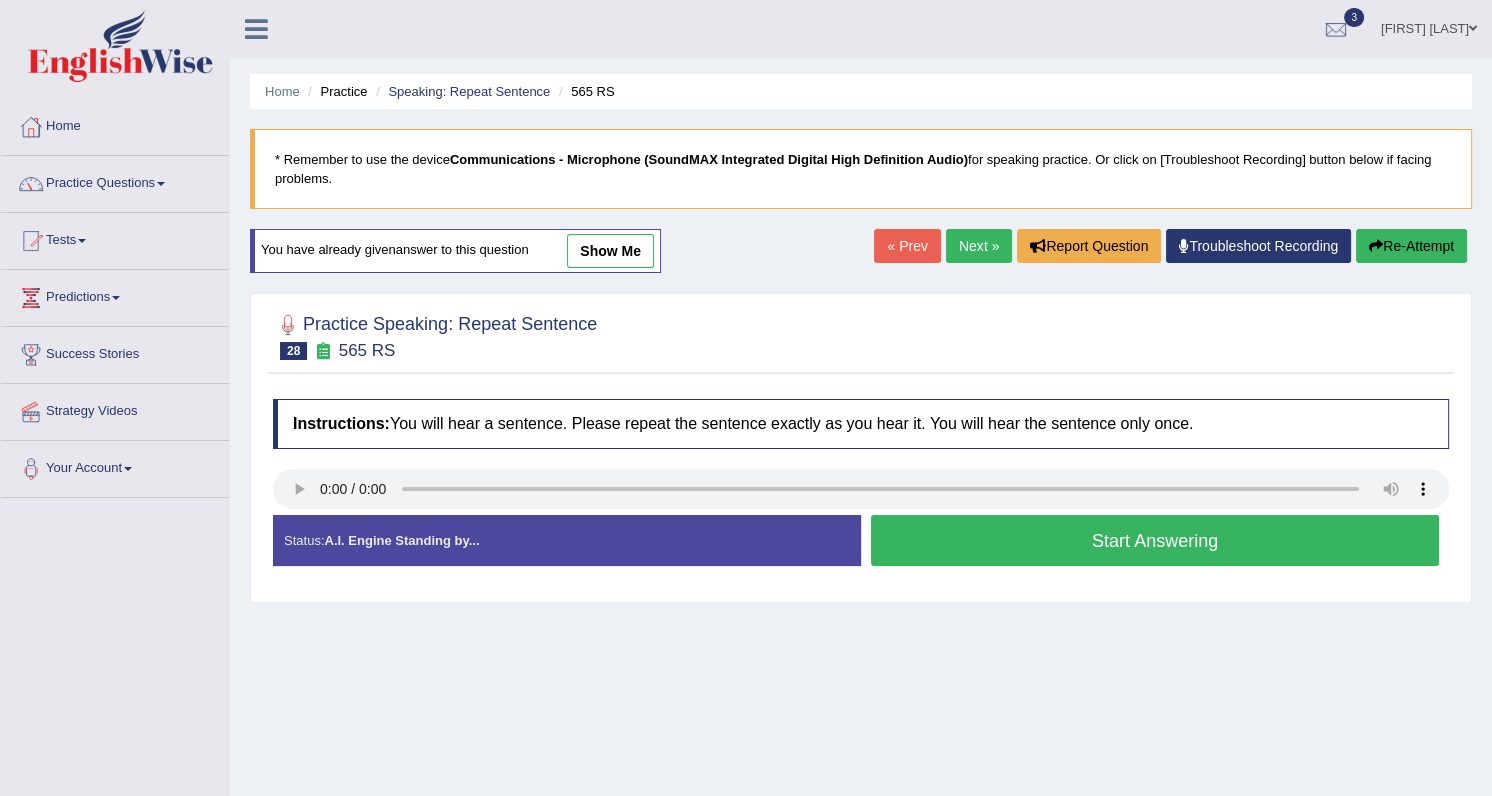 click on "Next »" at bounding box center [979, 246] 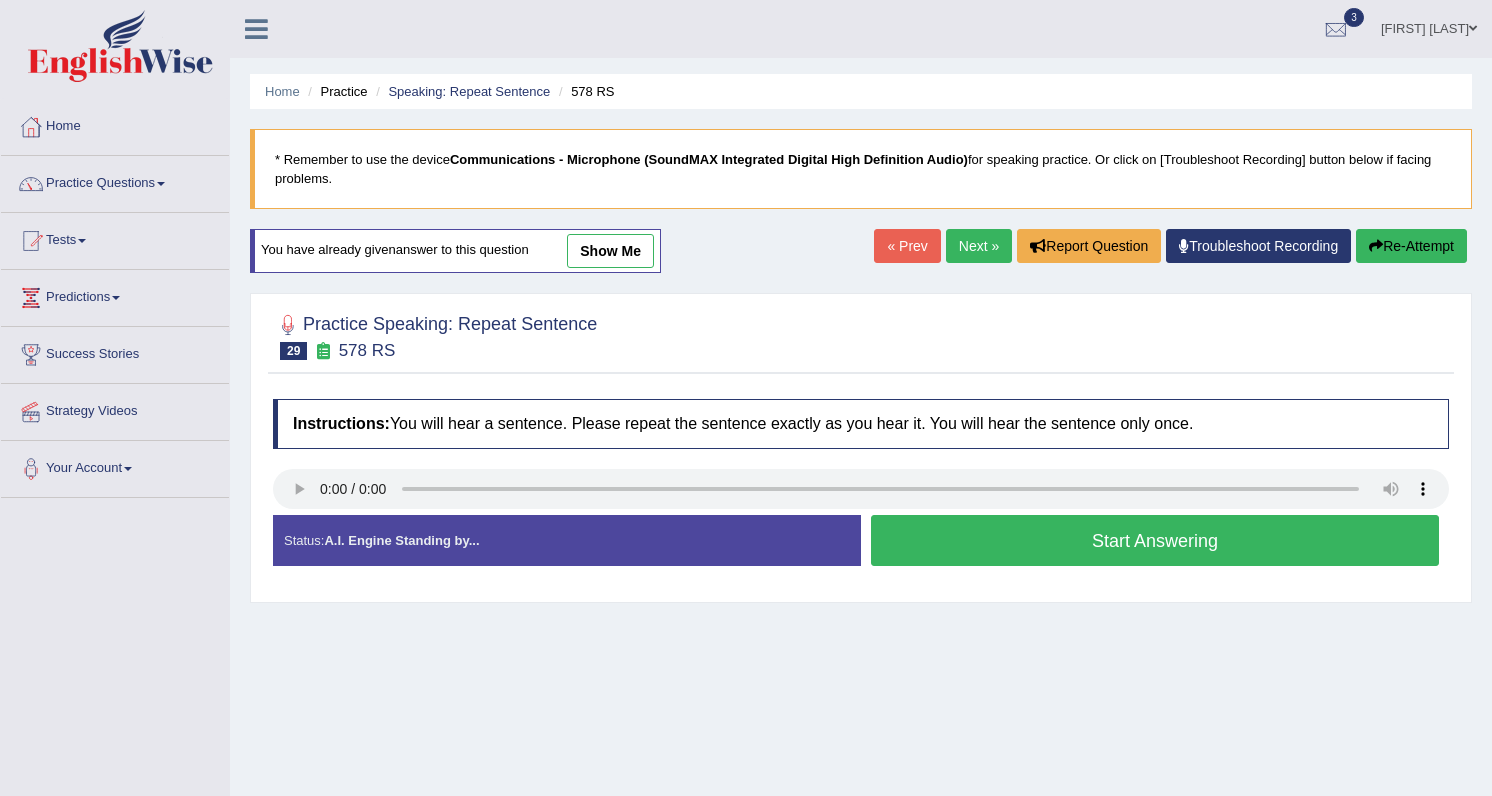 scroll, scrollTop: 0, scrollLeft: 0, axis: both 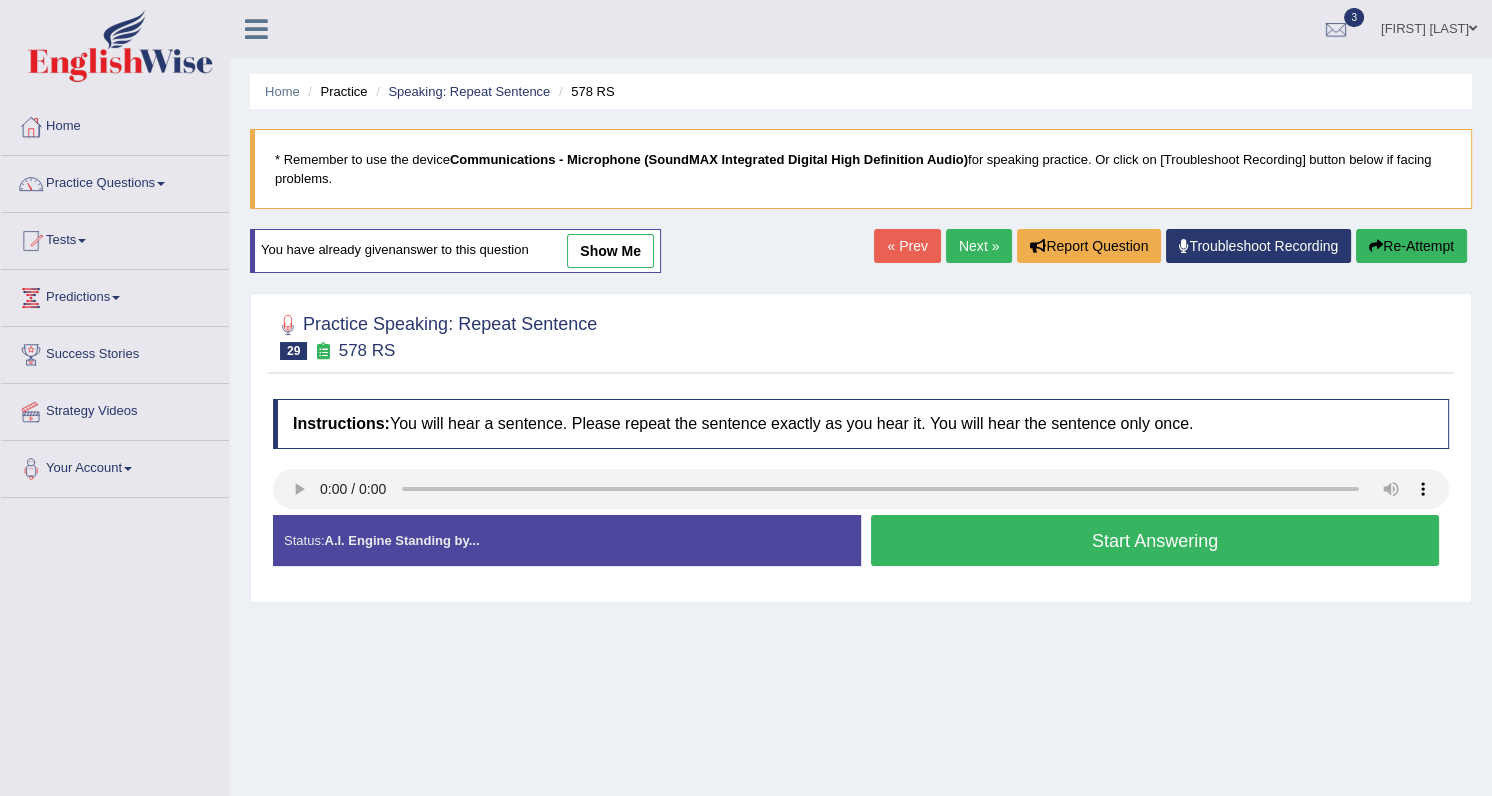 click on "Next »" at bounding box center (979, 246) 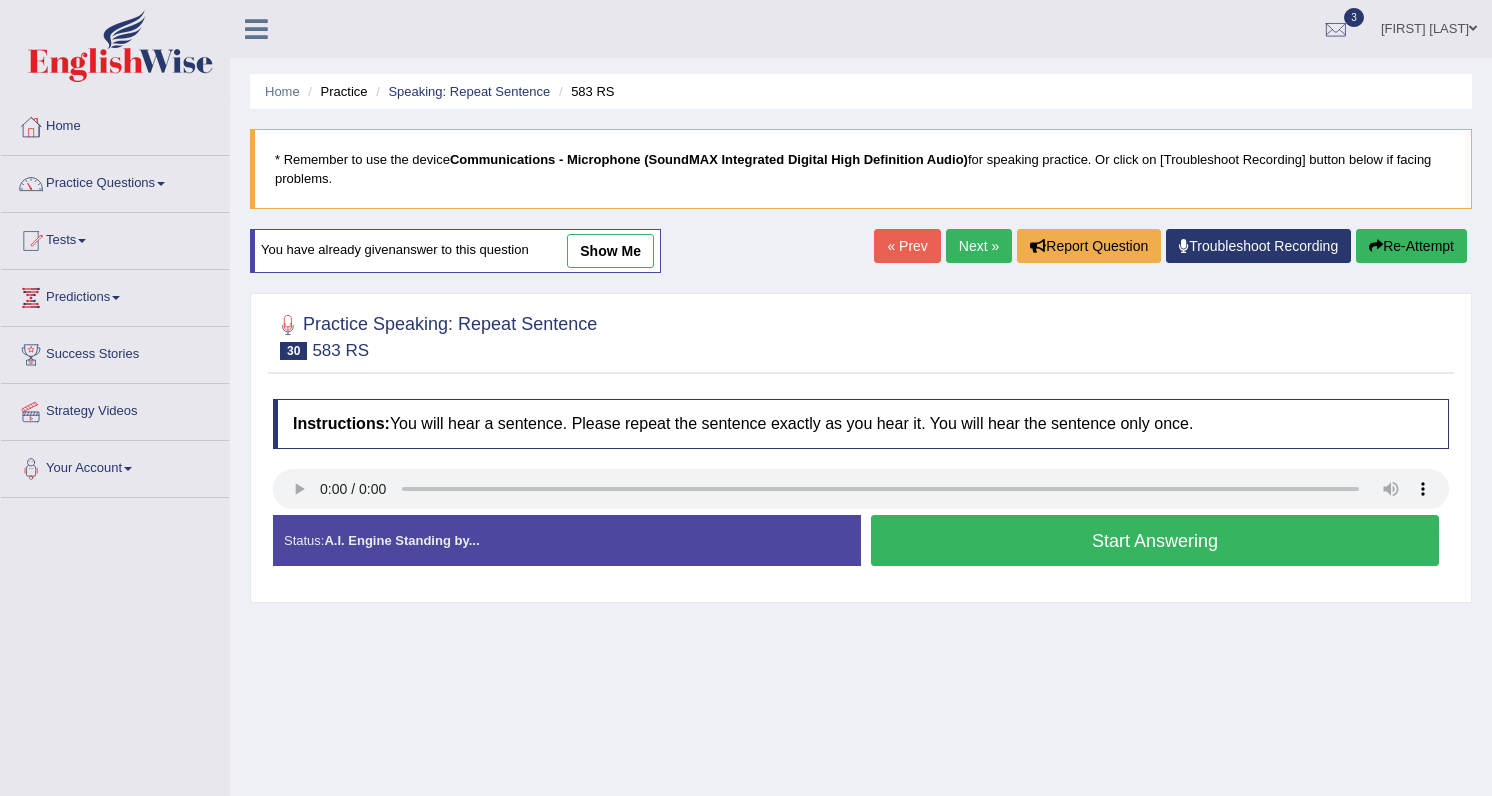 scroll, scrollTop: 0, scrollLeft: 0, axis: both 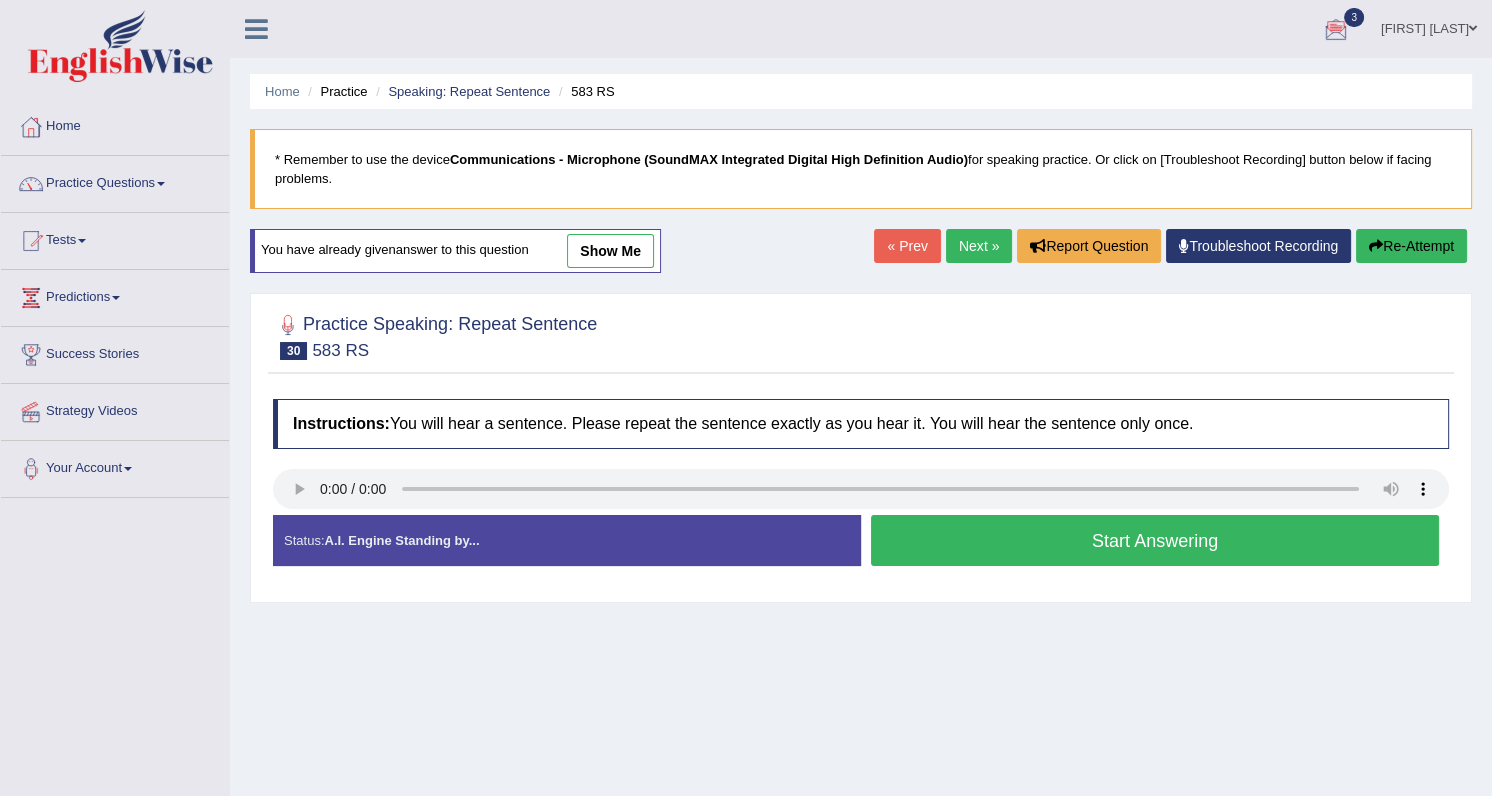 click at bounding box center (1336, 30) 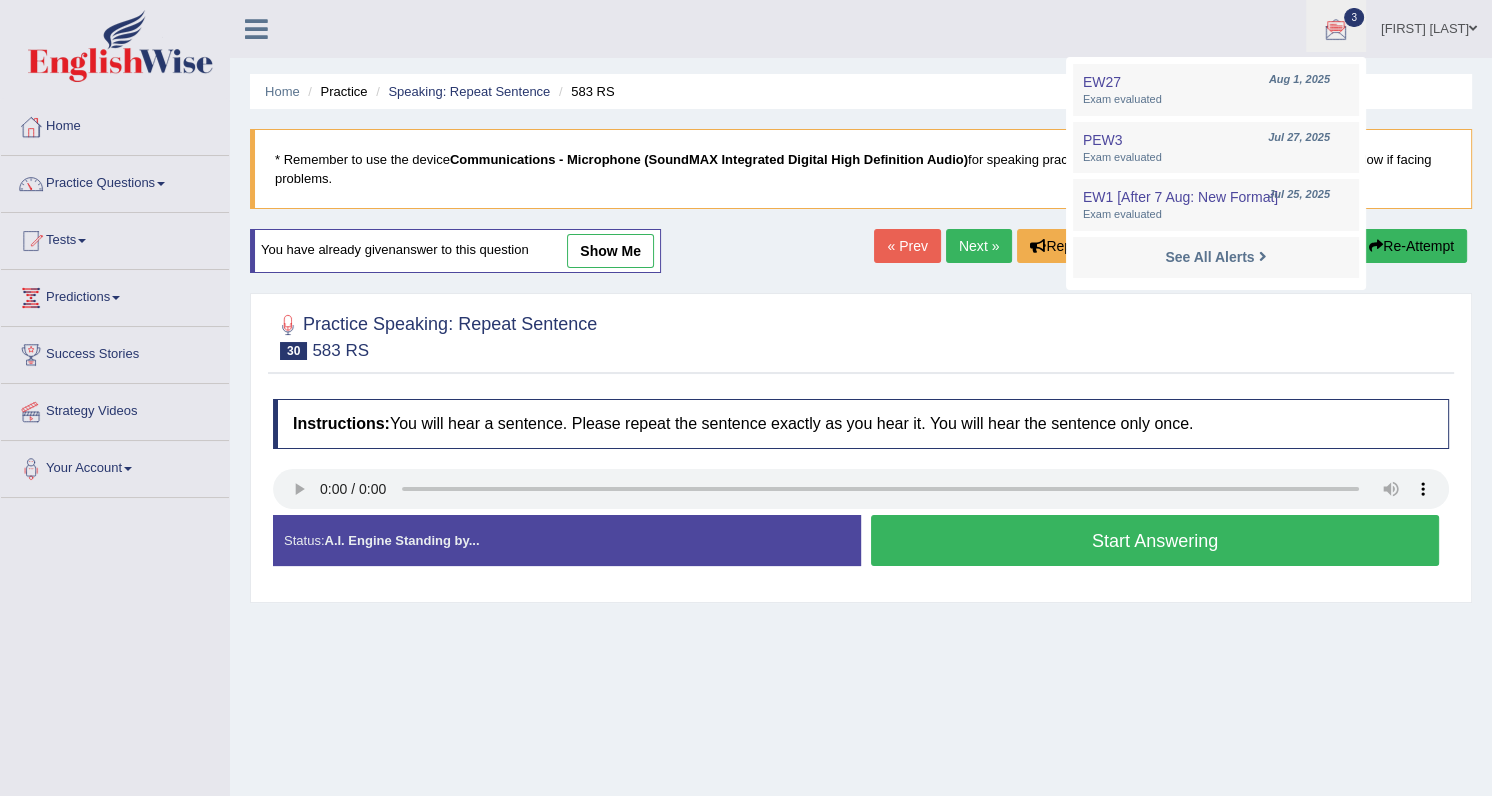 click on "Home
Practice
Speaking: Repeat Sentence
583 RS
* Remember to use the device  Communications - Microphone (SoundMAX Integrated Digital High Definition Audio)  for speaking practice. Or click on [Troubleshoot Recording] button below if facing problems.
You have already given   answer to this question
show me
« Prev Next »  Report Question  Troubleshoot Recording  Re-Attempt
Practice Speaking: Repeat Sentence
30
583 RS
Instructions:  You will hear a sentence. Please repeat the sentence exactly as you hear it. You will hear the sentence only once.
Transcript: Employees go around the park at lunchtime. Created with Highcharts 7.1.2 Too low Too high Time Pitch meter: 0 2 4 6 8 10 Created with Highcharts 7.1.2 Great Too slow Too fast Time Speech pace meter: 0 5 10 15 20 25 30 35 40" at bounding box center [861, 500] 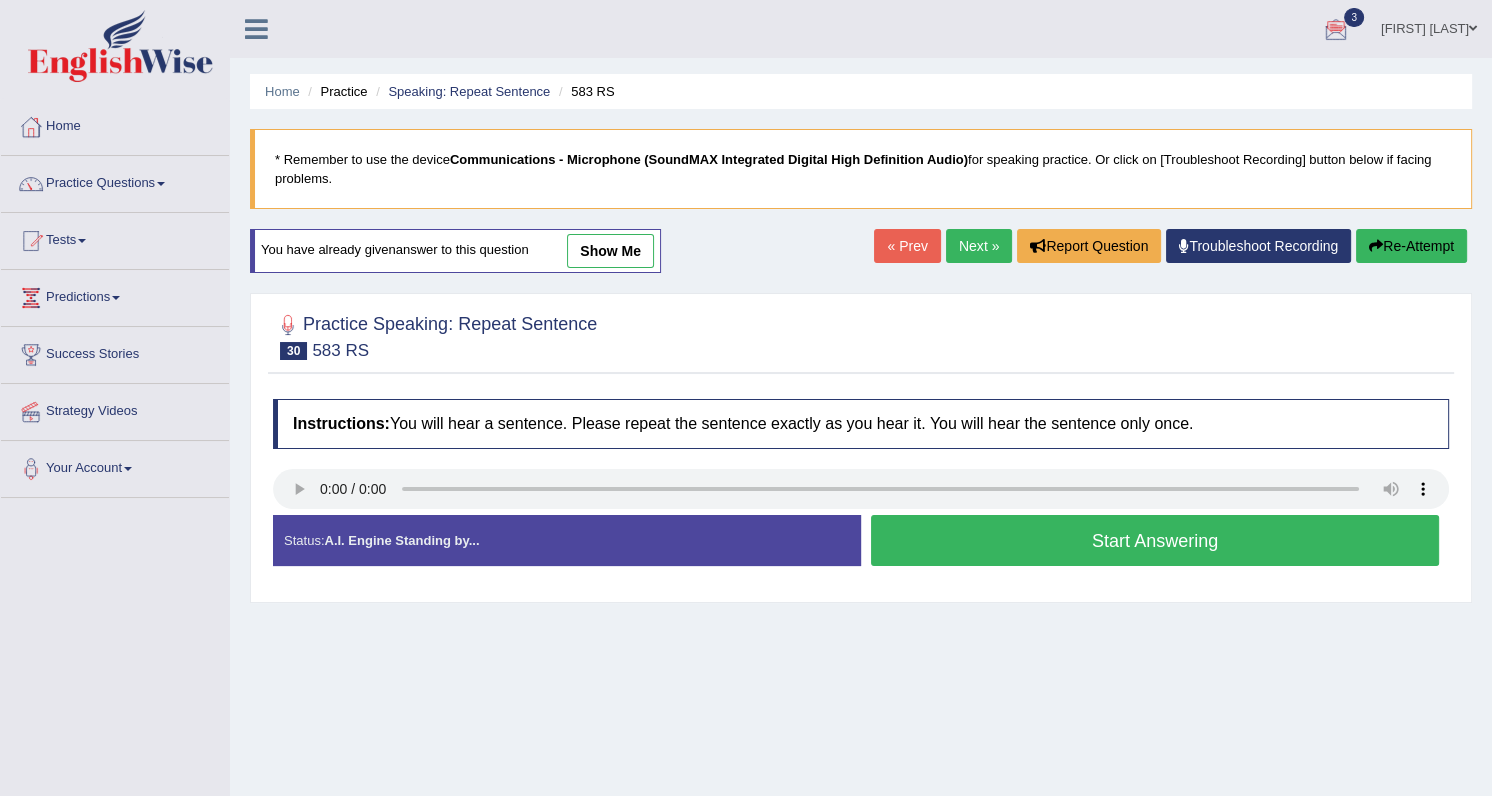 click on "Rishiram Yogi" at bounding box center (1429, 26) 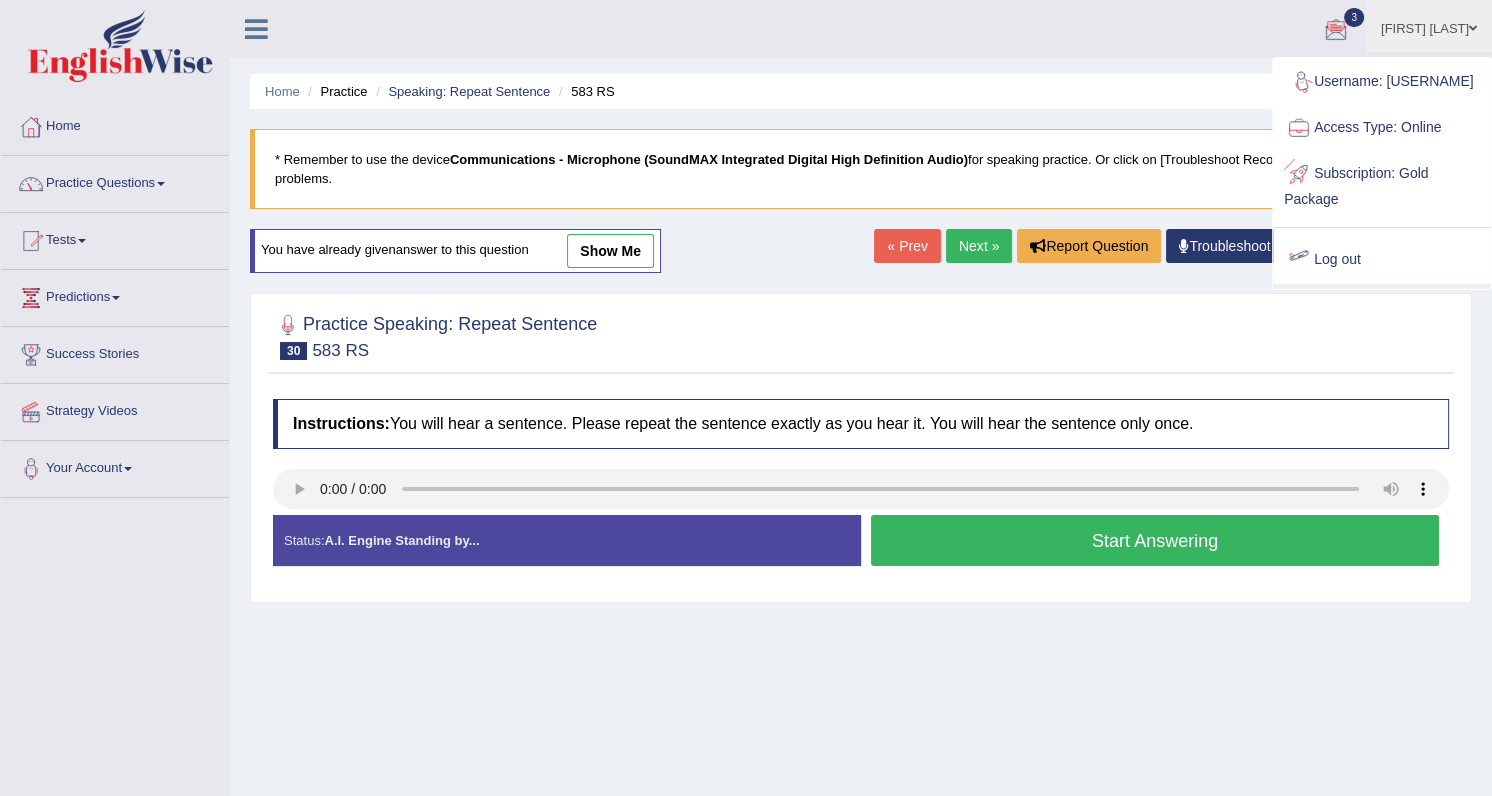 click on "Log out" at bounding box center (1382, 260) 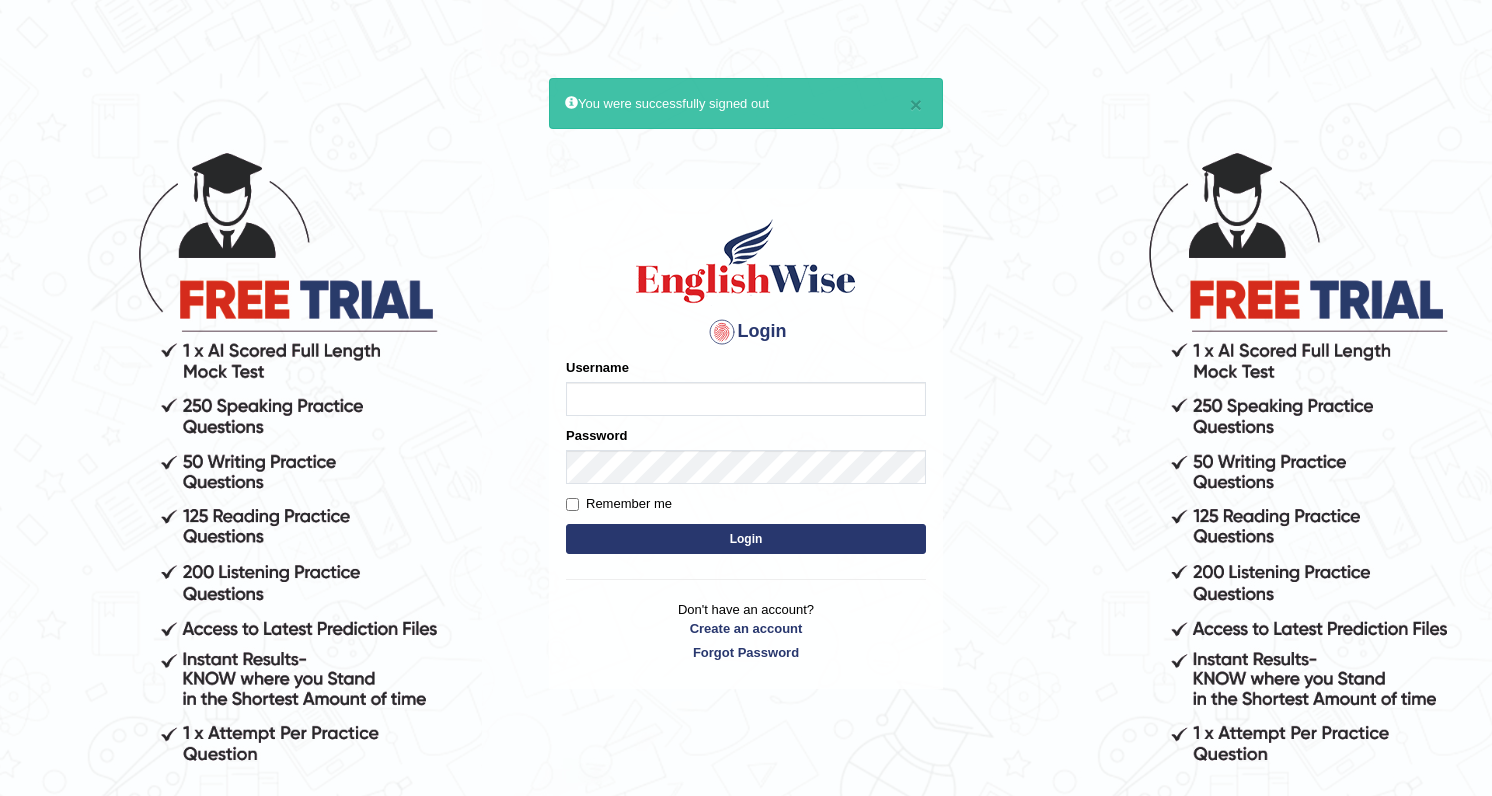 scroll, scrollTop: 0, scrollLeft: 0, axis: both 